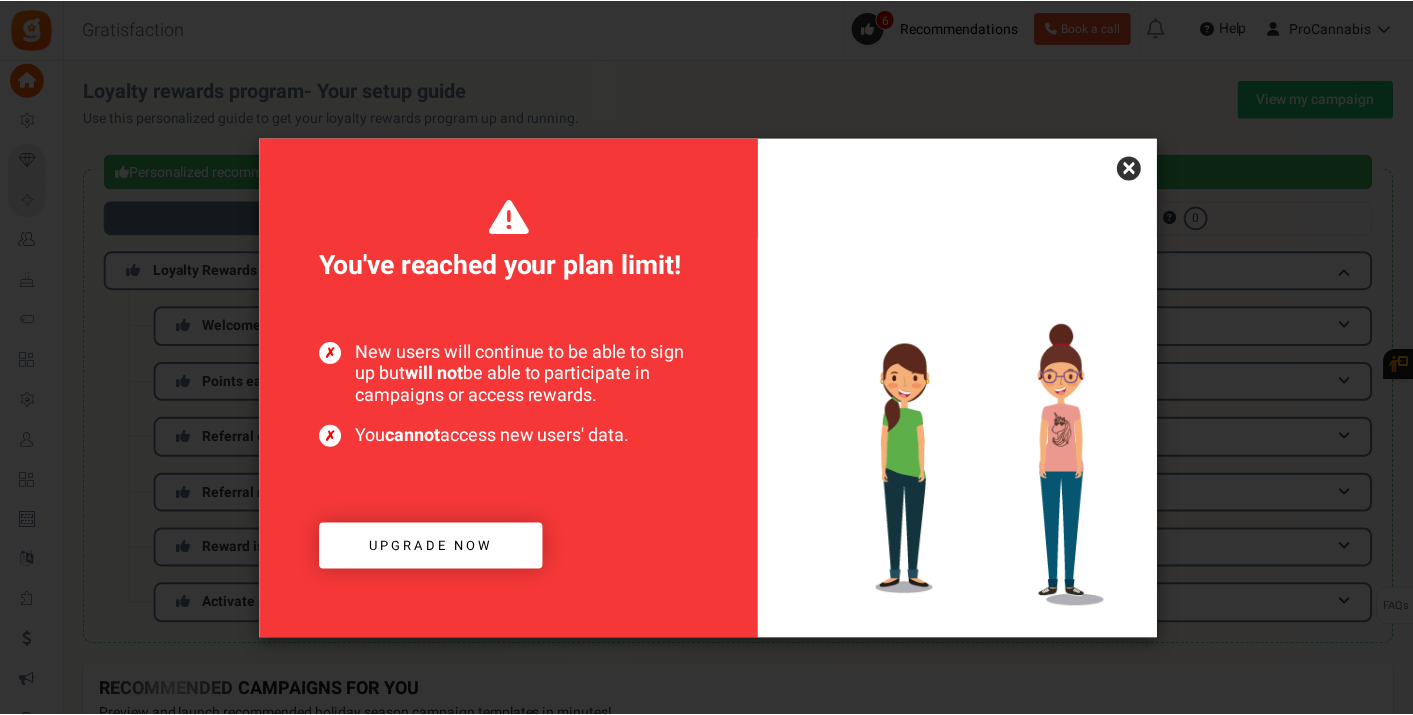 scroll, scrollTop: 0, scrollLeft: 0, axis: both 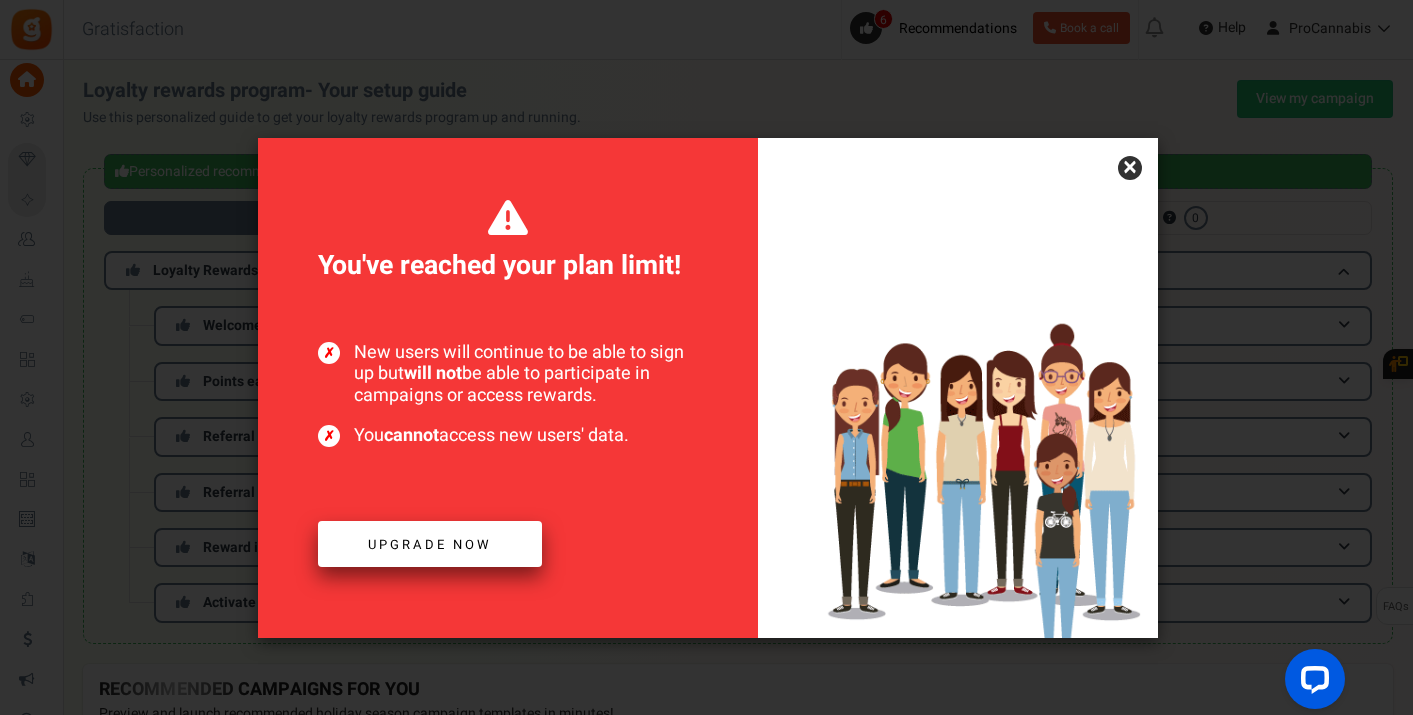 click on "Upgrade now" at bounding box center (430, 544) 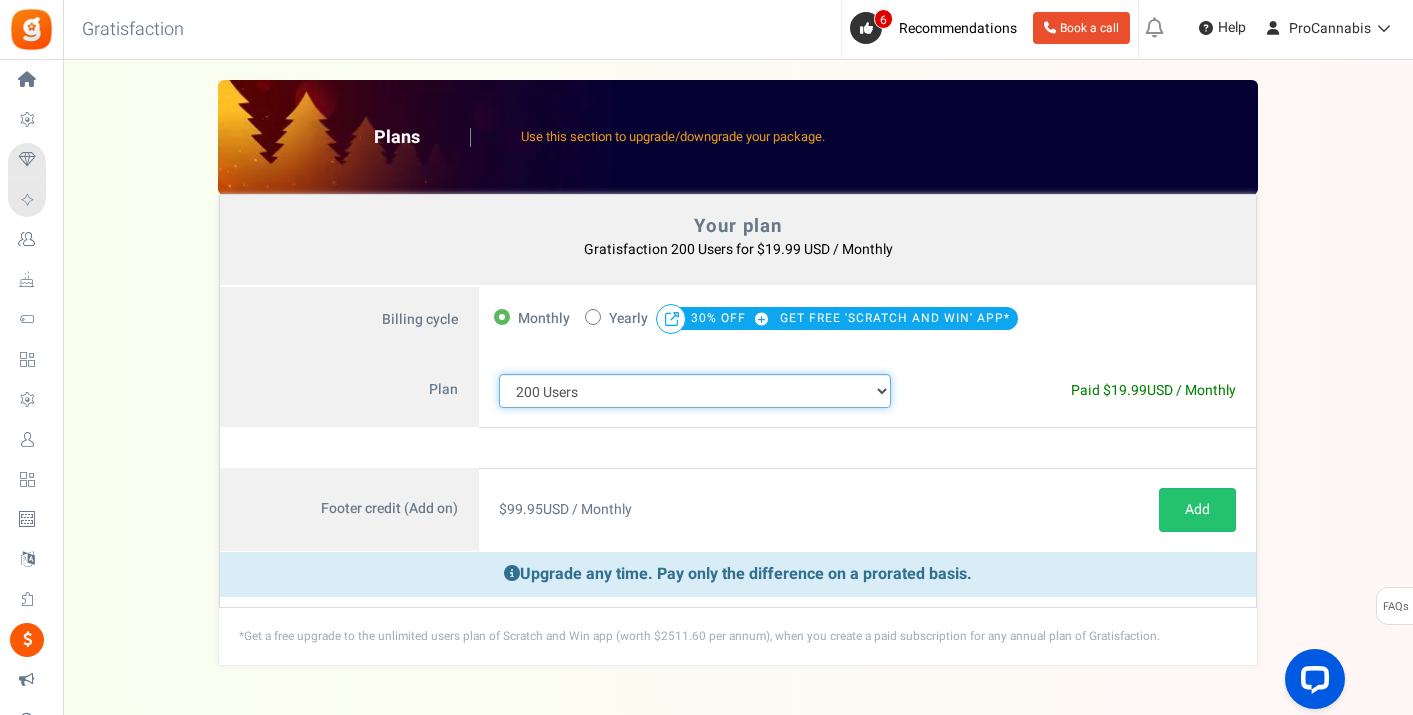 click on "100 Users 200 Users 500 Users 1000 Users 2000 Users 3000 Users 4000 Users 5000 Users 10000 Users 15000 Users 25000 Users Enterprise - 50000 Users Enterprise - 100000 Users Enterprise - 250000 Users Enterprise" at bounding box center (695, 391) 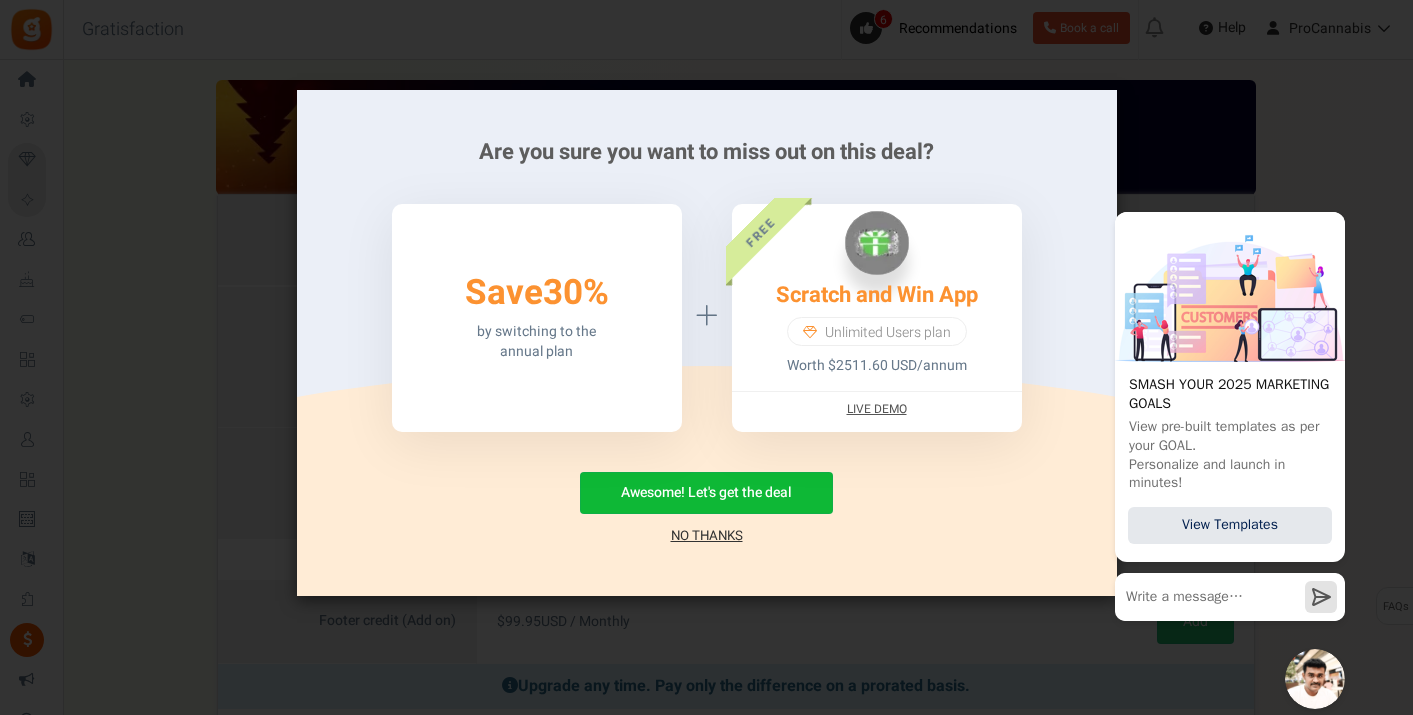 click on "No Thanks" at bounding box center (707, 536) 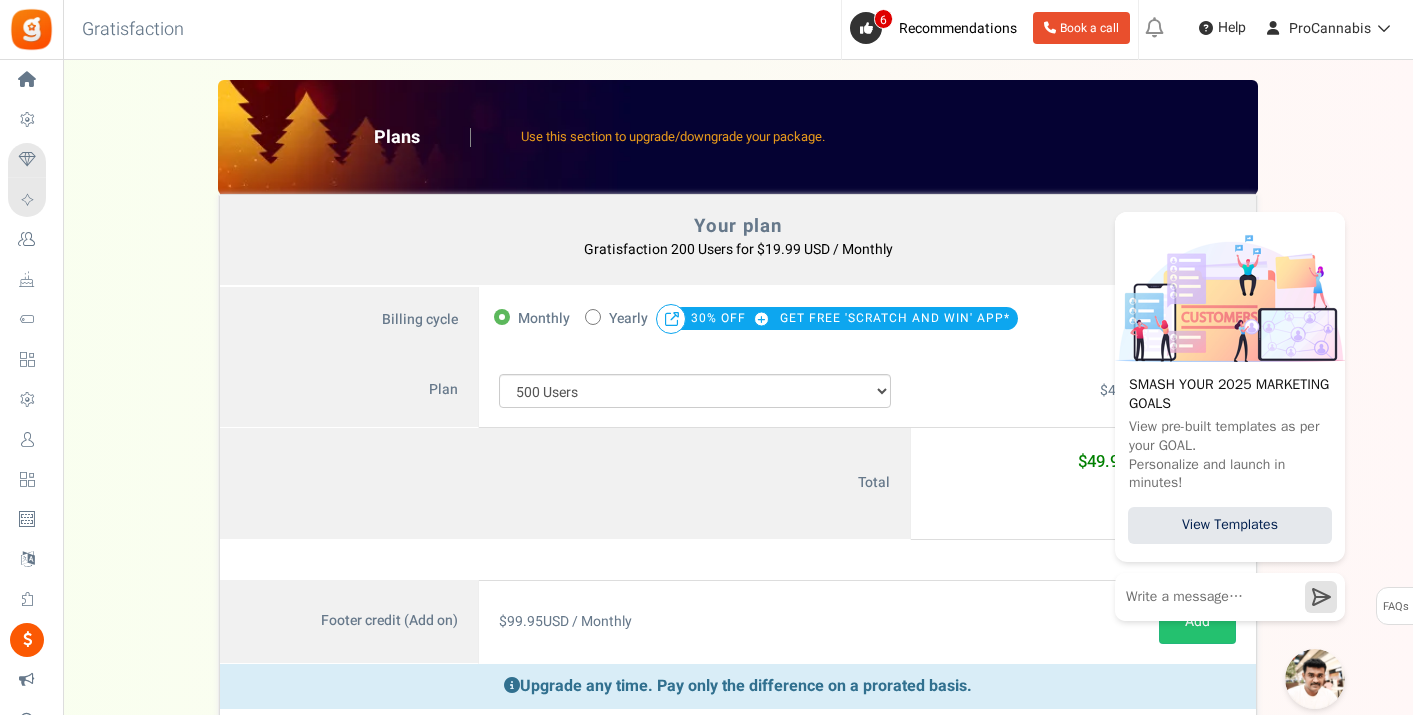 click on "Monthly
50% OFF Limited time offer!
Yearly
30% OFF
GET FREE 'SCRATCH AND WIN' APP*" at bounding box center (824, 321) 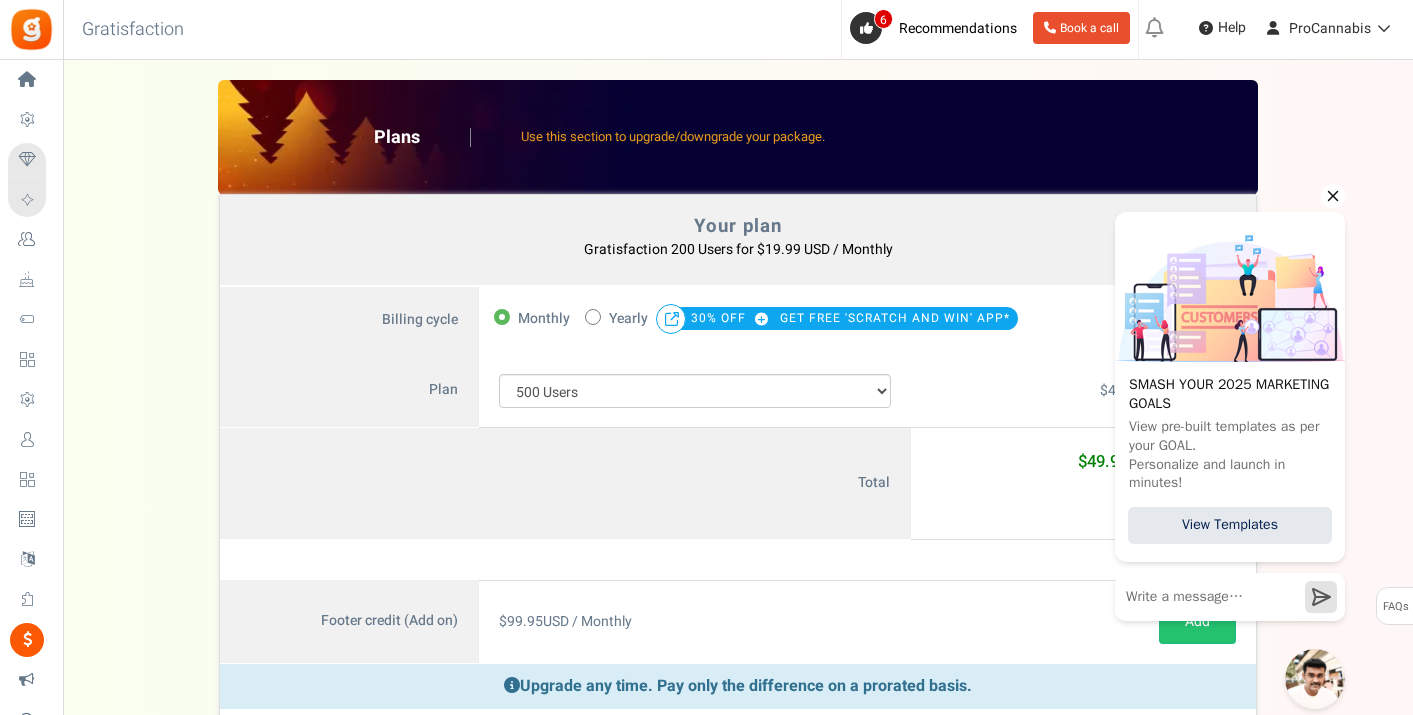 click 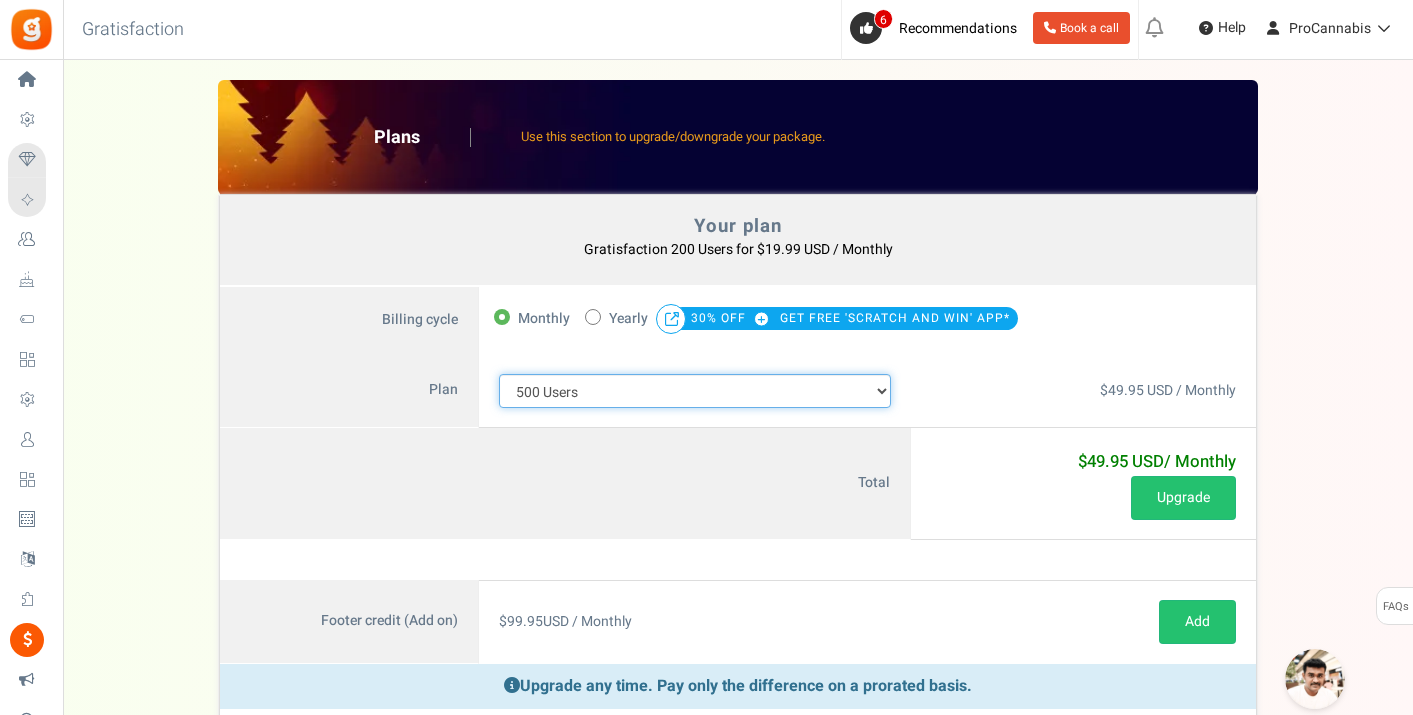 click on "100 Users 200 Users 500 Users 1000 Users 2000 Users 3000 Users 4000 Users 5000 Users 10000 Users 15000 Users 25000 Users Enterprise - 50000 Users Enterprise - 100000 Users Enterprise - 250000 Users Enterprise" at bounding box center (695, 391) 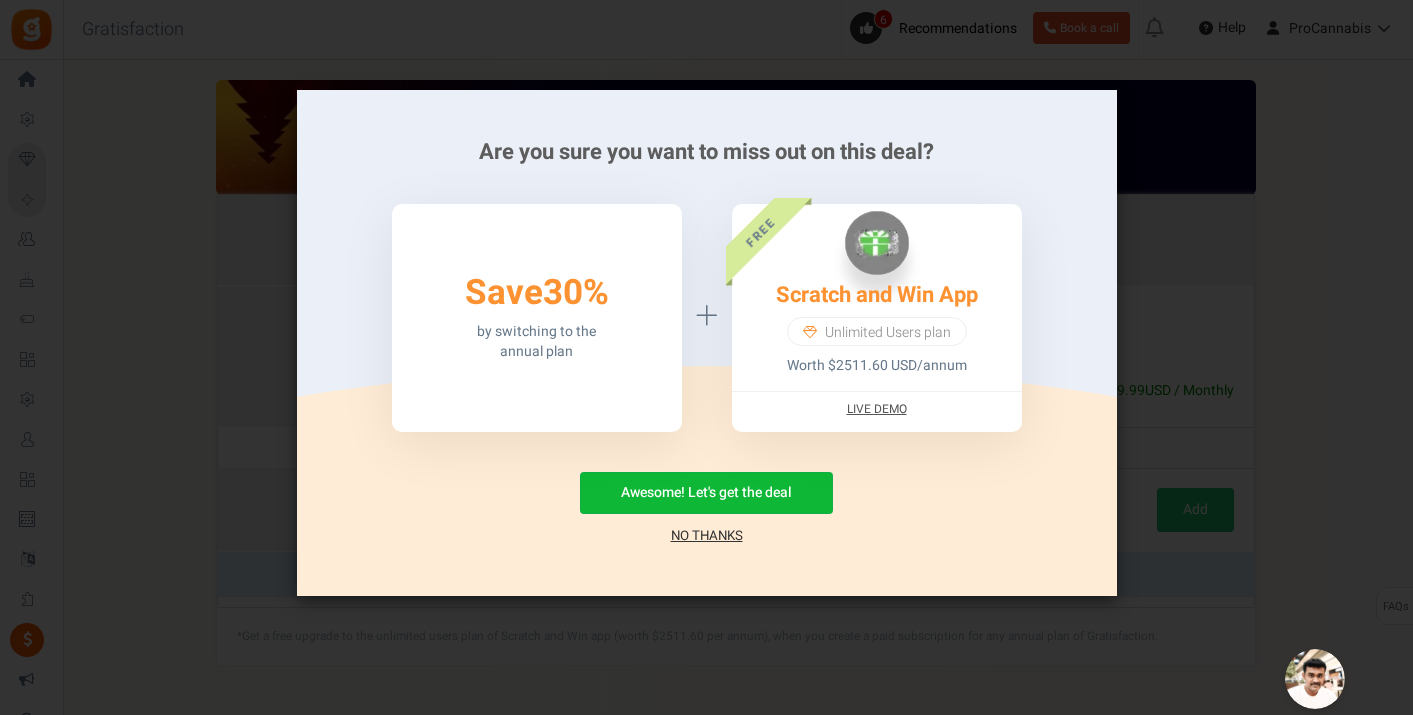 click on "No Thanks" at bounding box center [707, 536] 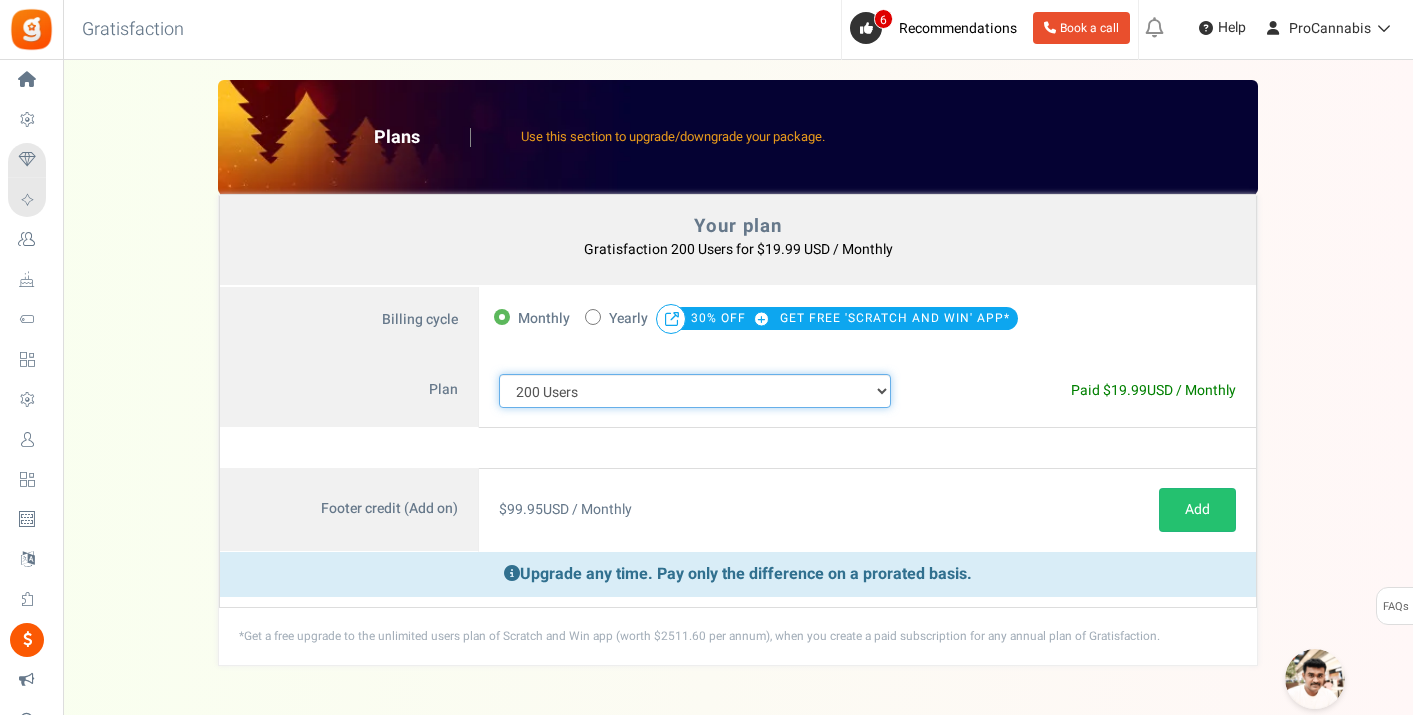 click on "100 Users 200 Users 500 Users 1000 Users 2000 Users 3000 Users 4000 Users 5000 Users 10000 Users 15000 Users 25000 Users Enterprise - 50000 Users Enterprise - 100000 Users Enterprise - 250000 Users Enterprise" at bounding box center [695, 391] 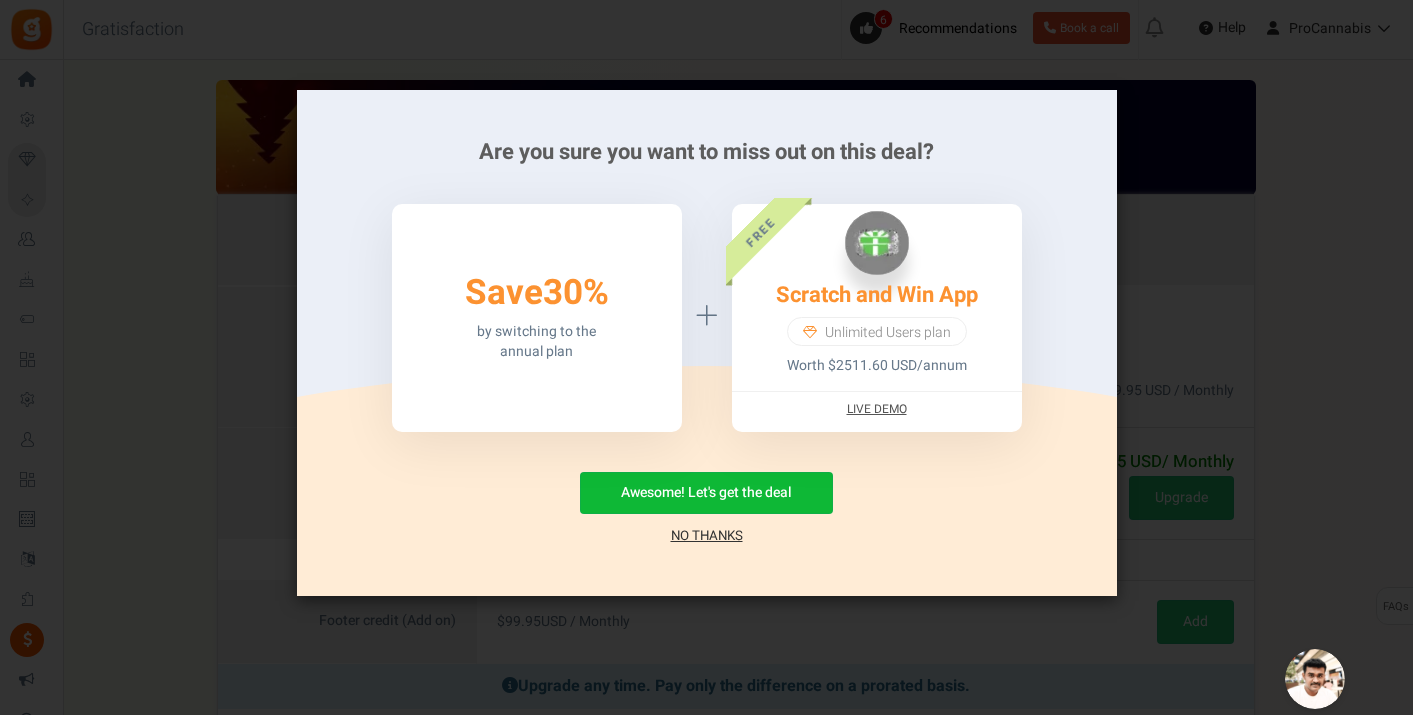 click on "No Thanks" at bounding box center [707, 536] 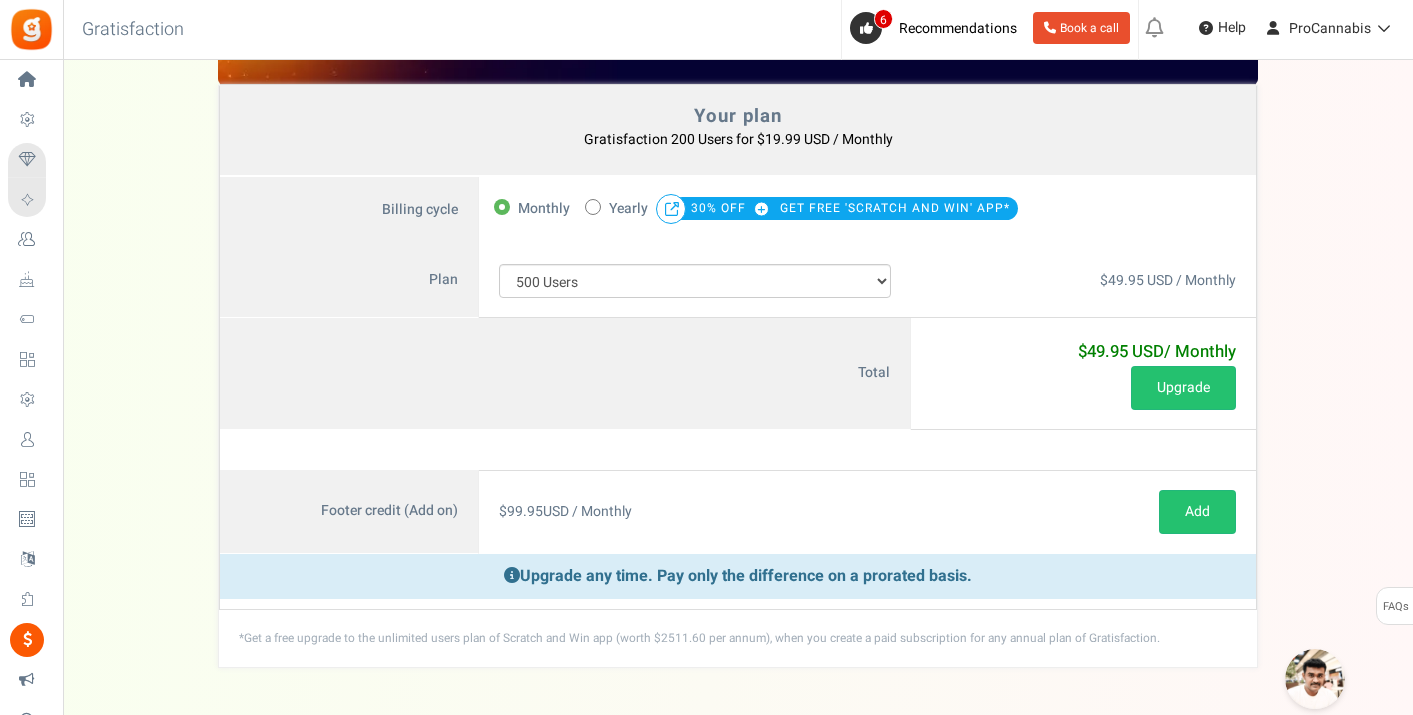 scroll, scrollTop: 0, scrollLeft: 0, axis: both 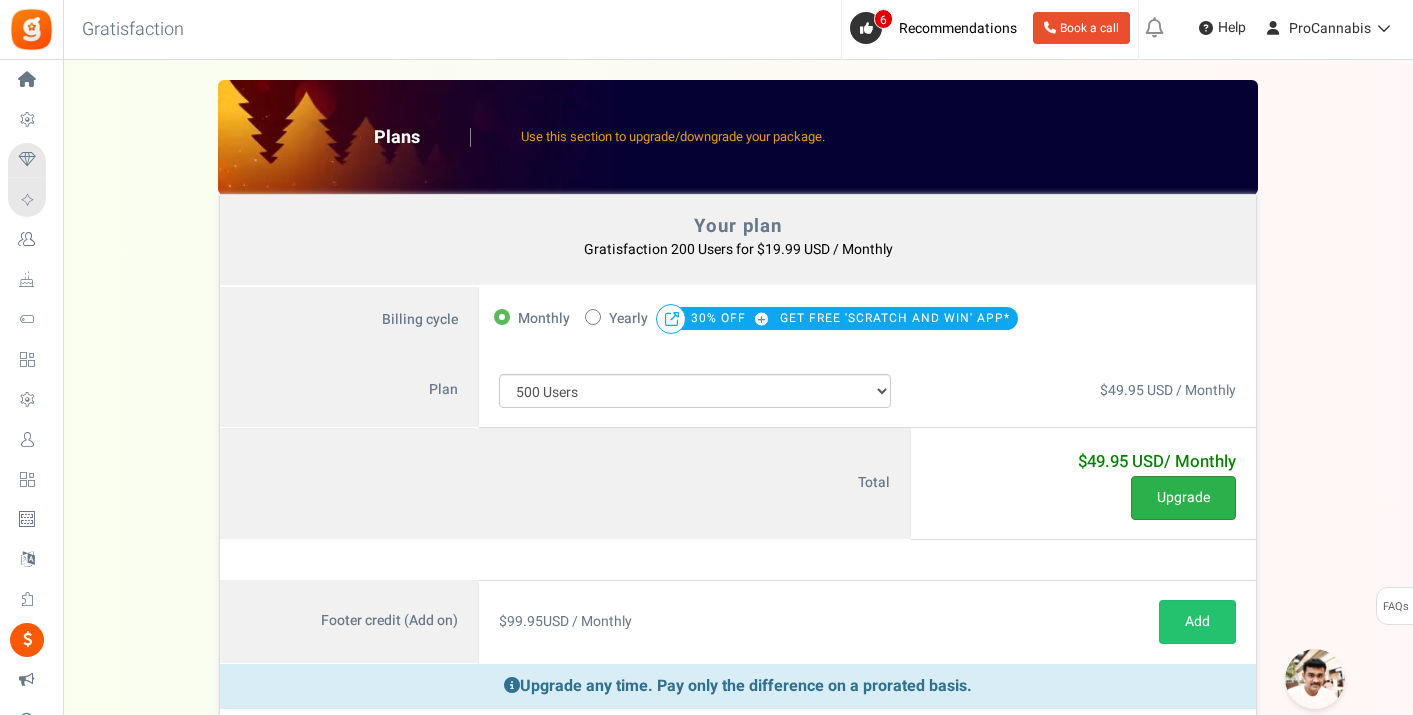 click on "Upgrade" at bounding box center (1183, 498) 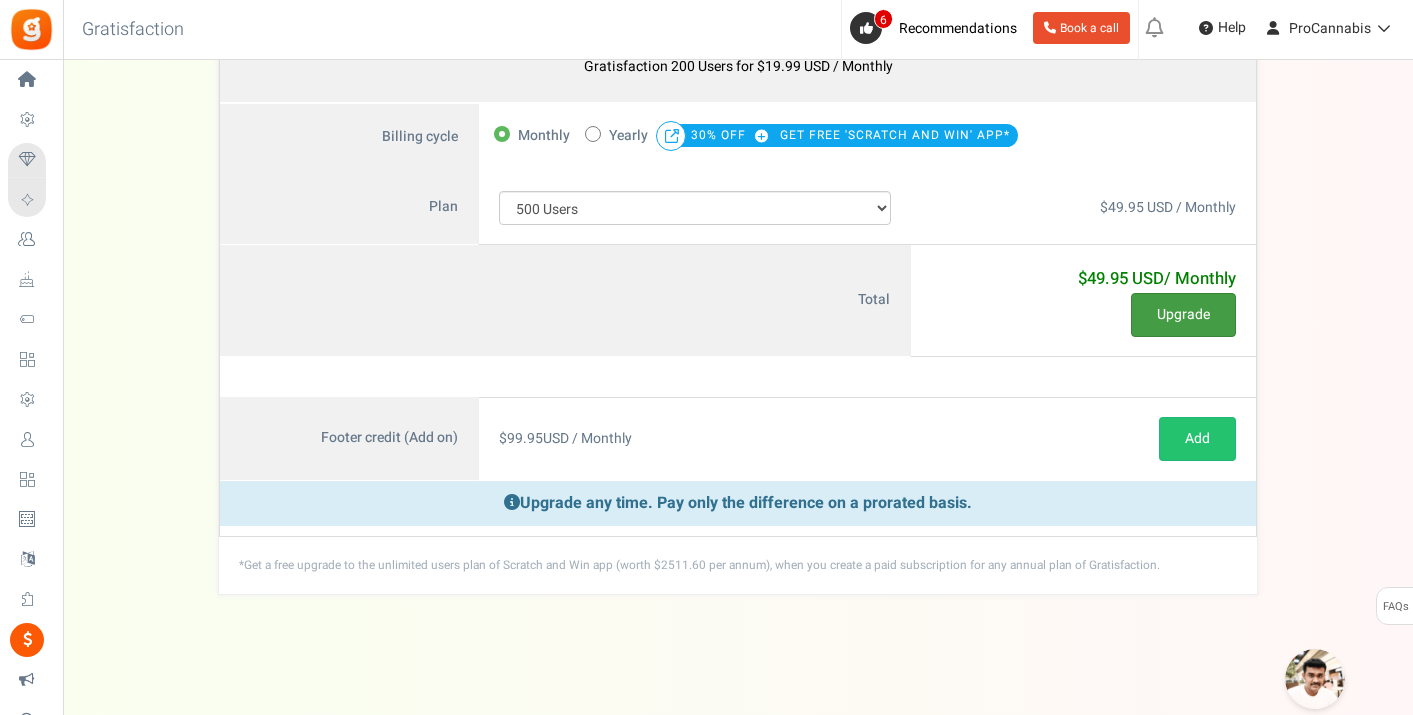 scroll, scrollTop: 0, scrollLeft: 0, axis: both 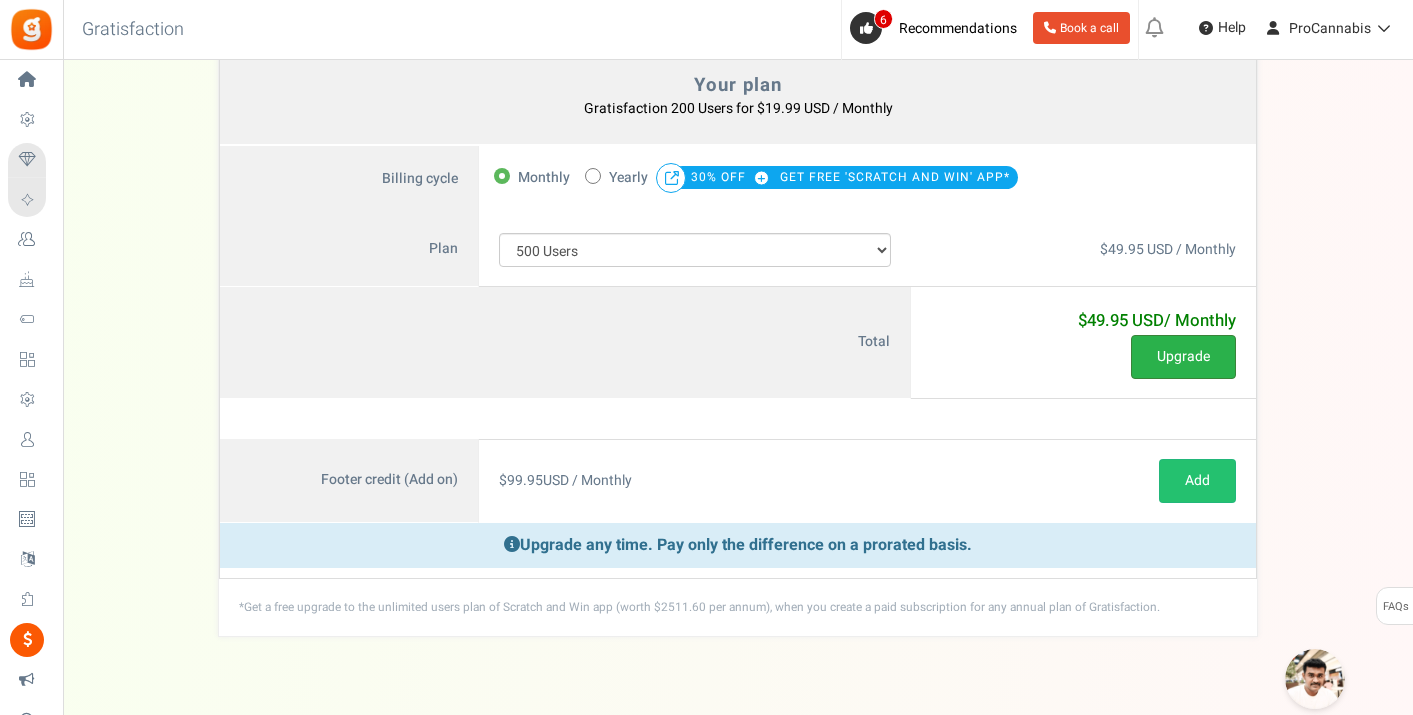 click on "Upgrade" at bounding box center [1183, 357] 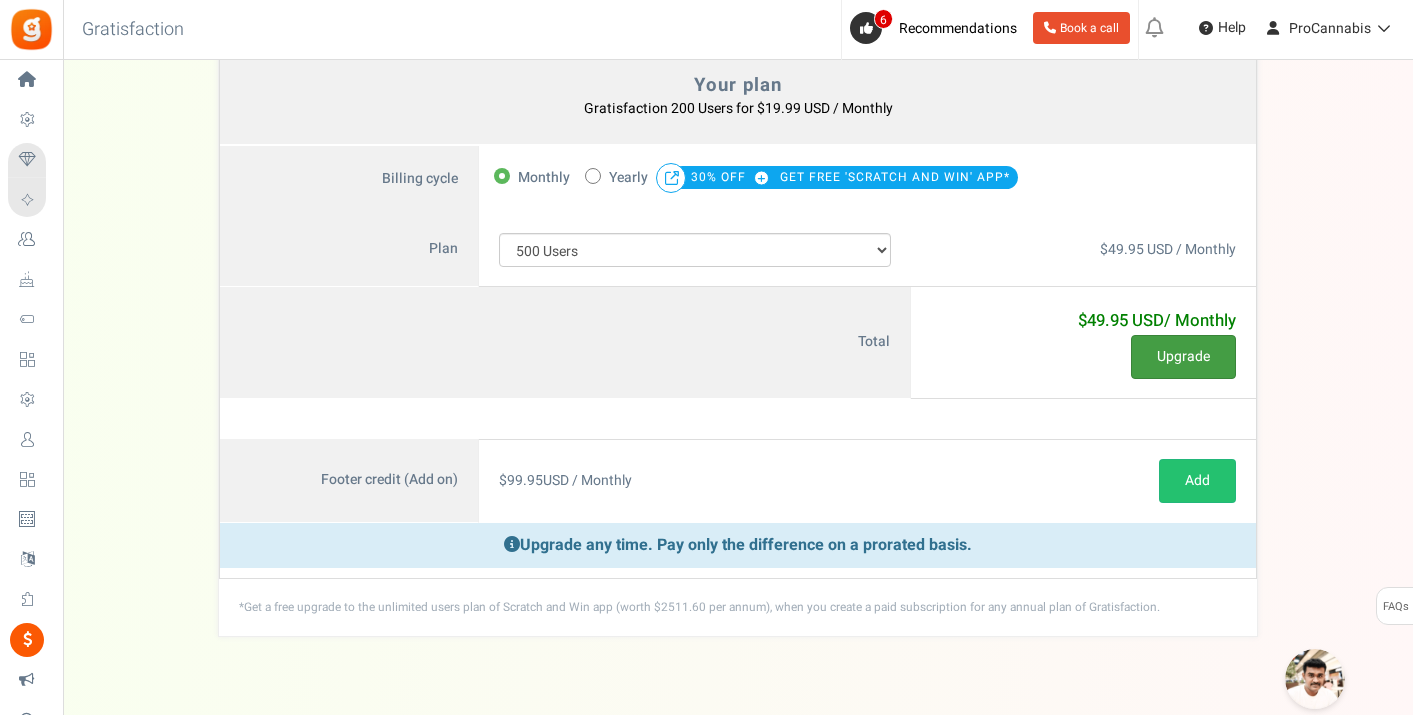scroll, scrollTop: 0, scrollLeft: 0, axis: both 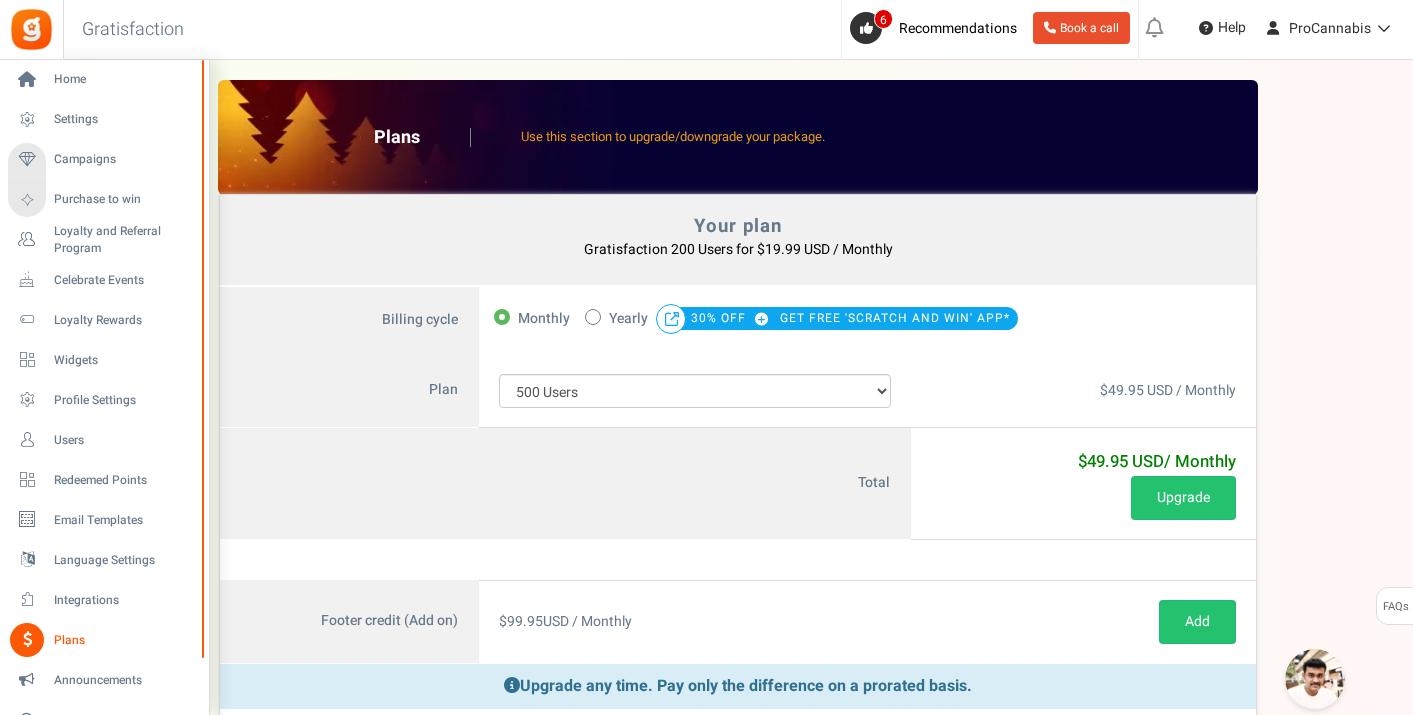 click on "Plans" at bounding box center [124, 640] 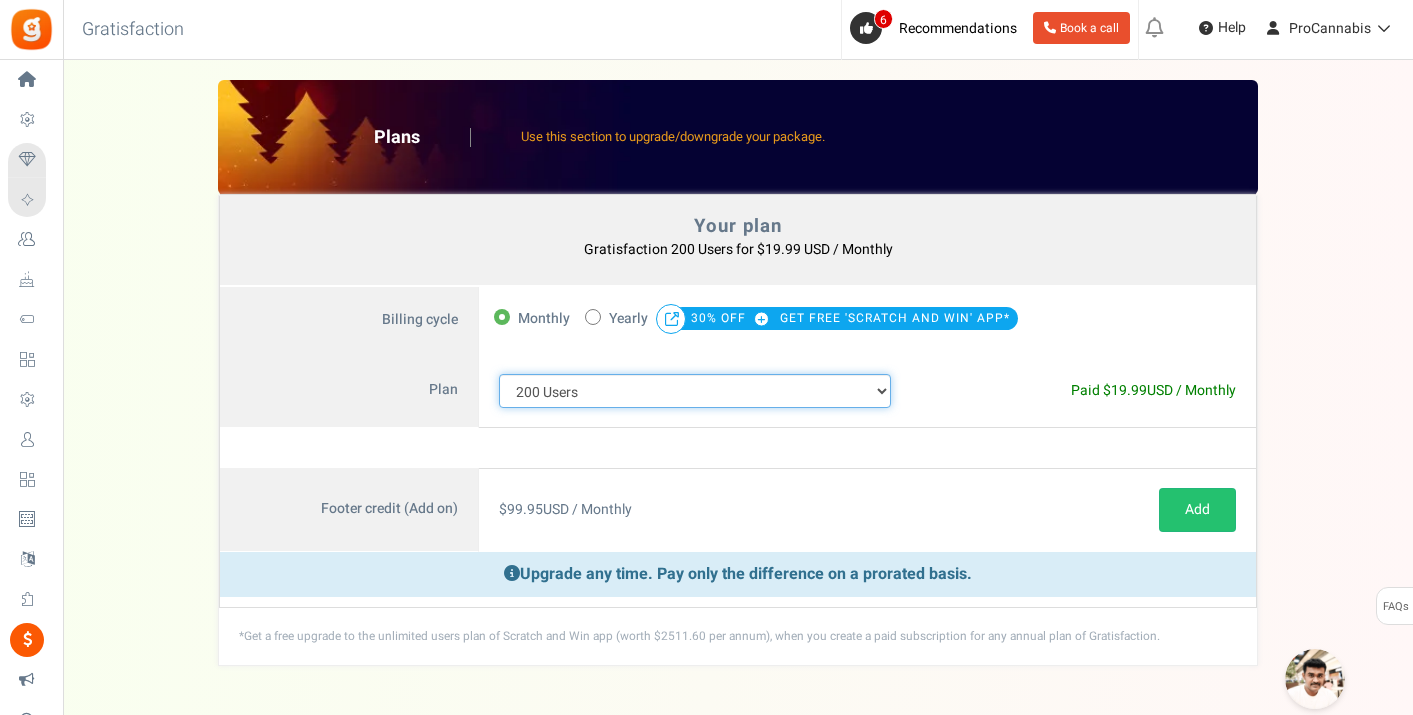 click on "100 Users 200 Users 500 Users 1000 Users 2000 Users 3000 Users 4000 Users 5000 Users 10000 Users 15000 Users 25000 Users Enterprise - 50000 Users Enterprise - 100000 Users Enterprise - 250000 Users Enterprise" at bounding box center [695, 391] 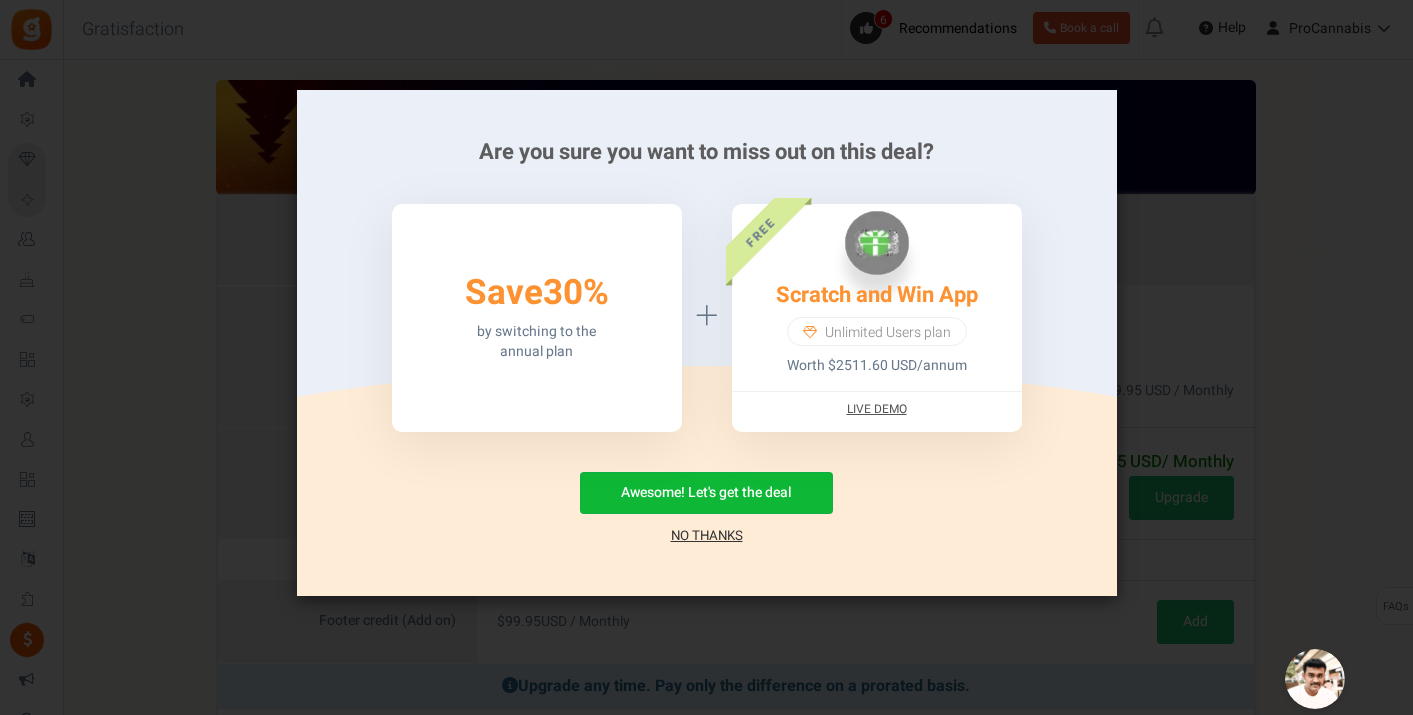 click on "No Thanks" at bounding box center [707, 536] 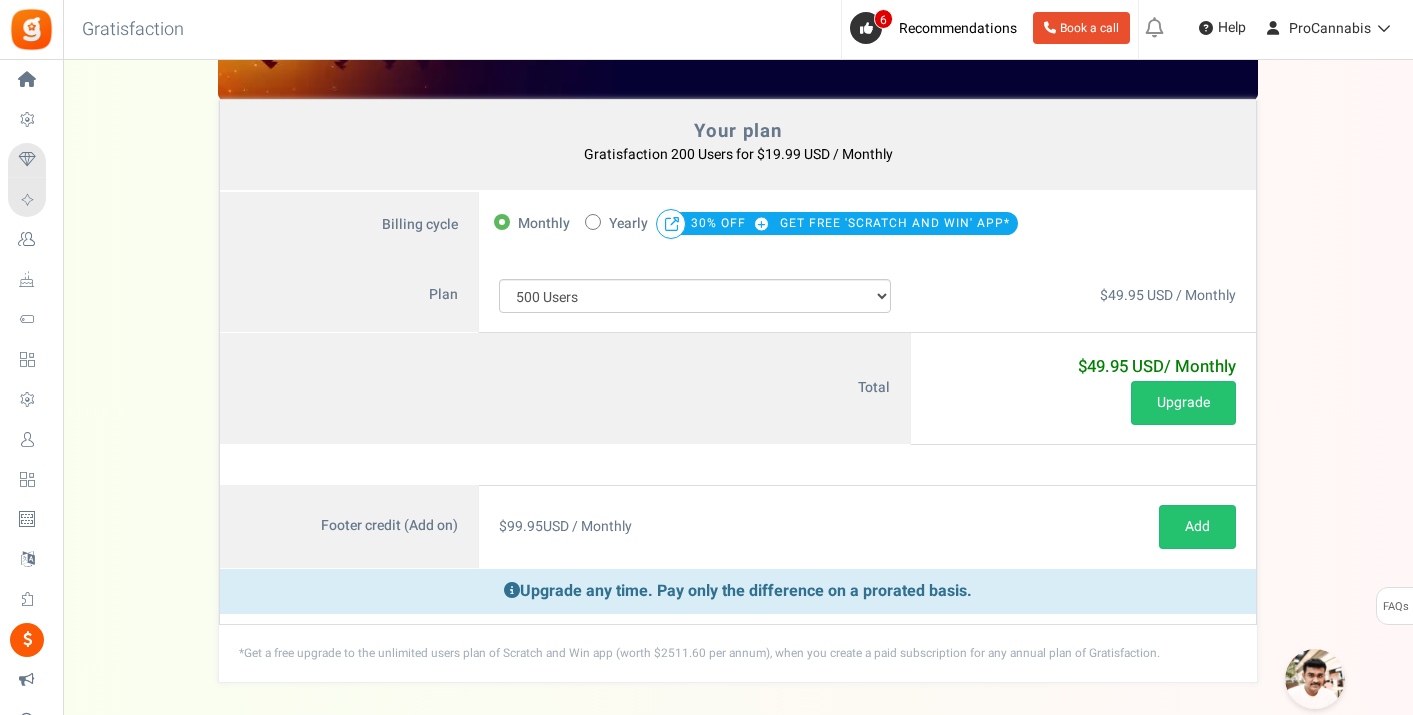 scroll, scrollTop: 142, scrollLeft: 0, axis: vertical 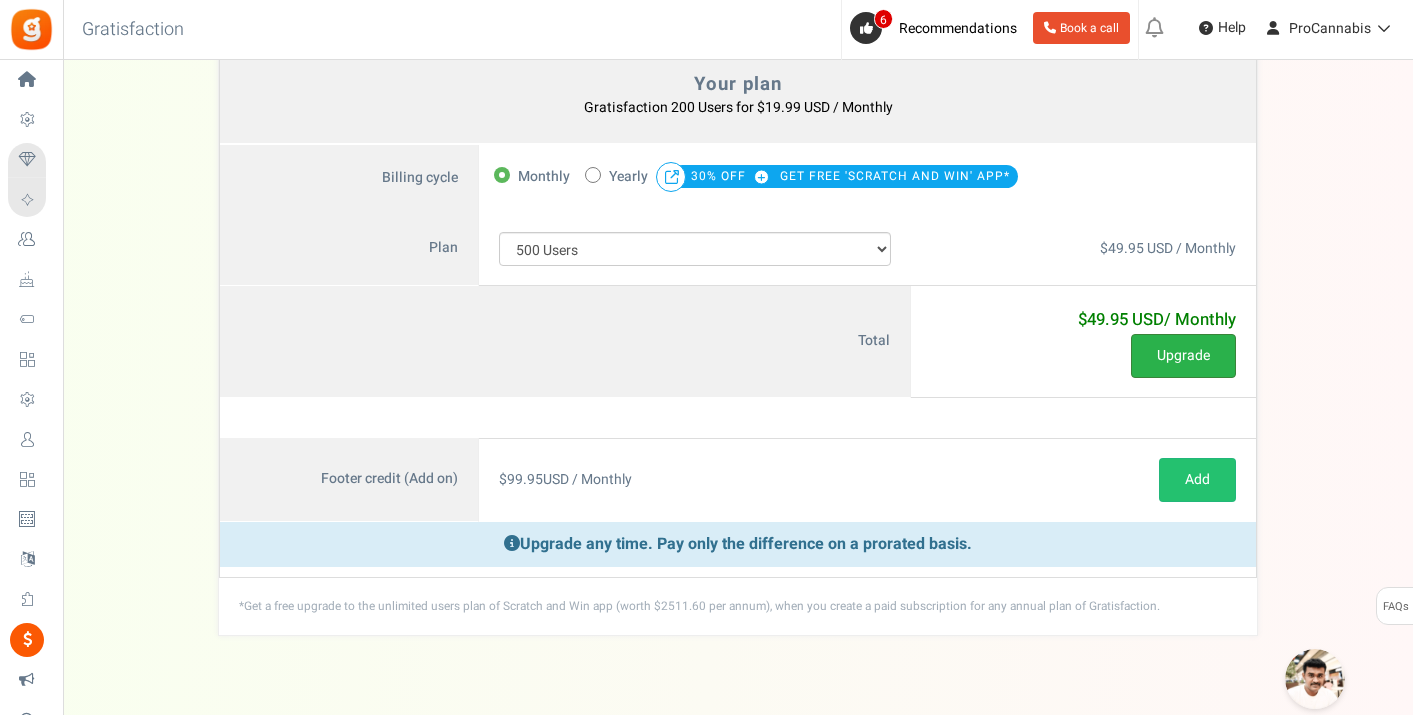 click on "Upgrade" at bounding box center (1183, 356) 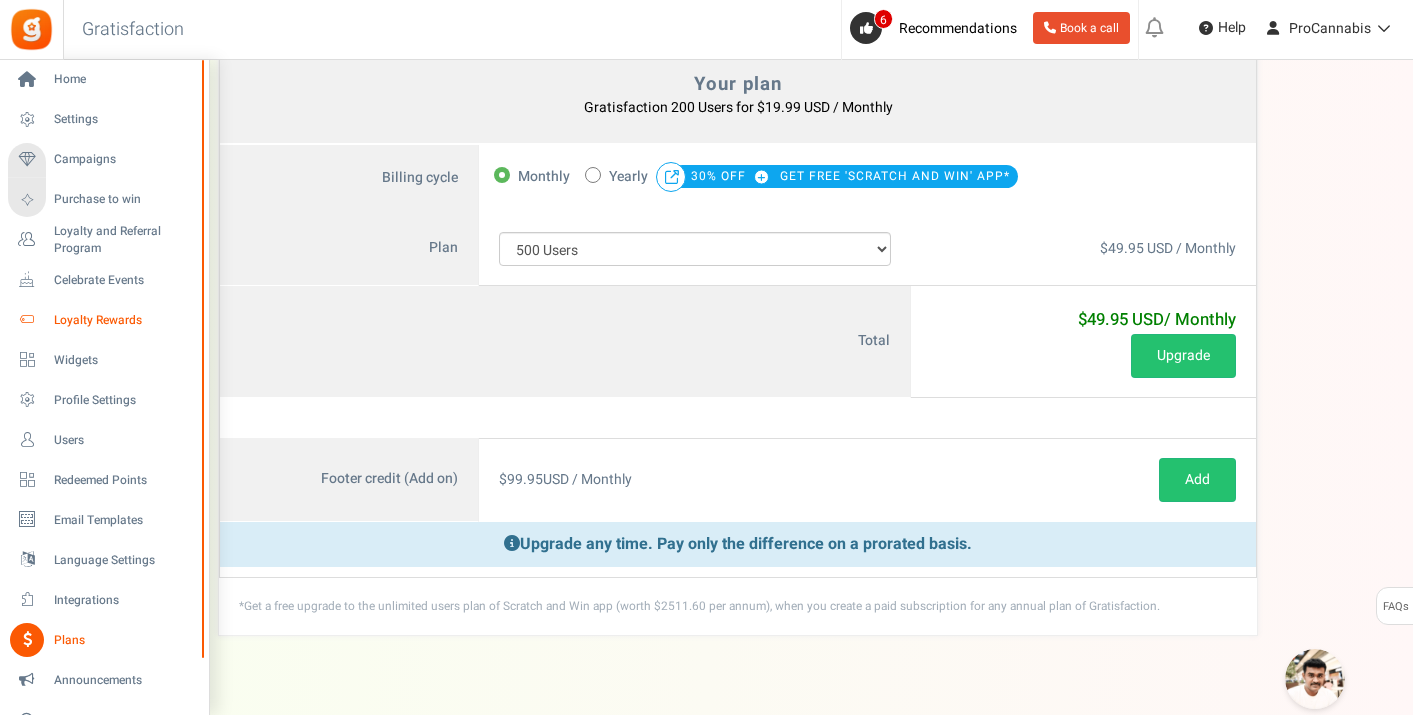 click on "Loyalty Rewards" at bounding box center (104, 320) 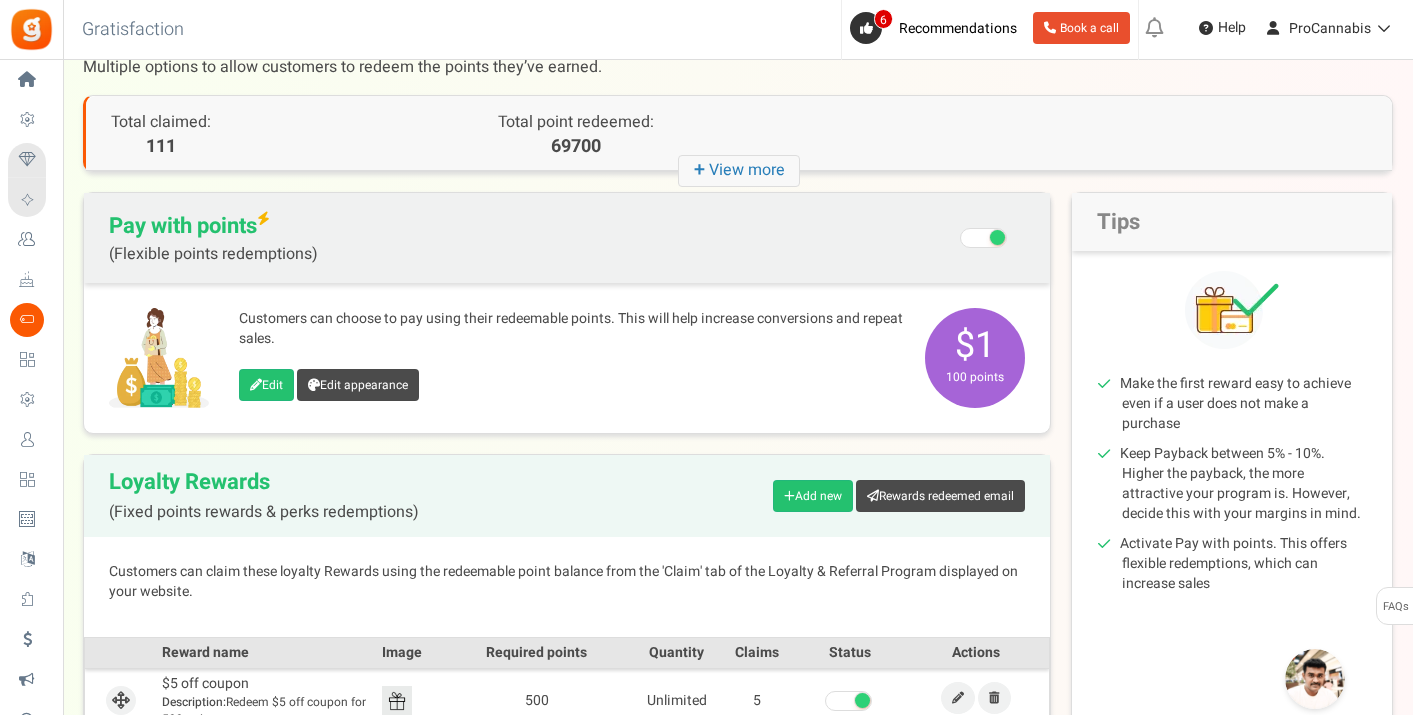 scroll, scrollTop: 0, scrollLeft: 0, axis: both 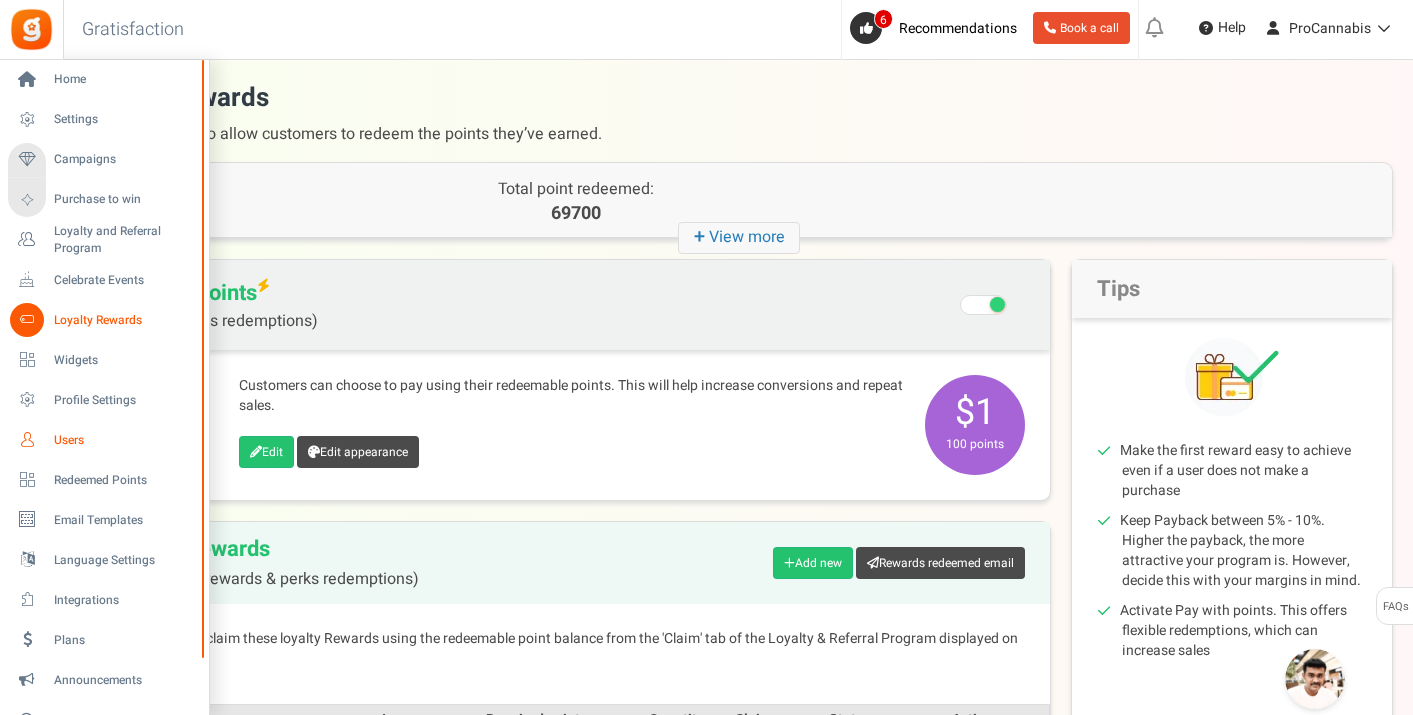 click on "Users" at bounding box center [124, 440] 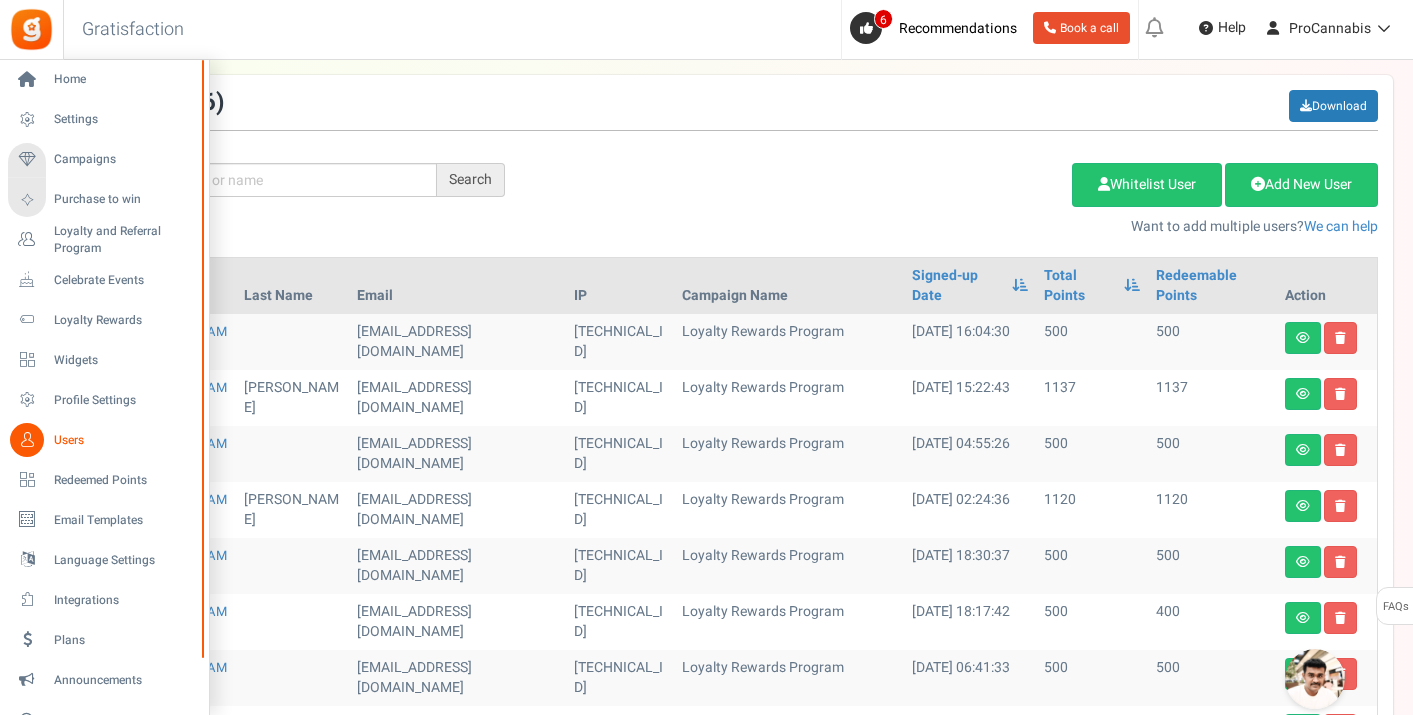 scroll, scrollTop: 166, scrollLeft: 0, axis: vertical 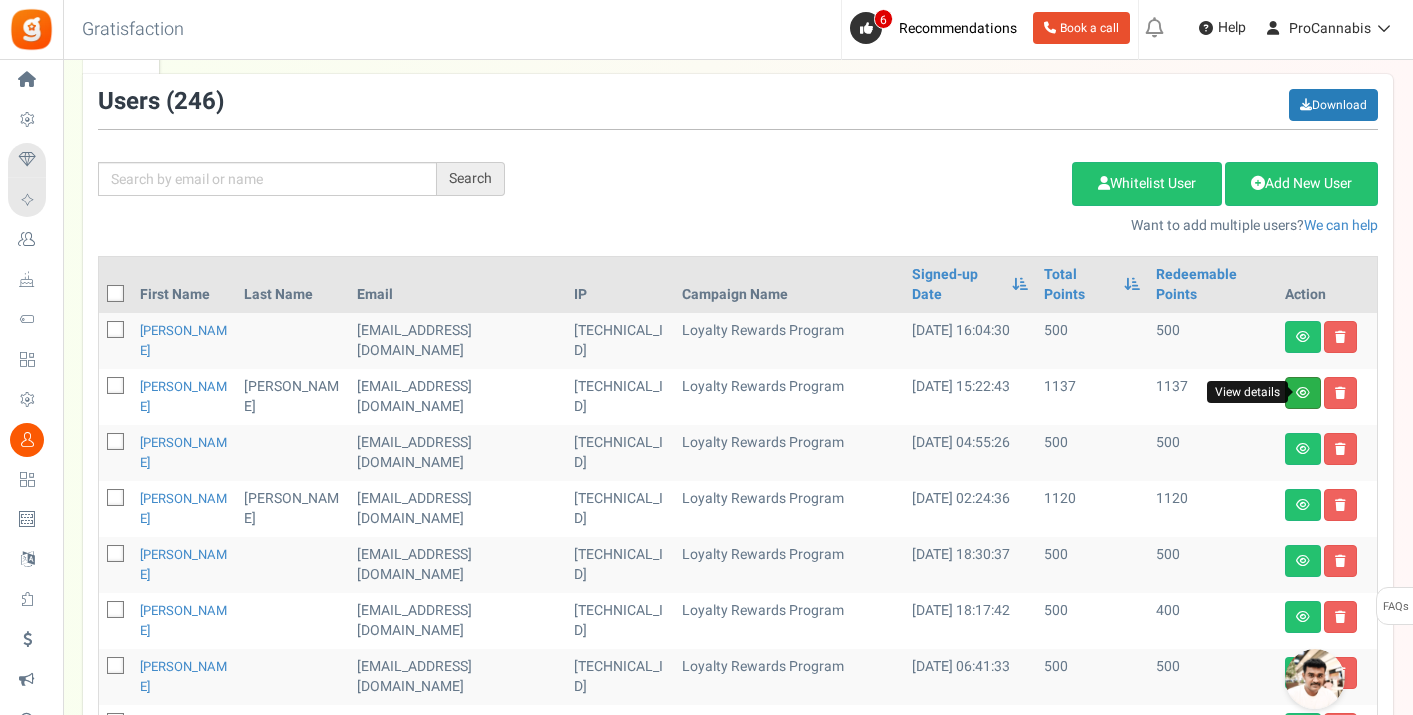 click at bounding box center [1303, 393] 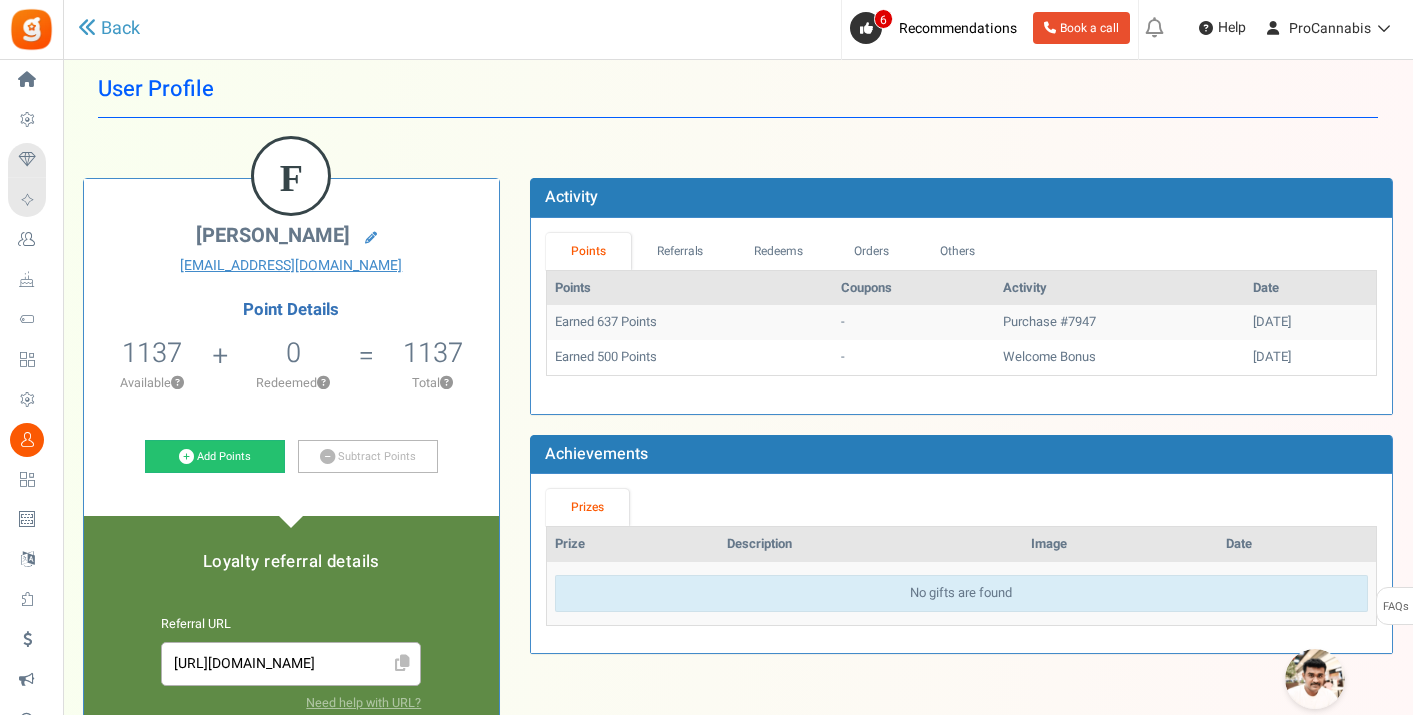 scroll, scrollTop: 0, scrollLeft: 0, axis: both 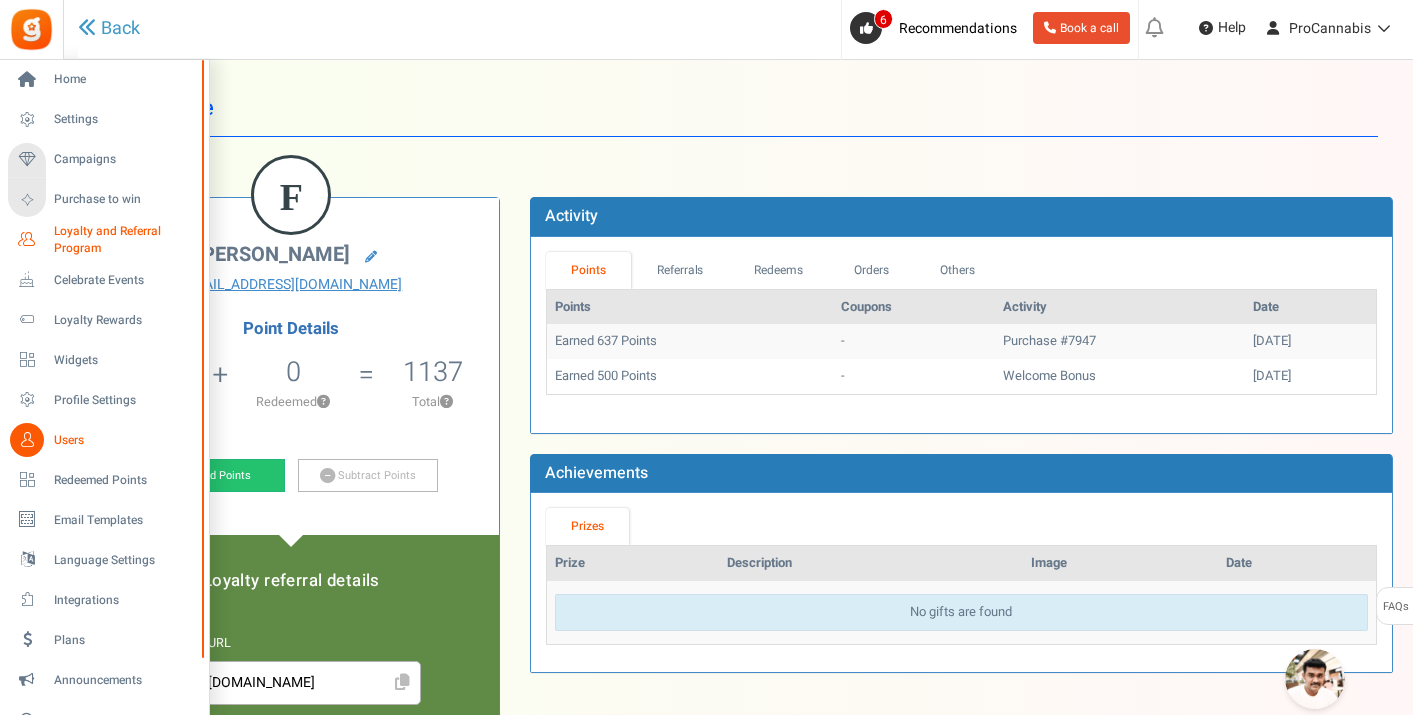 click on "Loyalty and Referral Program" at bounding box center [127, 240] 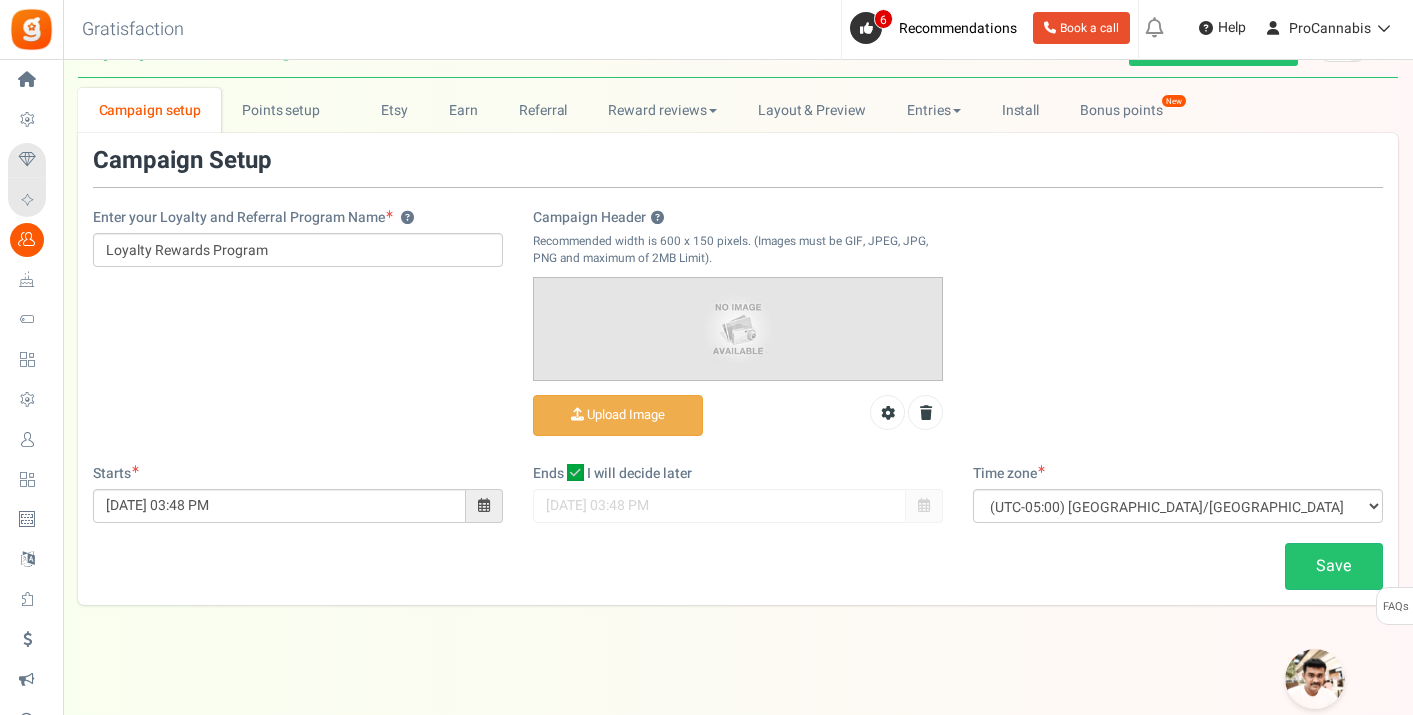 scroll, scrollTop: 70, scrollLeft: 0, axis: vertical 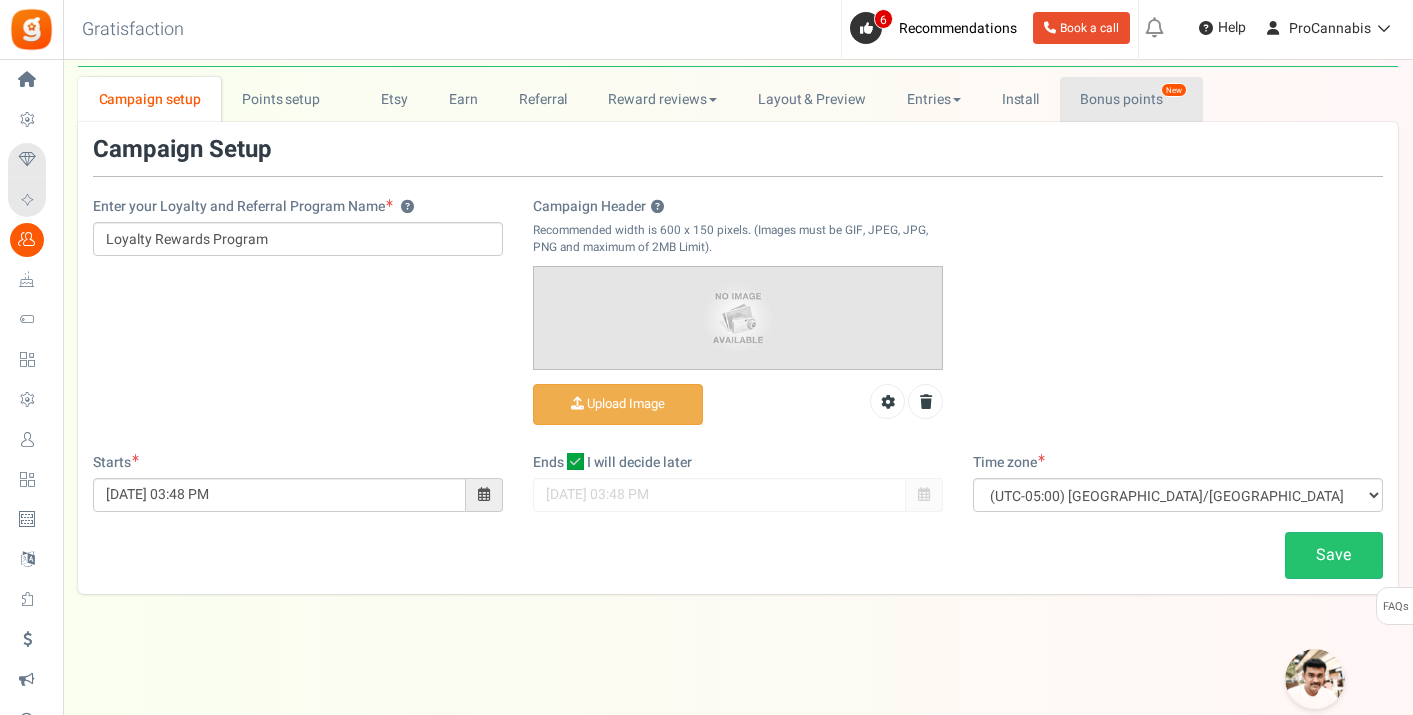 click on "Bonus points
New" at bounding box center [1131, 99] 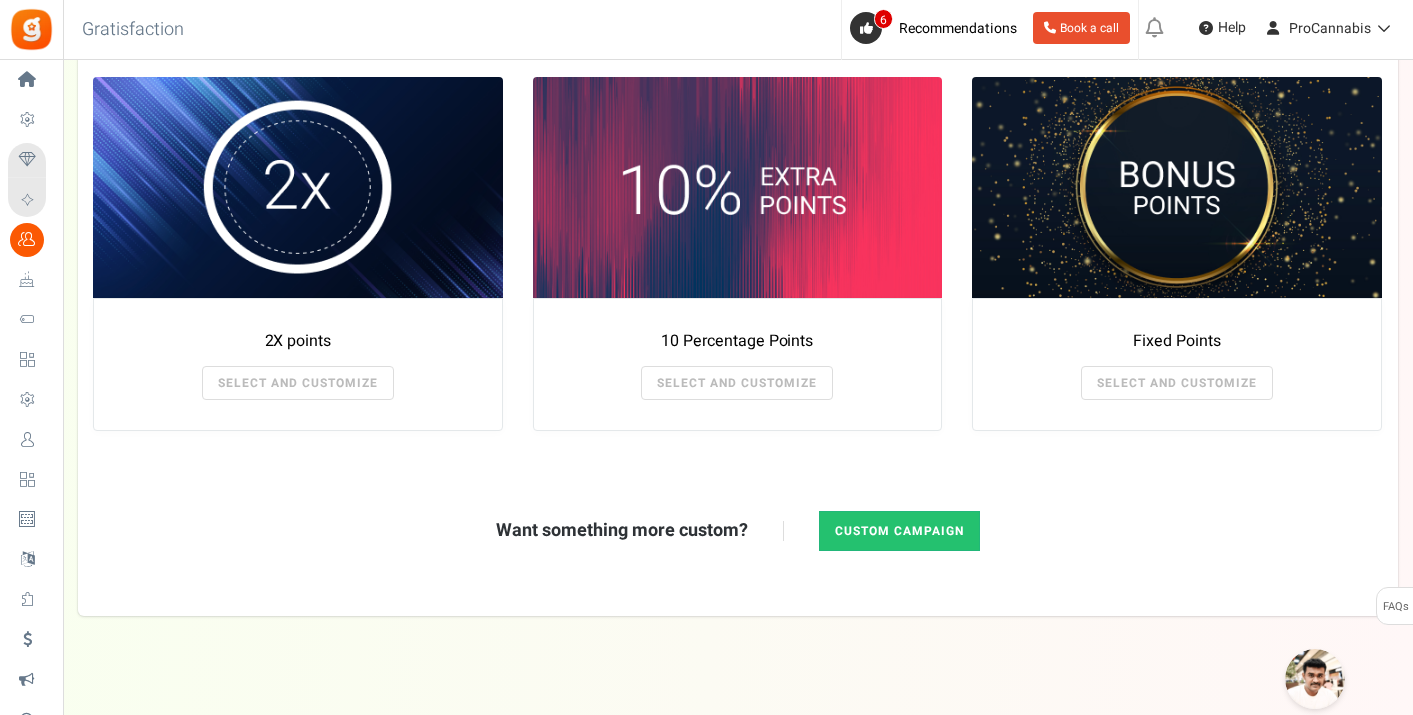 scroll, scrollTop: 412, scrollLeft: 0, axis: vertical 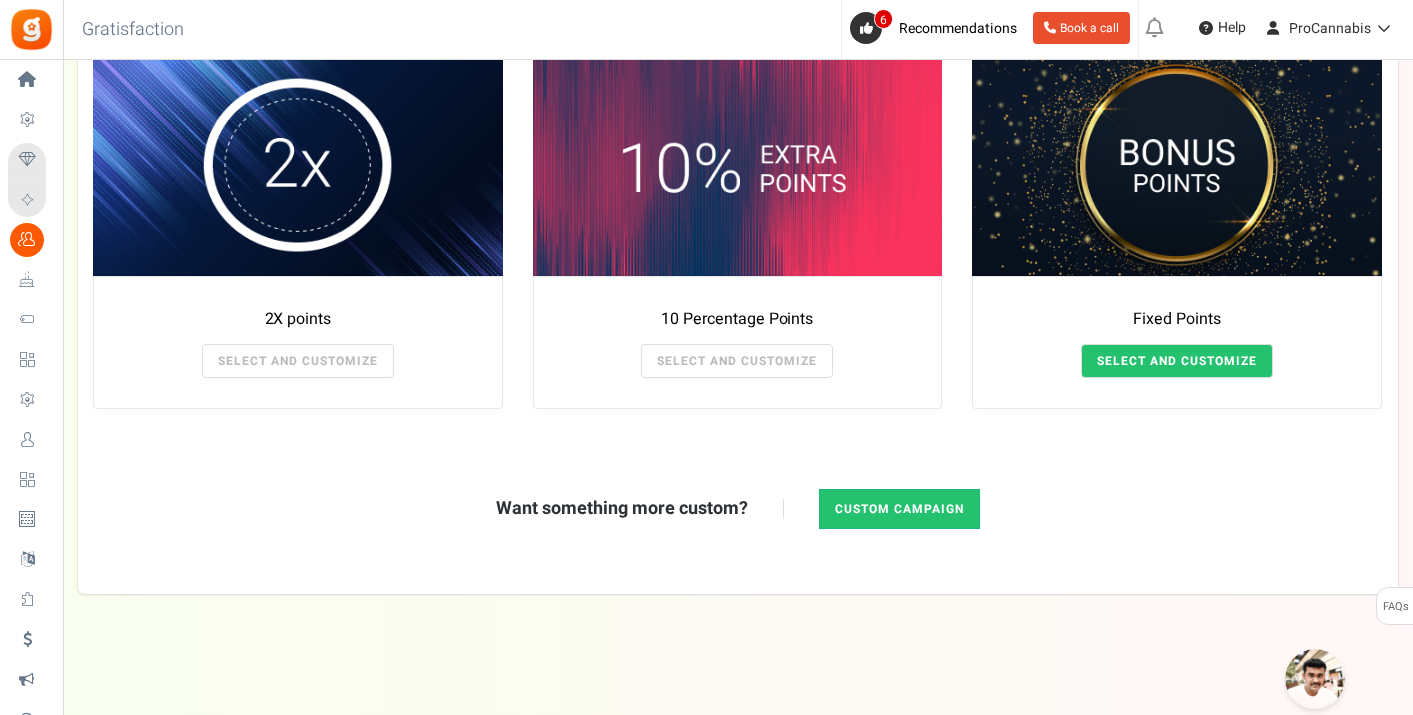 click on "SELECT AND CUSTOMIZE" at bounding box center (1177, 361) 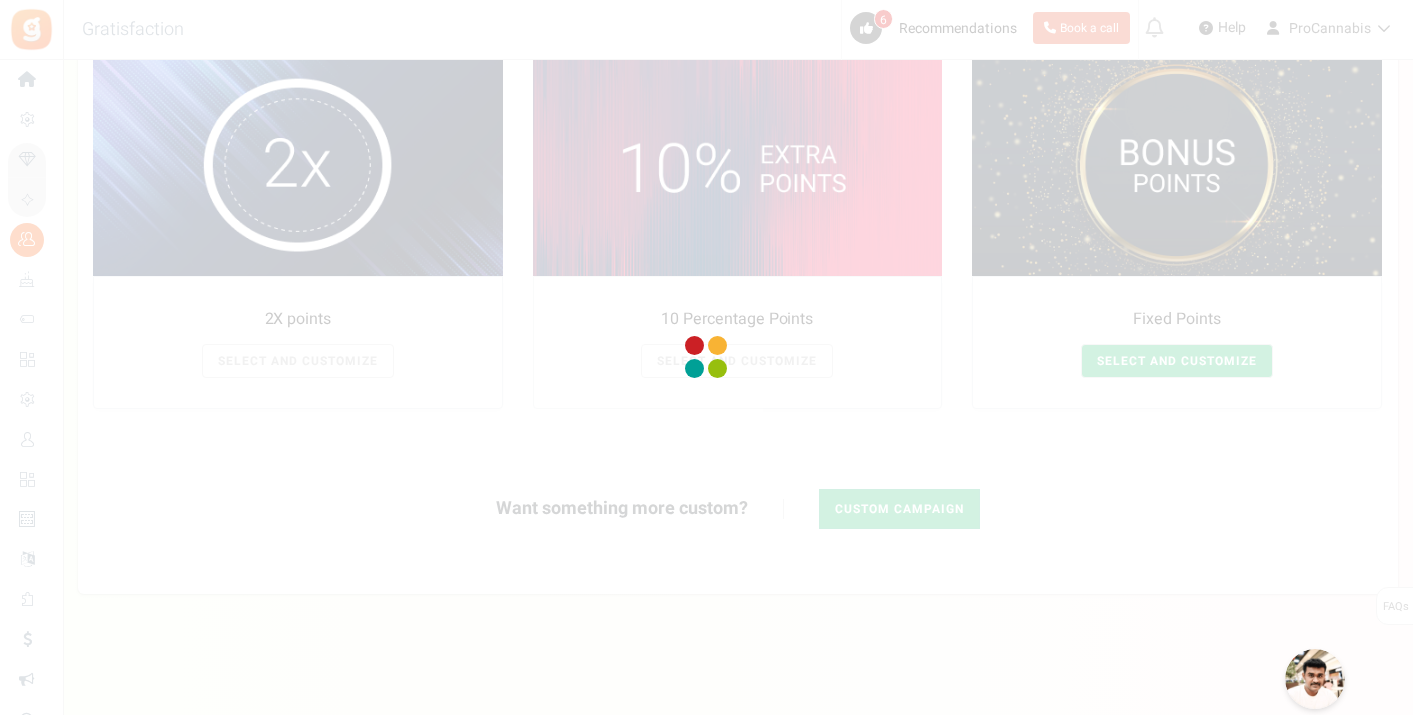 radio on "true" 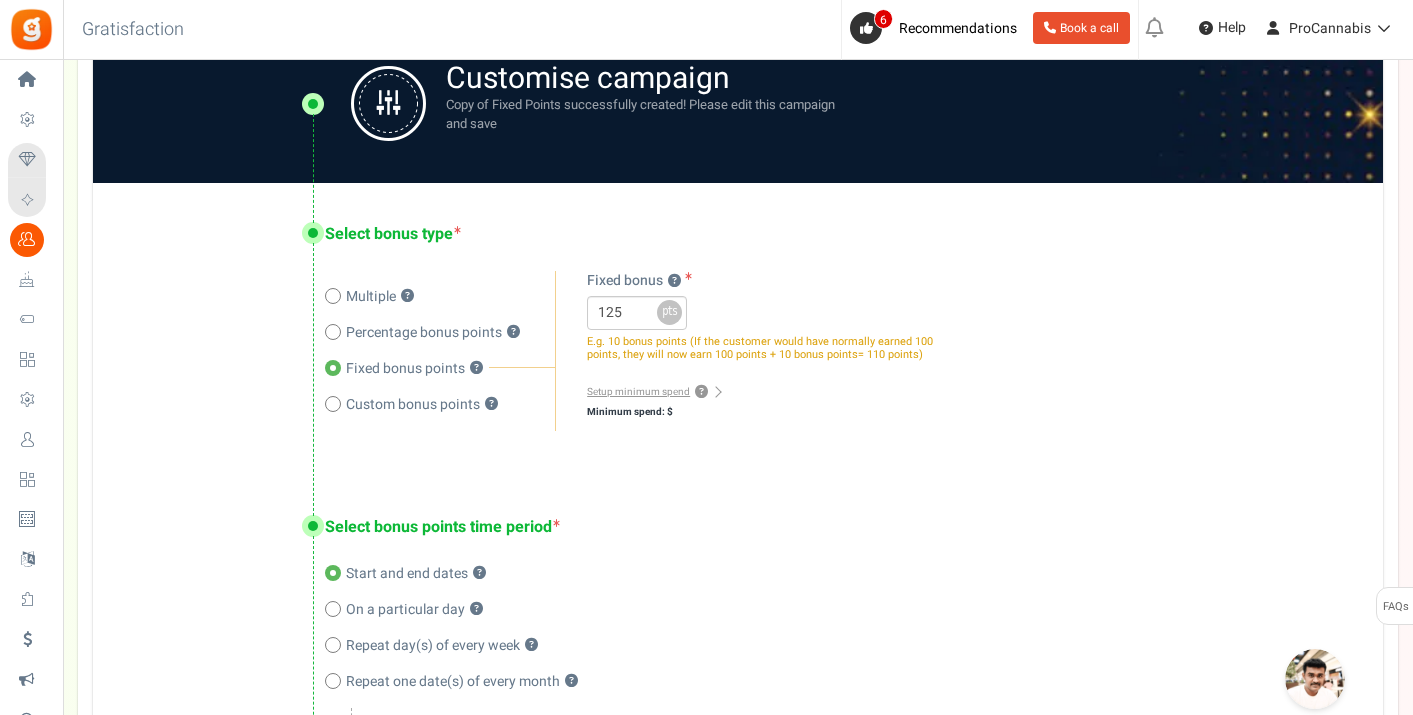 click on "Start and end dates
?" at bounding box center (834, 574) 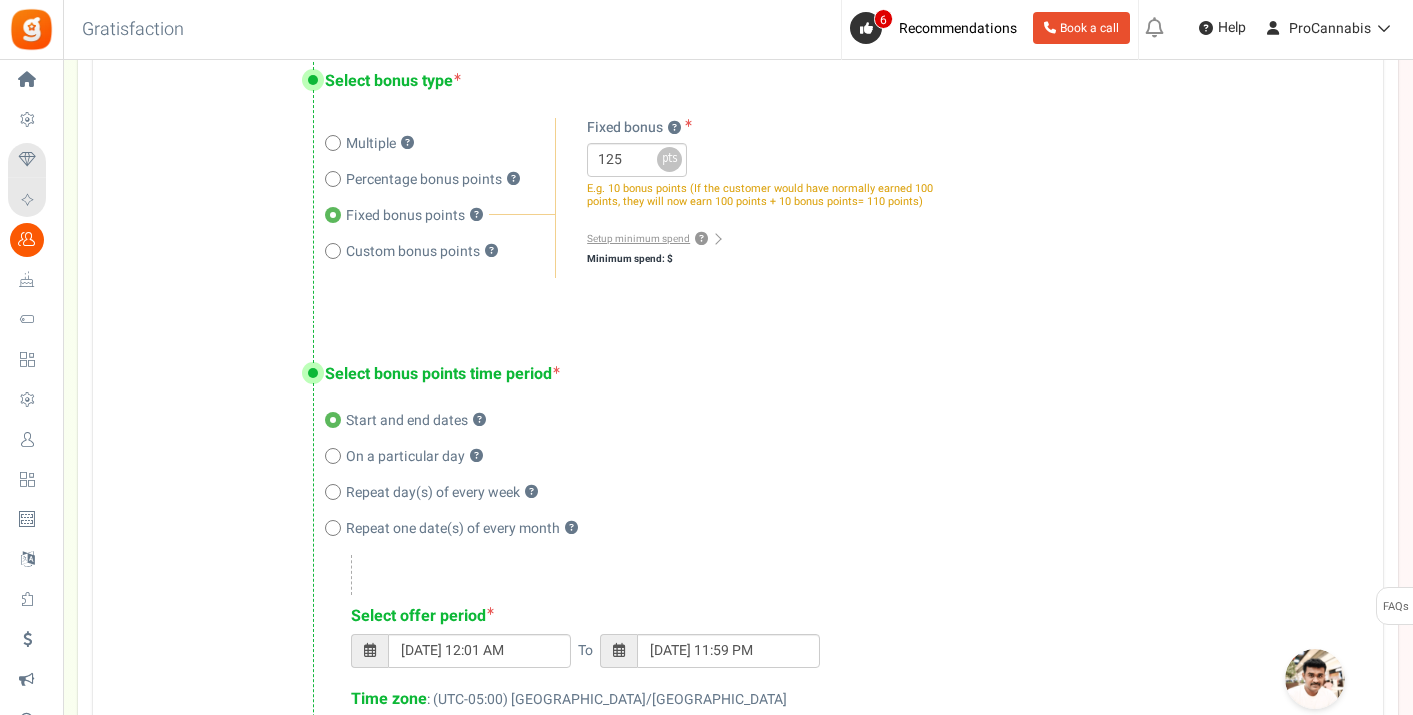 scroll, scrollTop: 0, scrollLeft: 0, axis: both 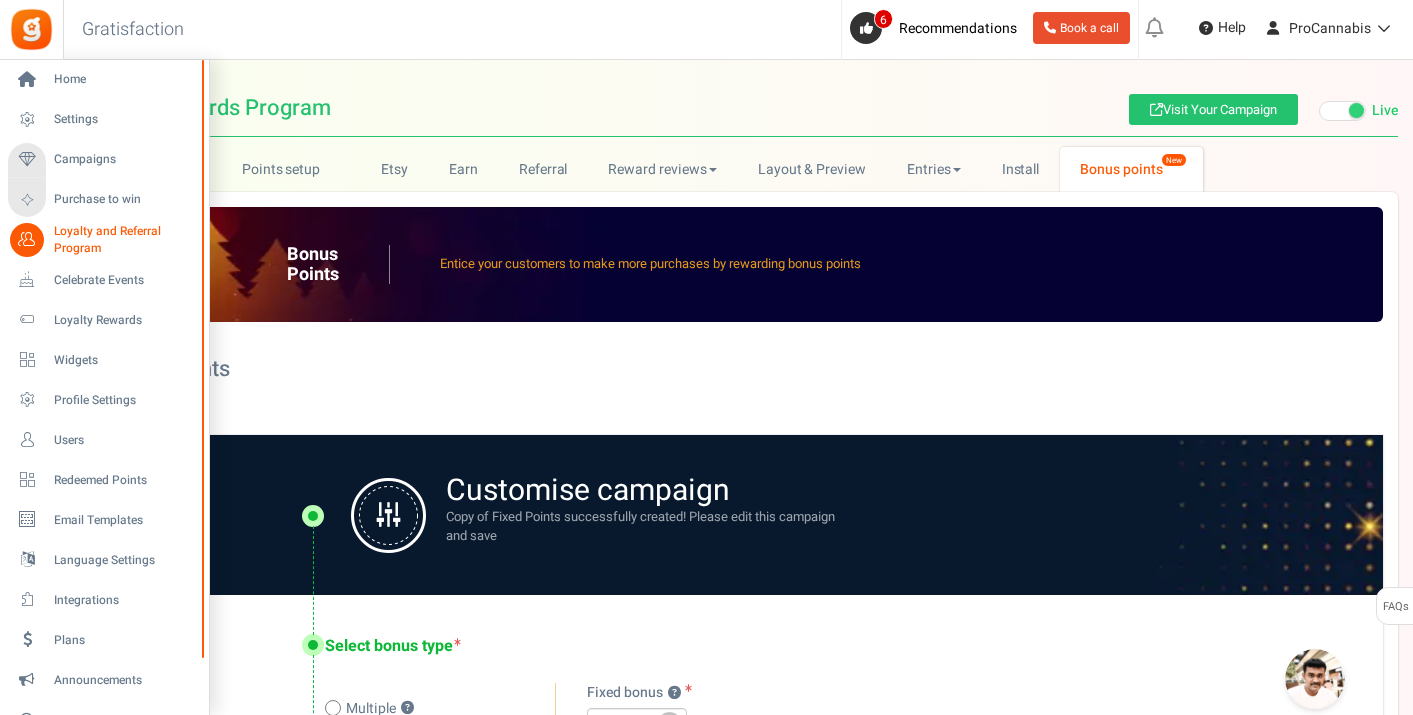 click on "Loyalty and Referral Program" at bounding box center (127, 240) 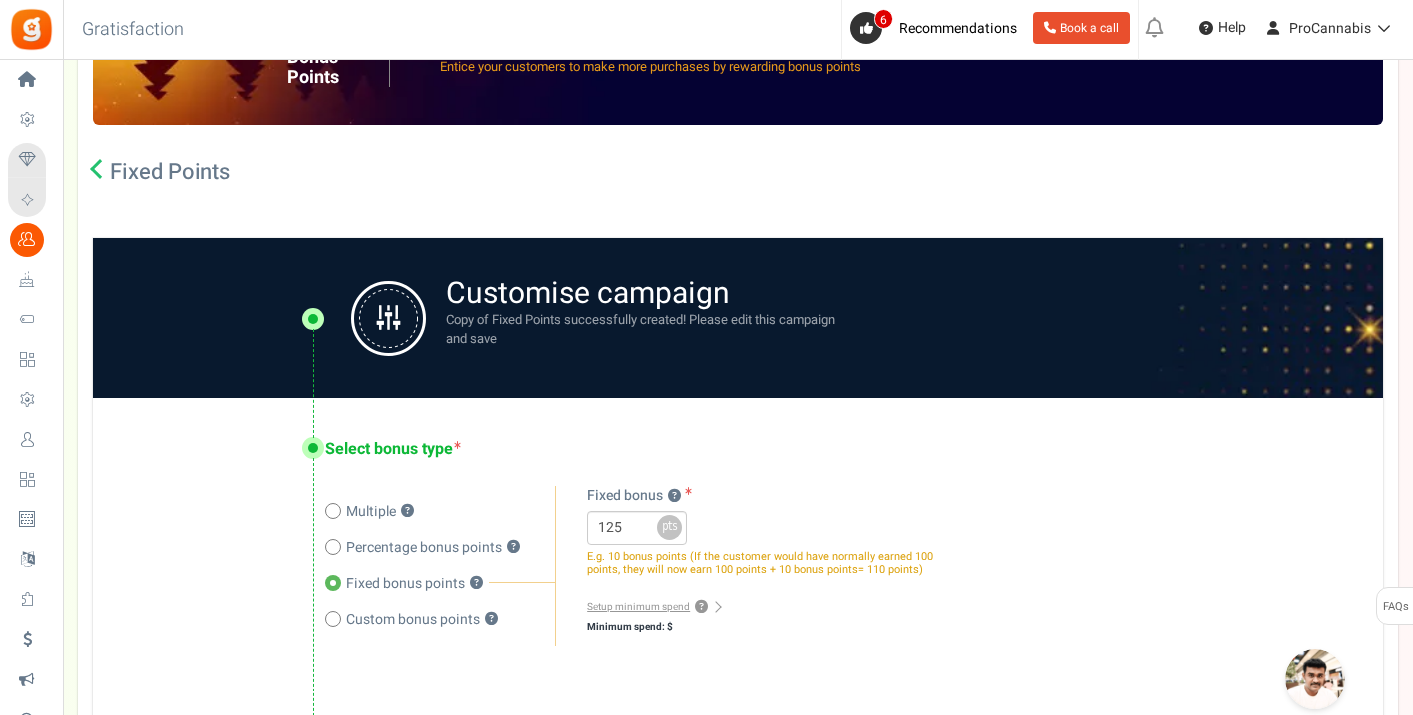 scroll, scrollTop: 0, scrollLeft: 0, axis: both 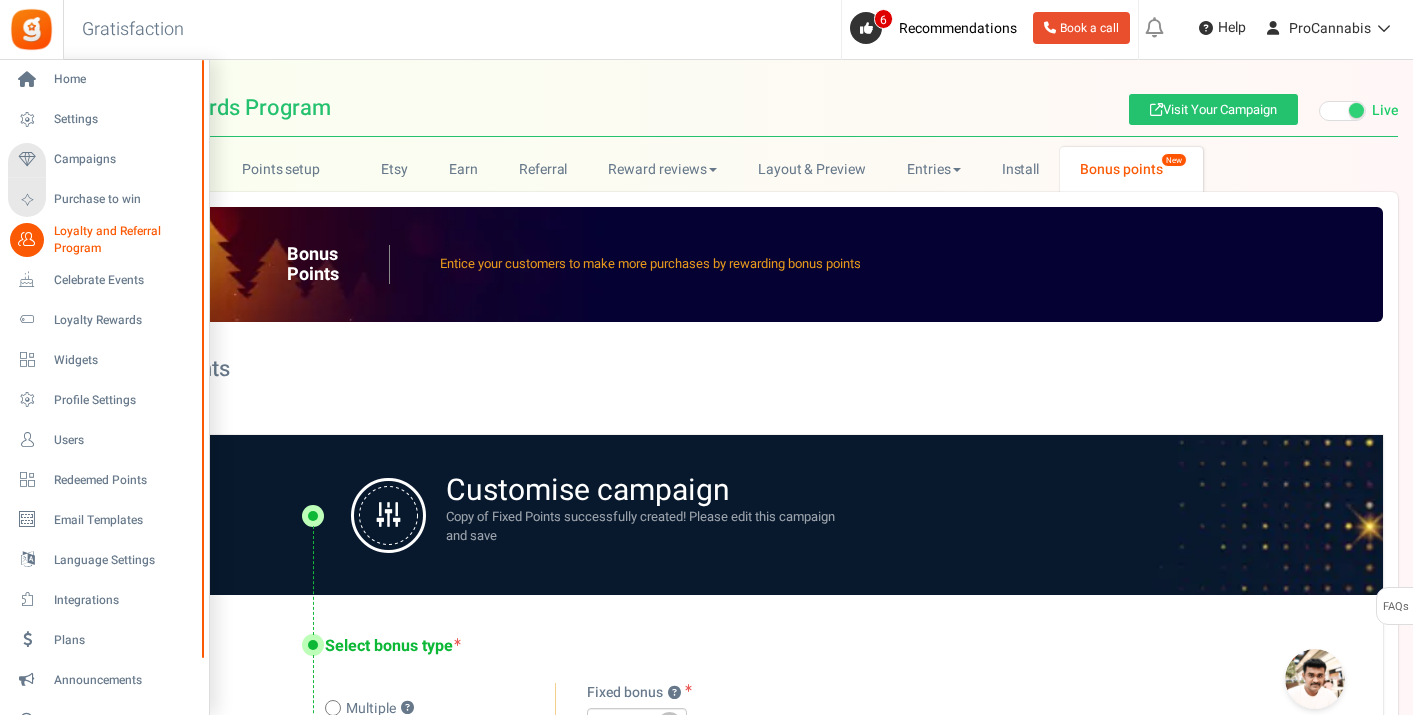 click on "Loyalty and Referral Program" at bounding box center (127, 240) 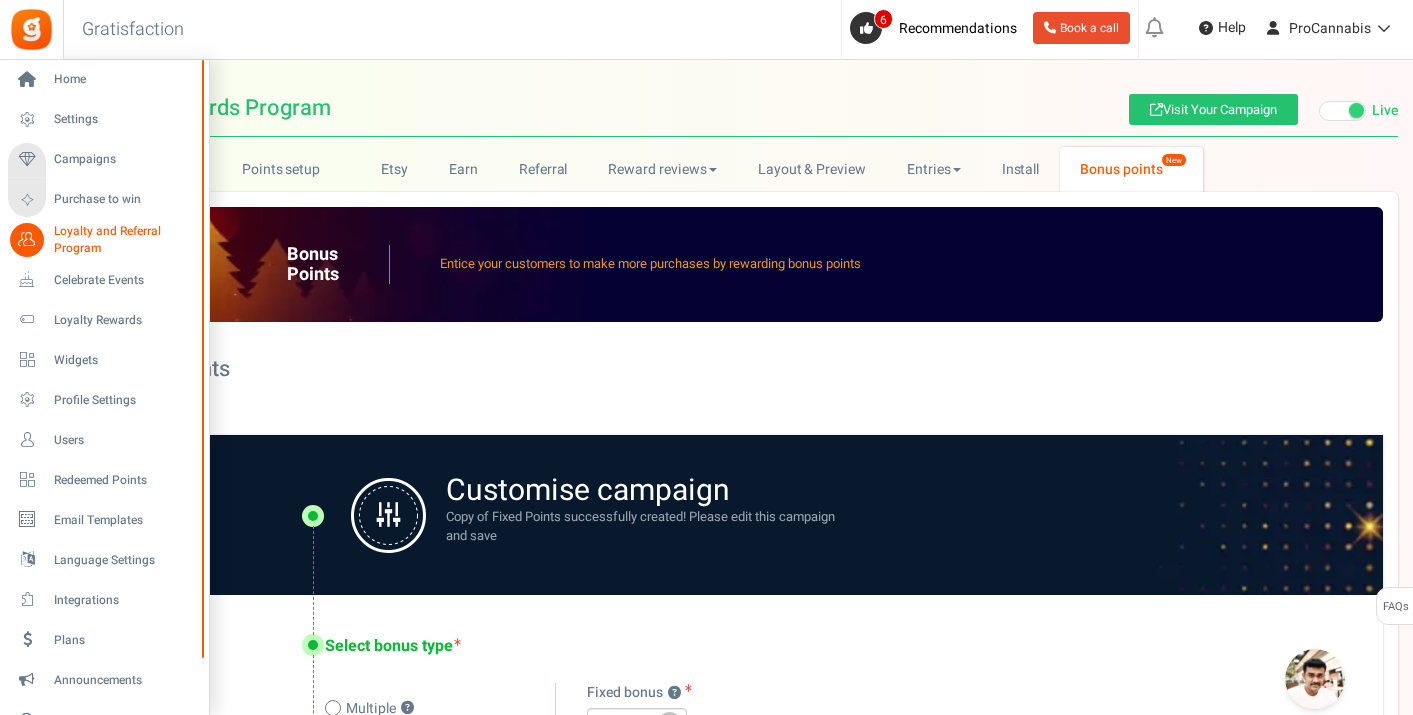click on "Loyalty and Referral Program" at bounding box center (127, 240) 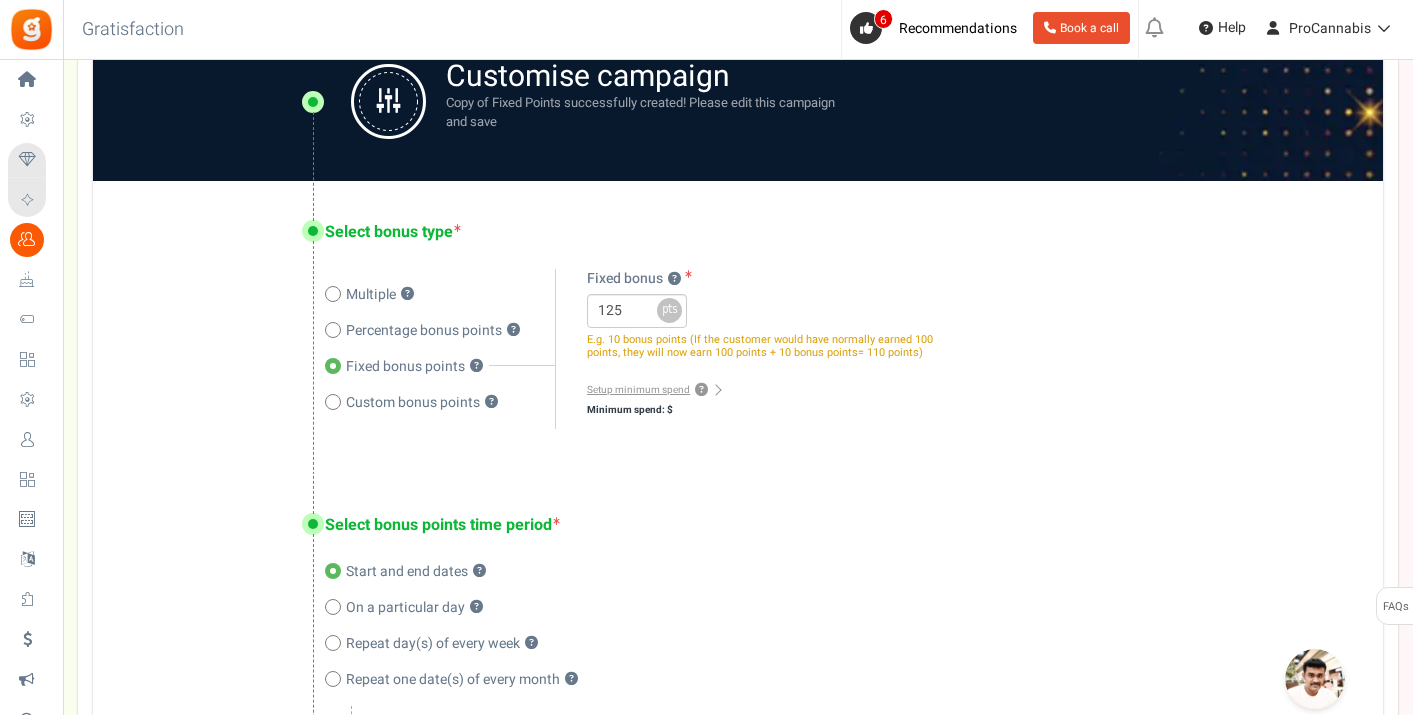 scroll, scrollTop: 343, scrollLeft: 0, axis: vertical 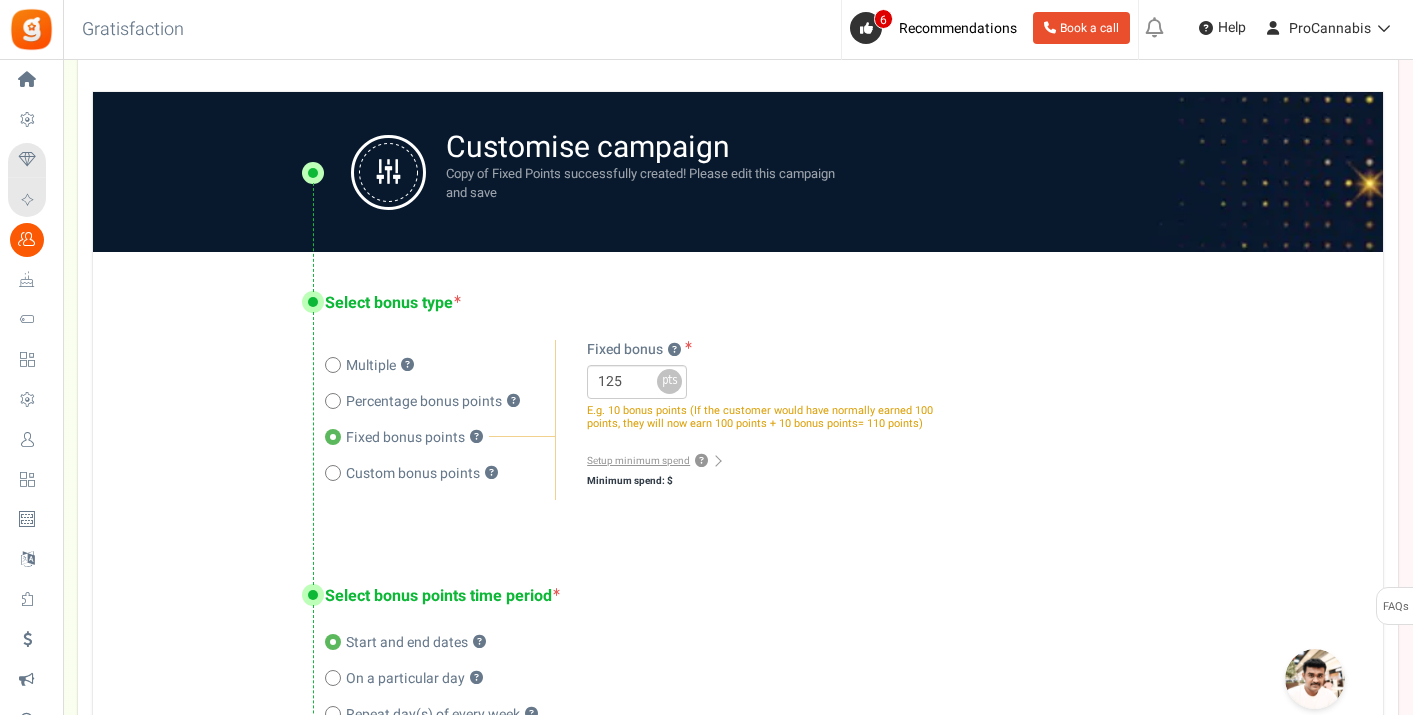click on "Multiple
?" at bounding box center [440, 366] 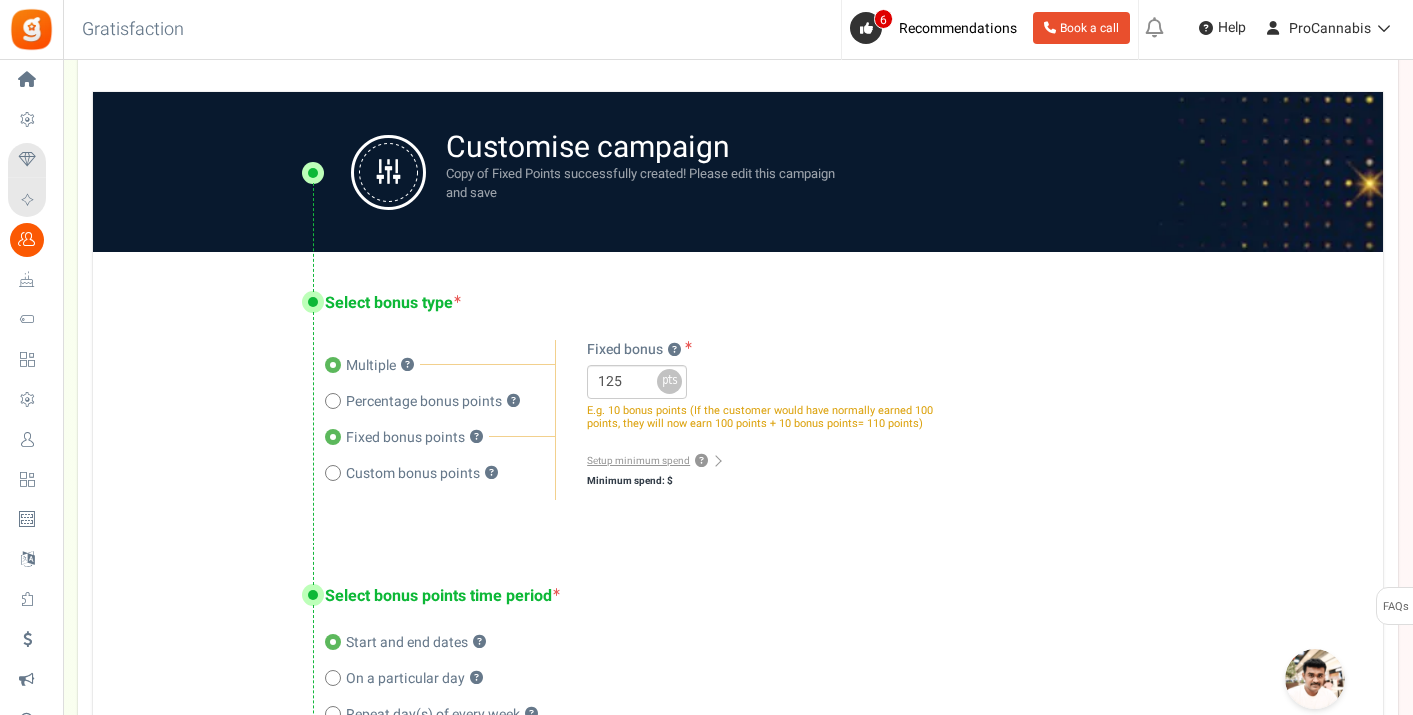 radio on "false" 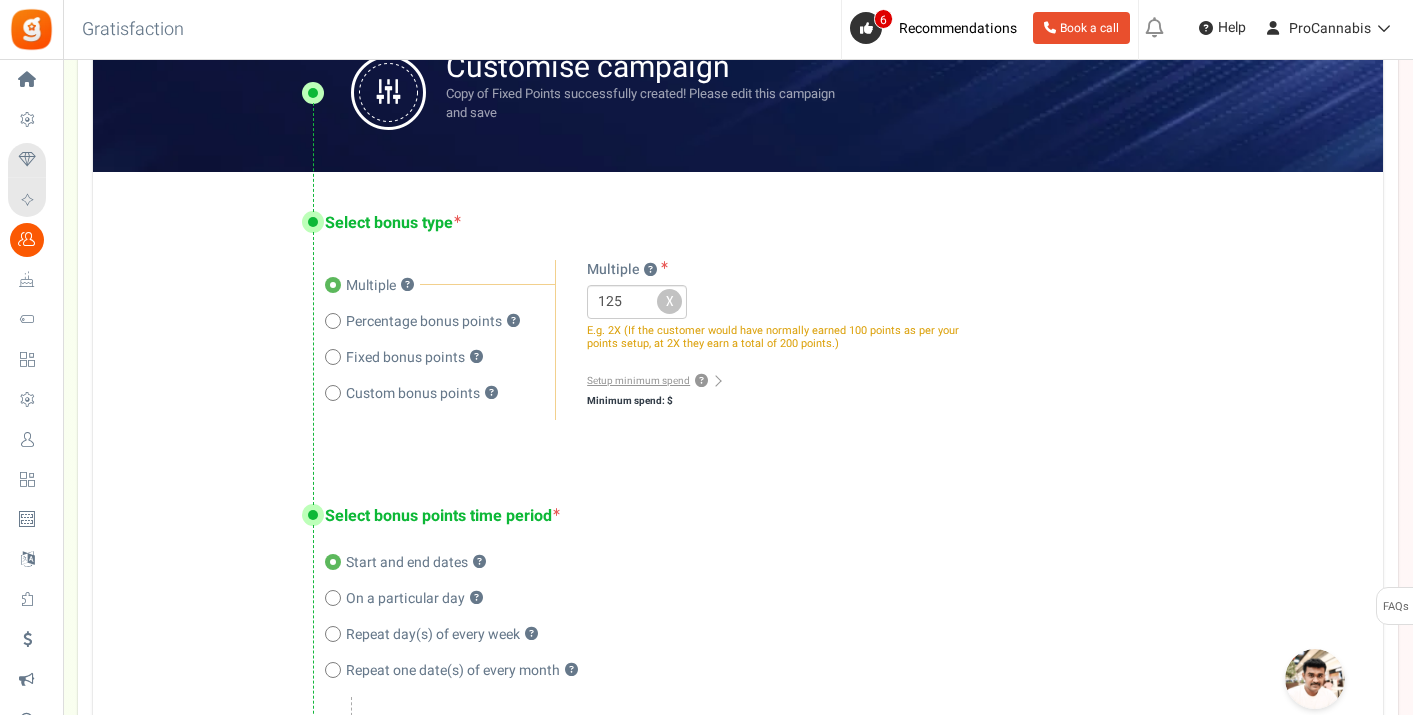 scroll, scrollTop: 421, scrollLeft: 0, axis: vertical 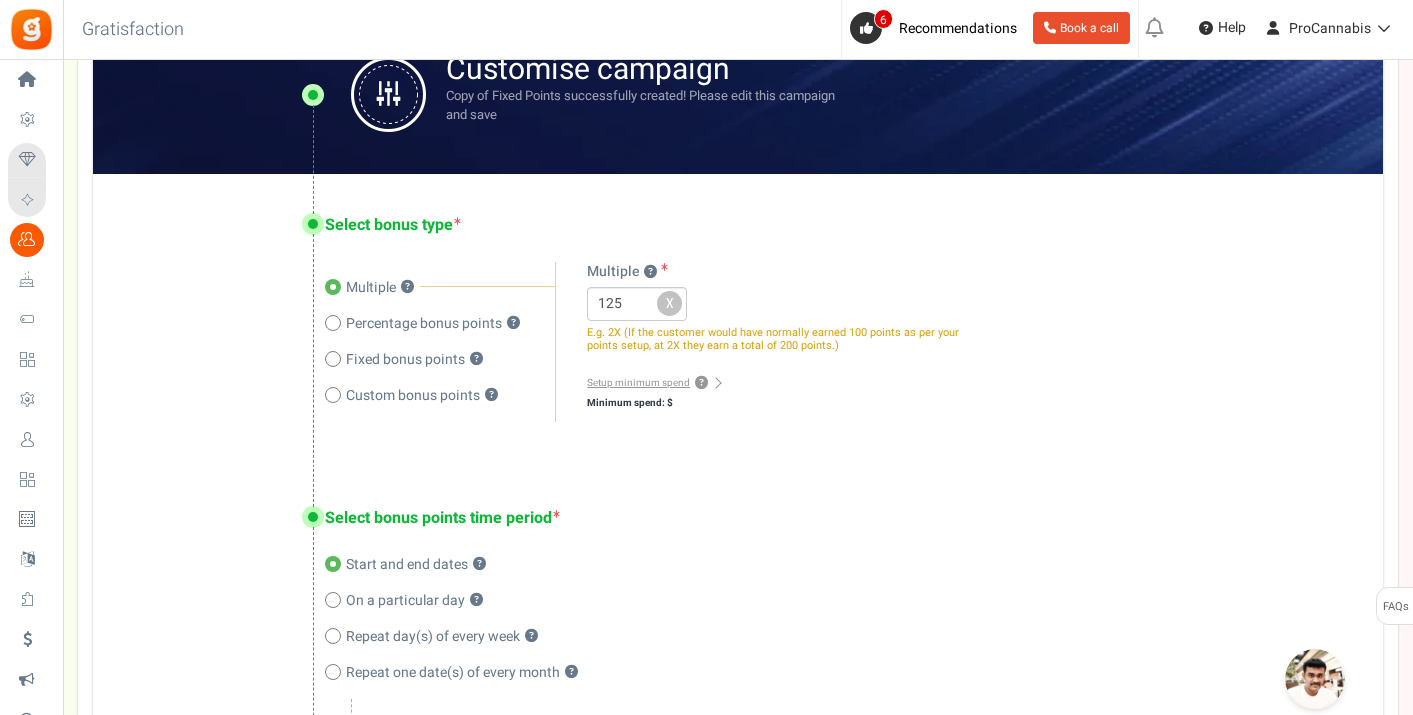 click at bounding box center [333, 395] 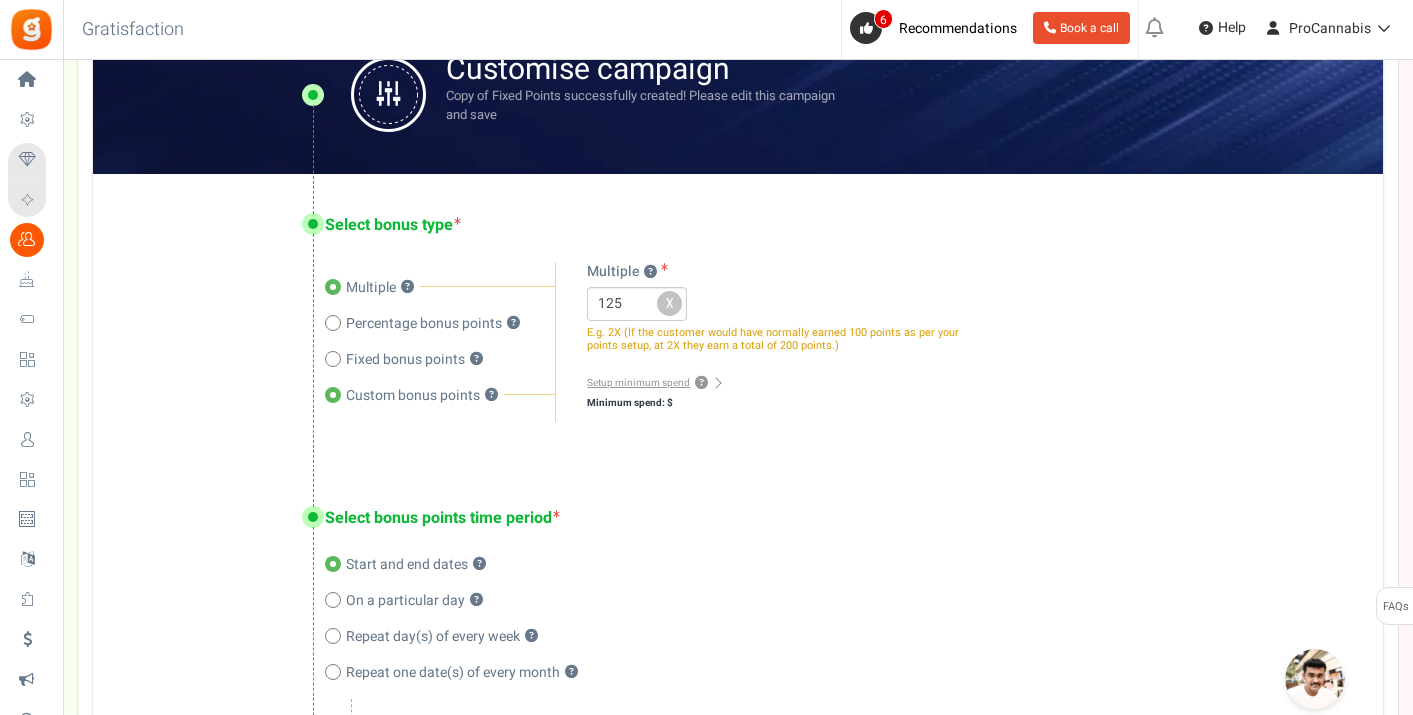 radio on "false" 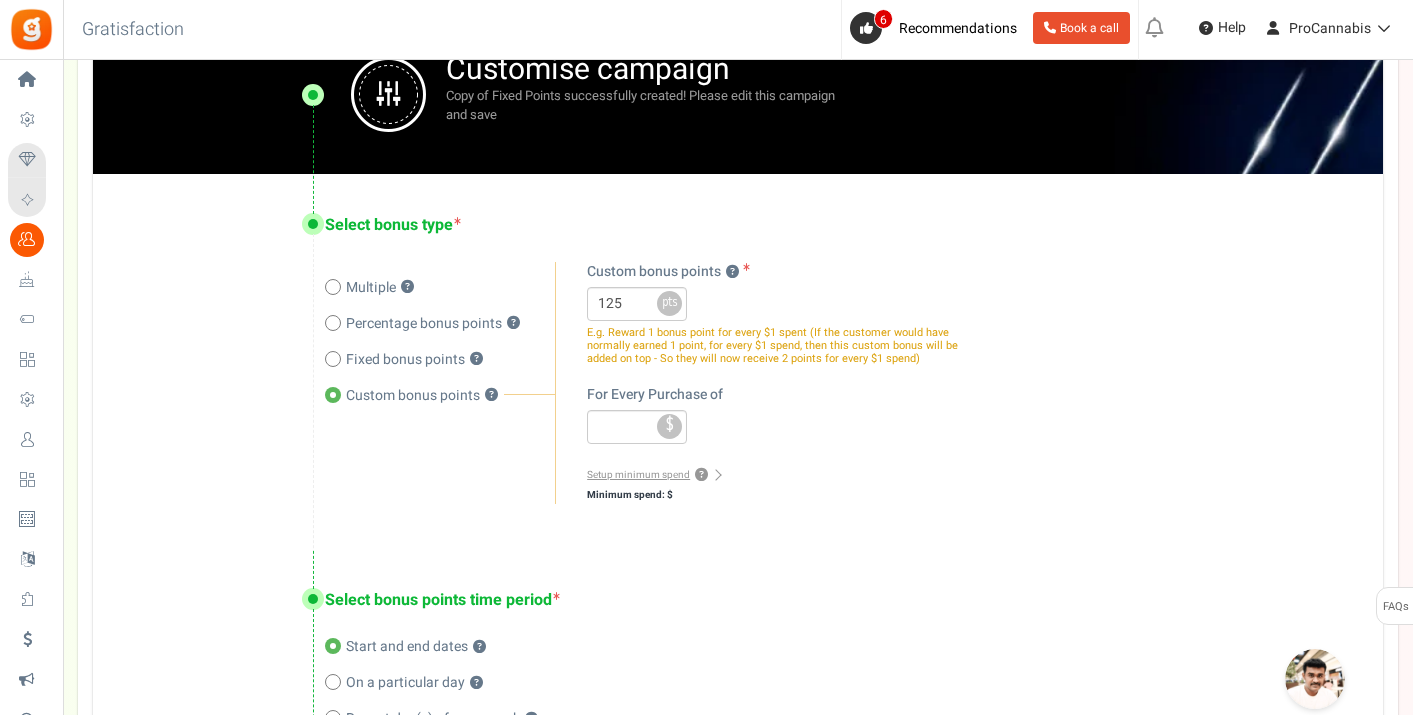 click at bounding box center [333, 359] 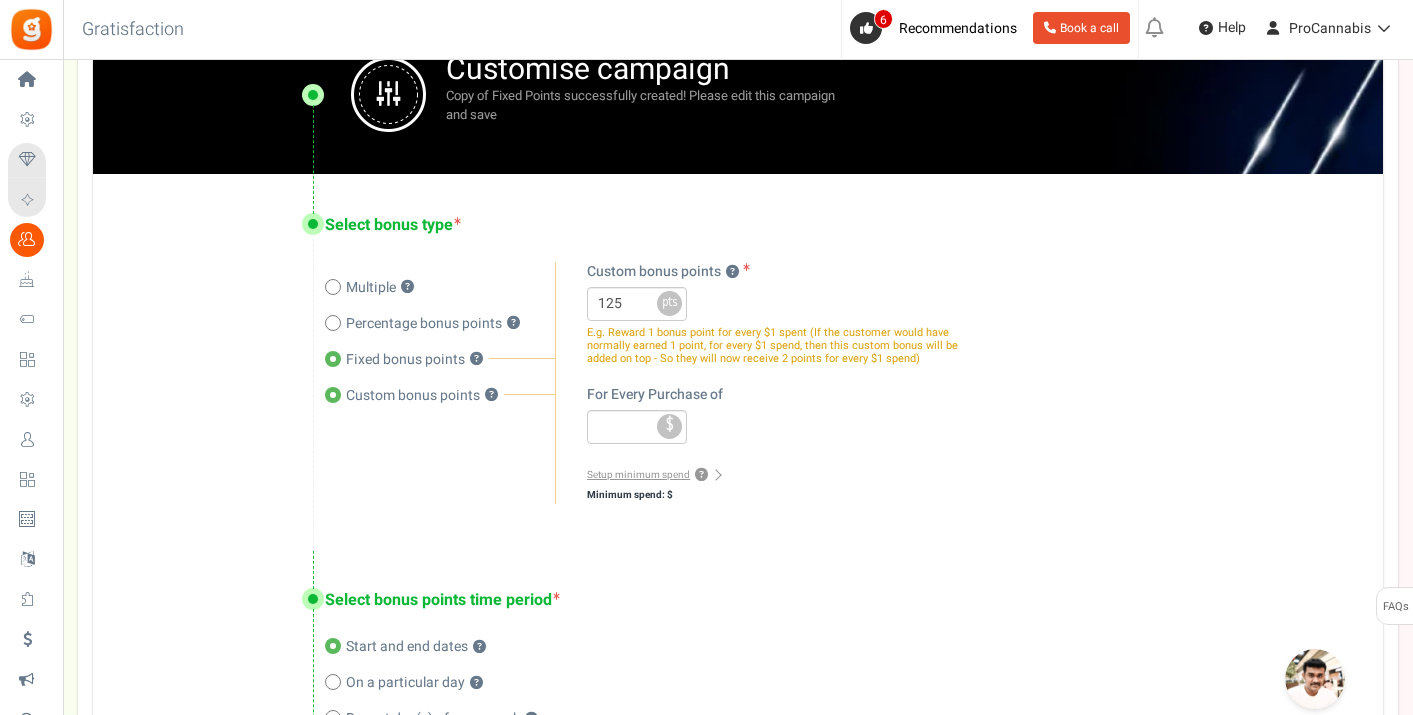 radio on "false" 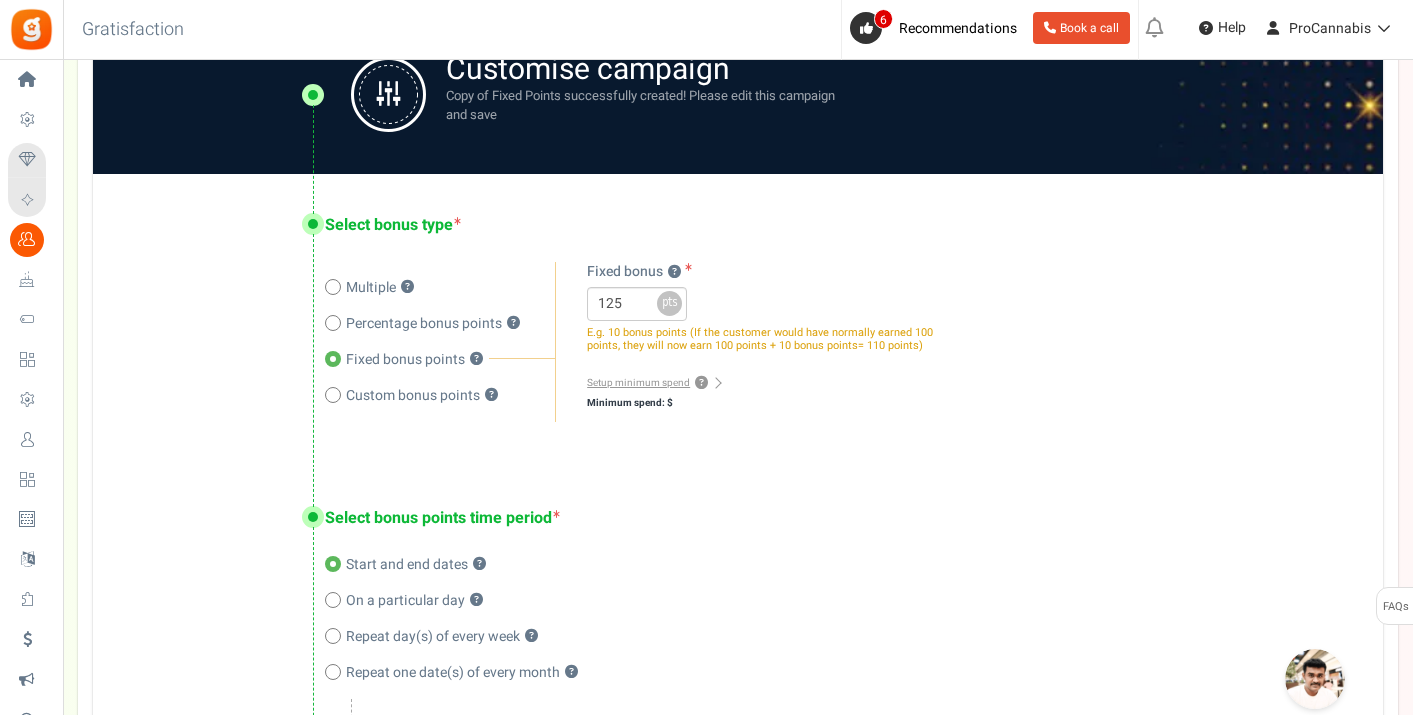 click at bounding box center (333, 323) 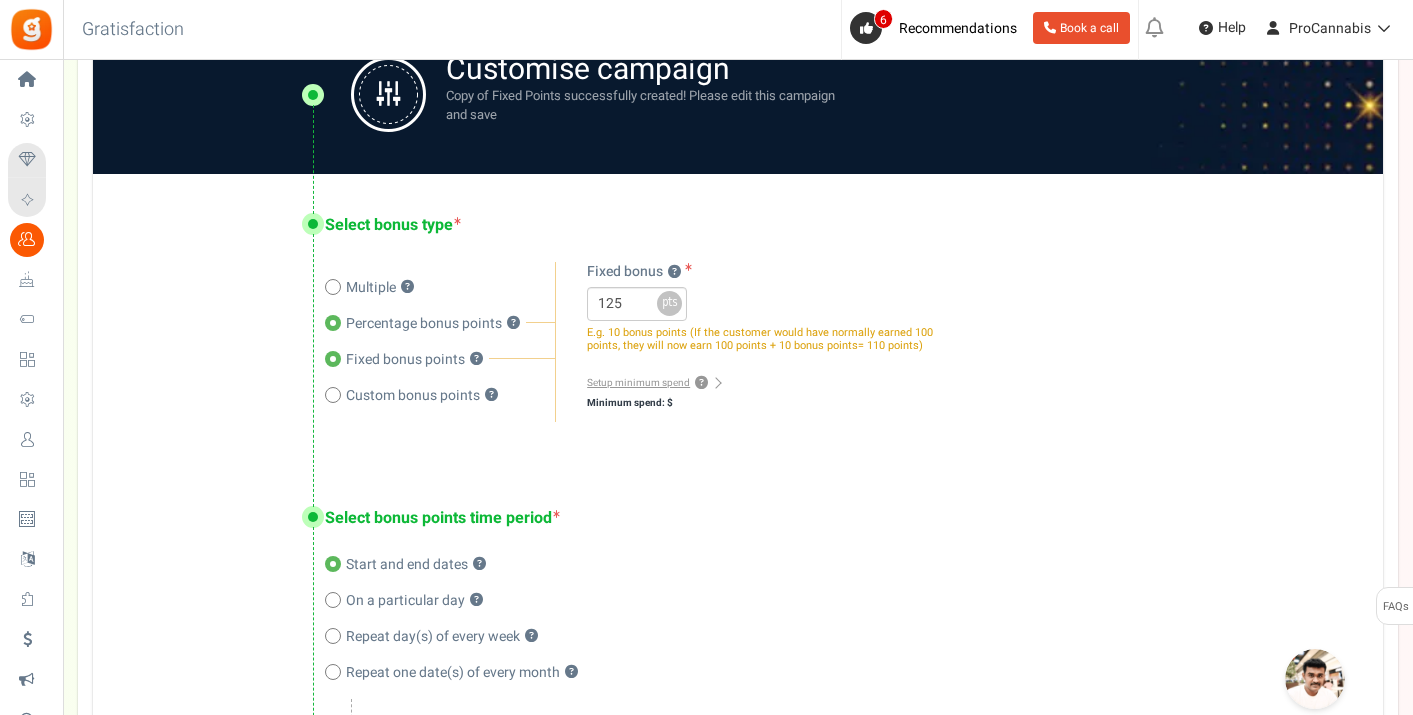 radio on "false" 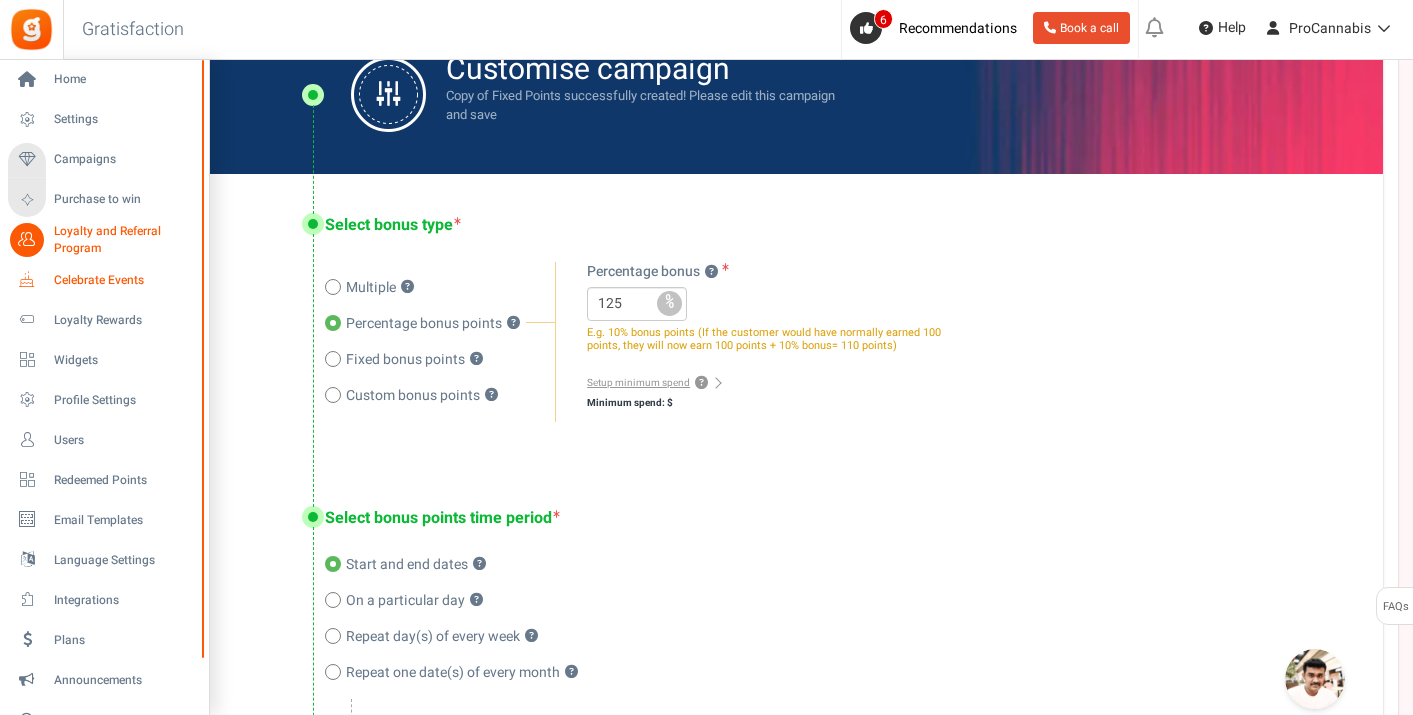 click on "Celebrate Events" at bounding box center [124, 280] 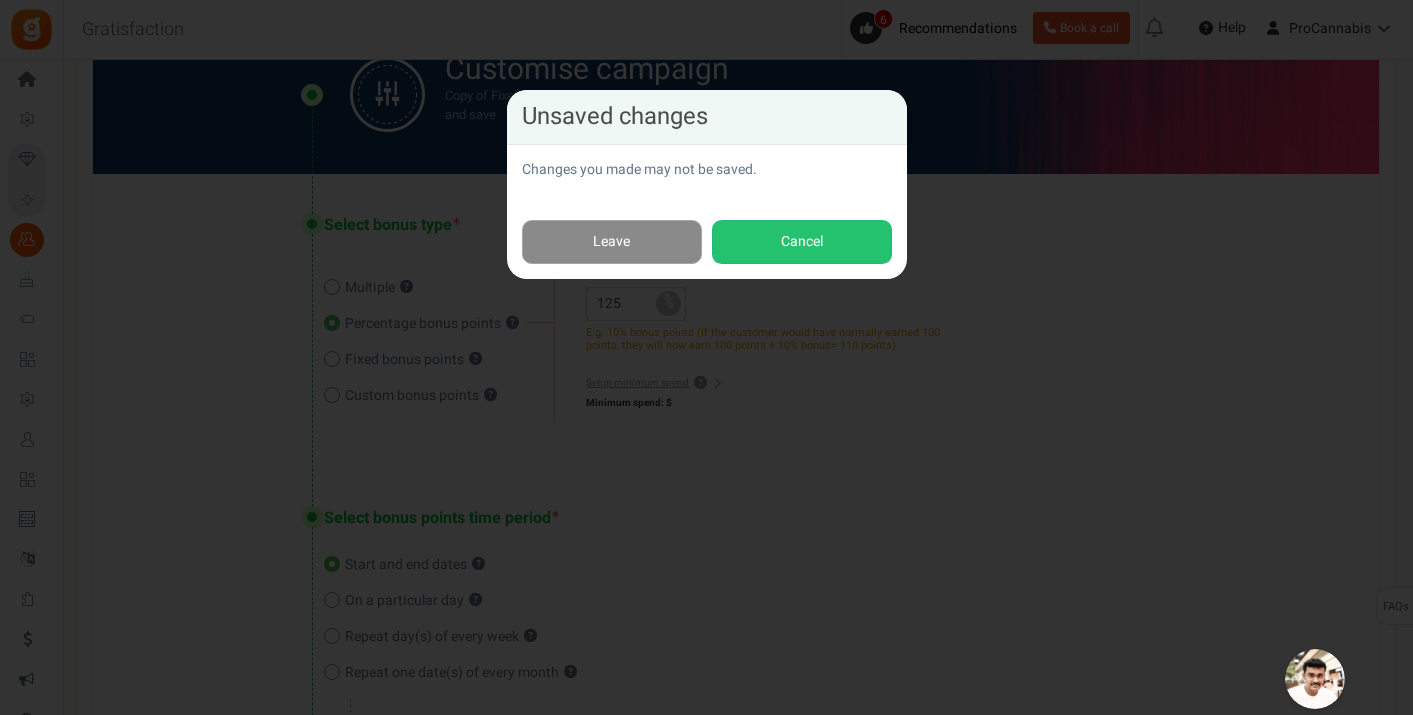 click on "Leave" at bounding box center (612, 242) 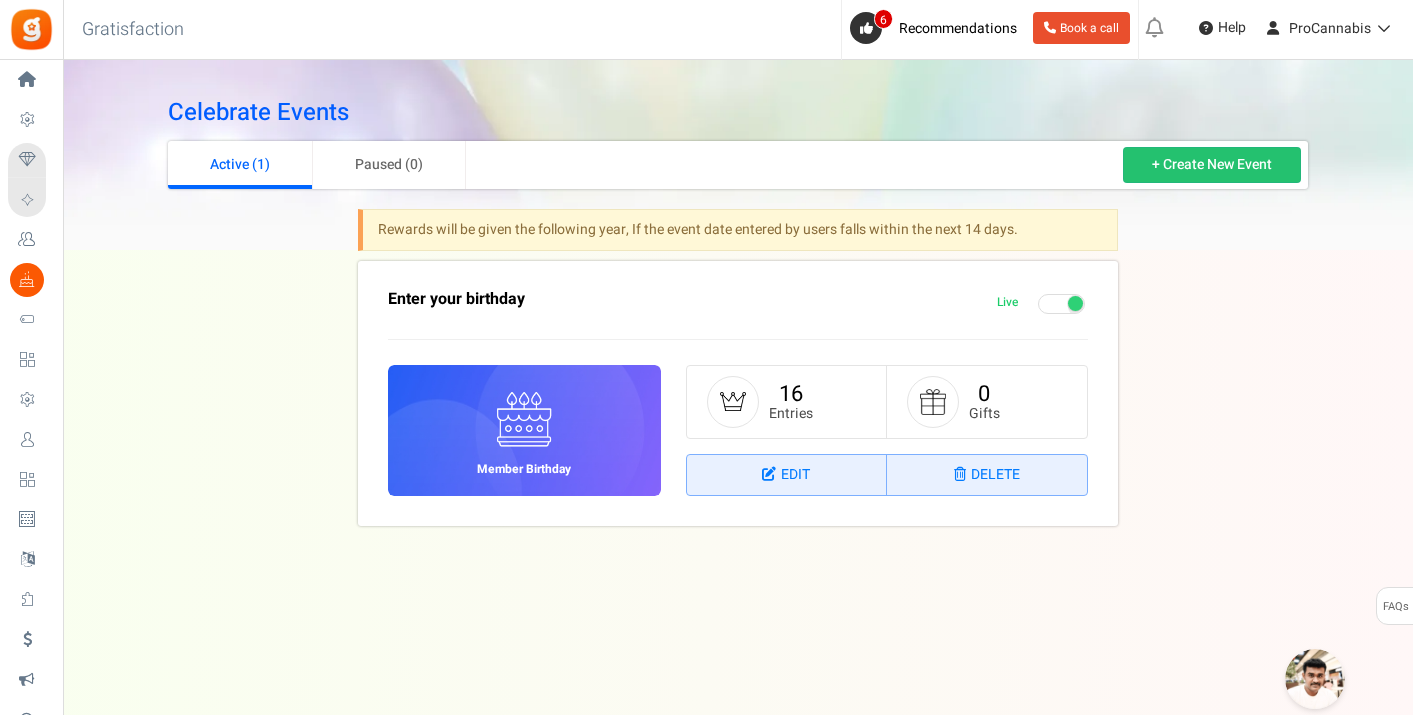 scroll, scrollTop: 0, scrollLeft: 0, axis: both 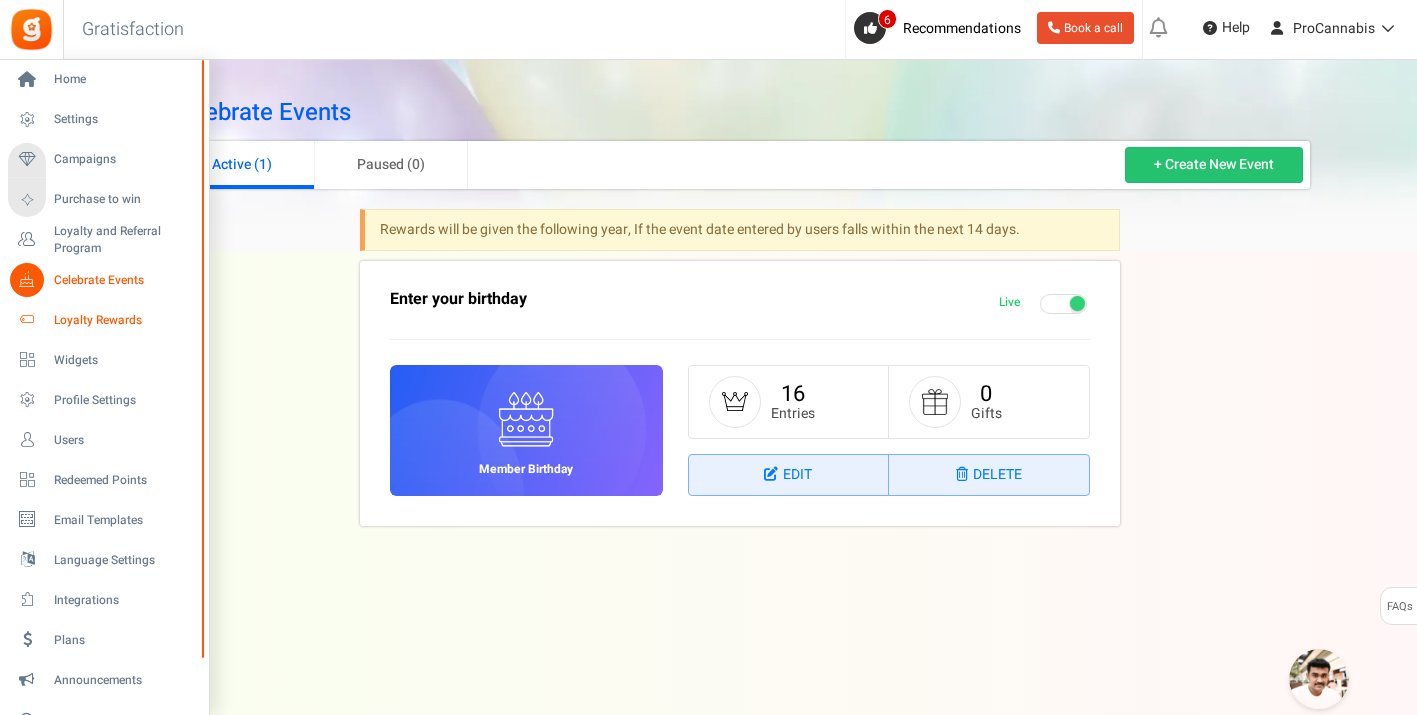 click on "Loyalty Rewards" at bounding box center [104, 320] 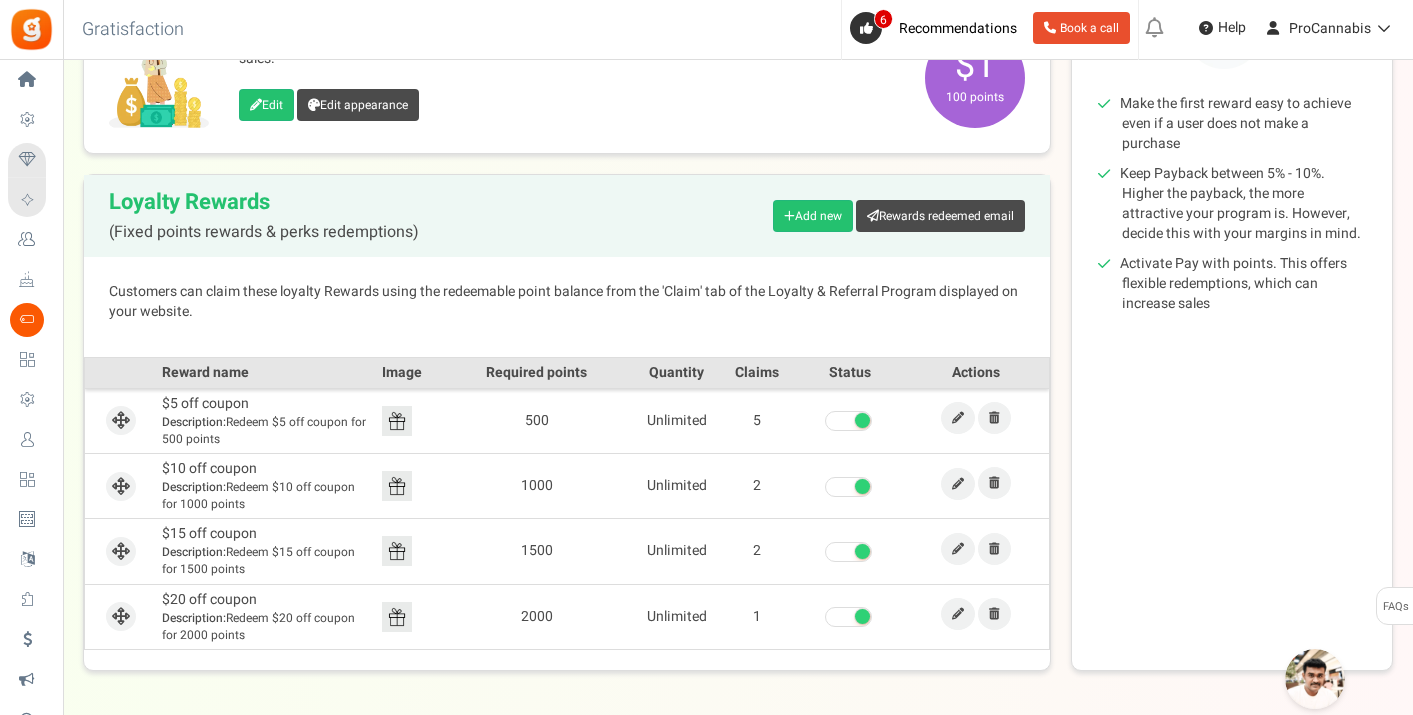 scroll, scrollTop: 424, scrollLeft: 0, axis: vertical 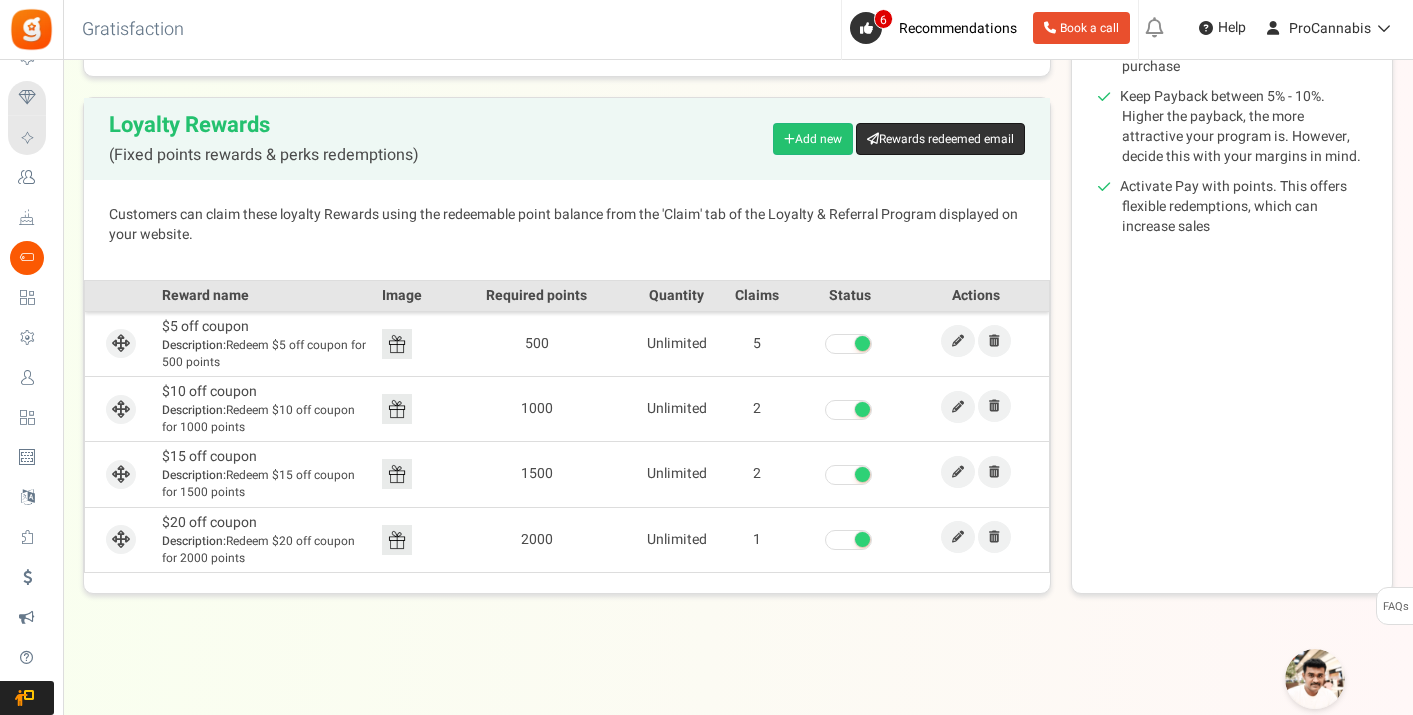 click on "Rewards redeemed email" at bounding box center (940, 139) 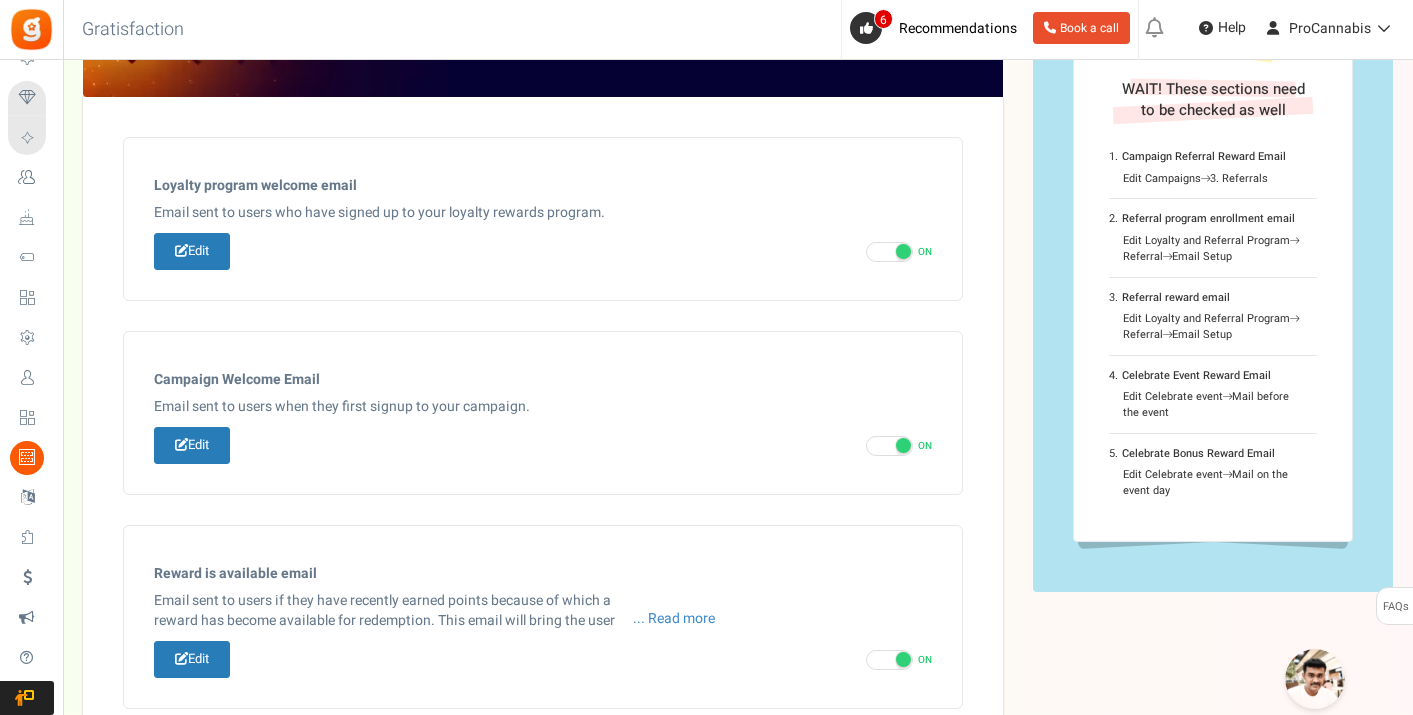 scroll, scrollTop: 90, scrollLeft: 0, axis: vertical 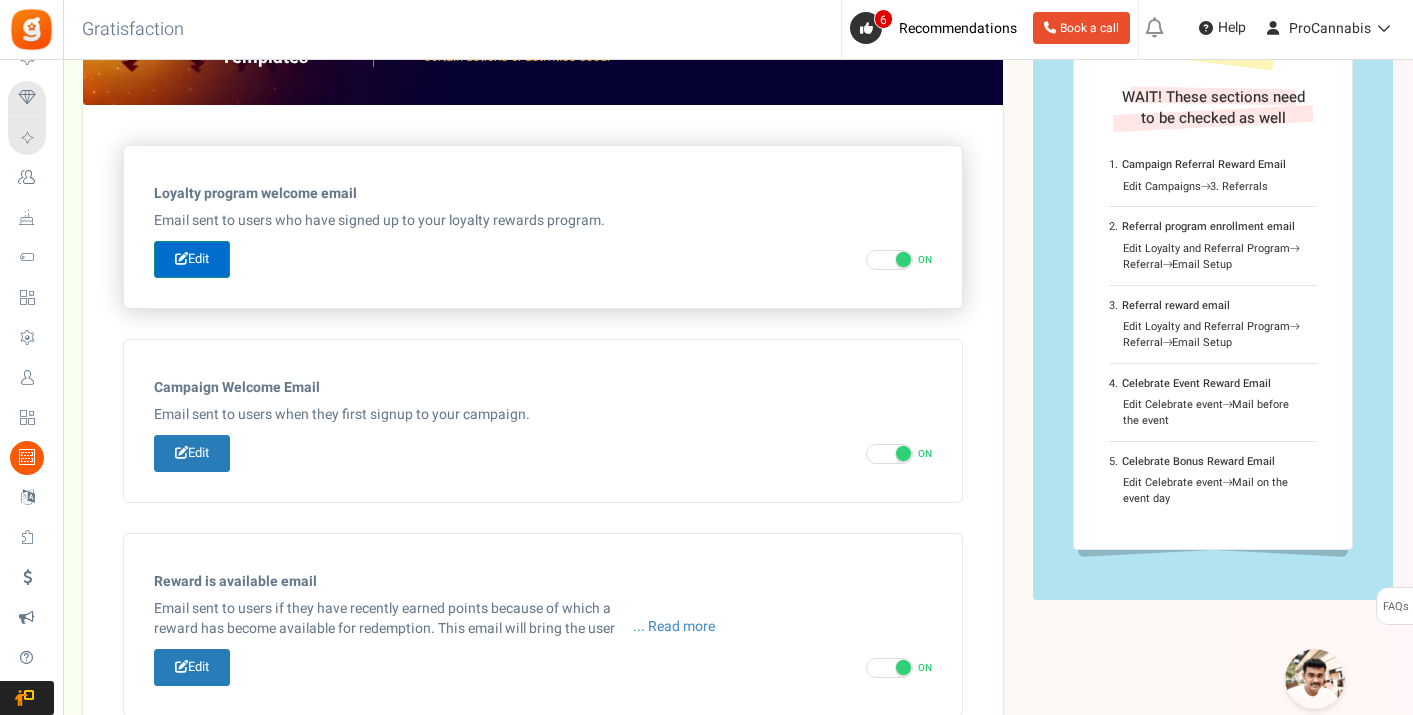click on "Edit" at bounding box center [192, 259] 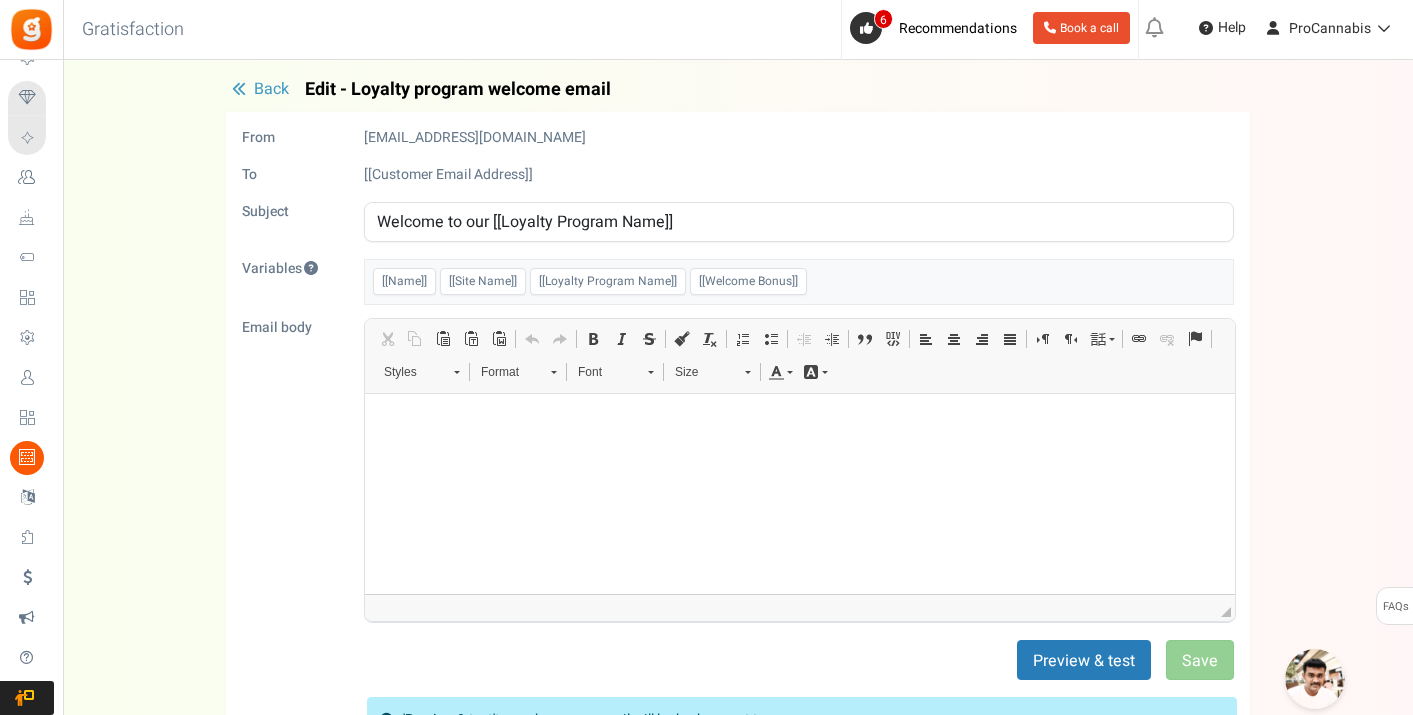 scroll, scrollTop: 0, scrollLeft: 0, axis: both 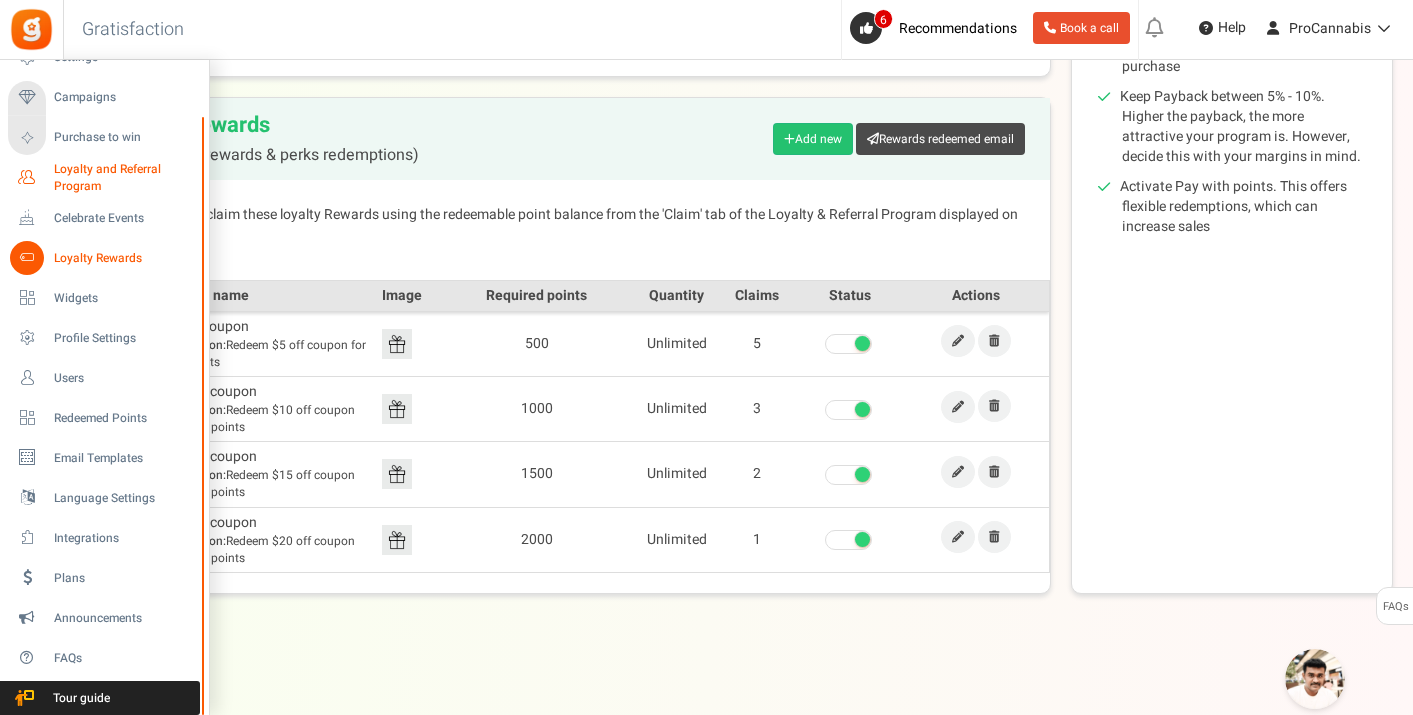 click on "Loyalty and Referral Program" at bounding box center (127, 178) 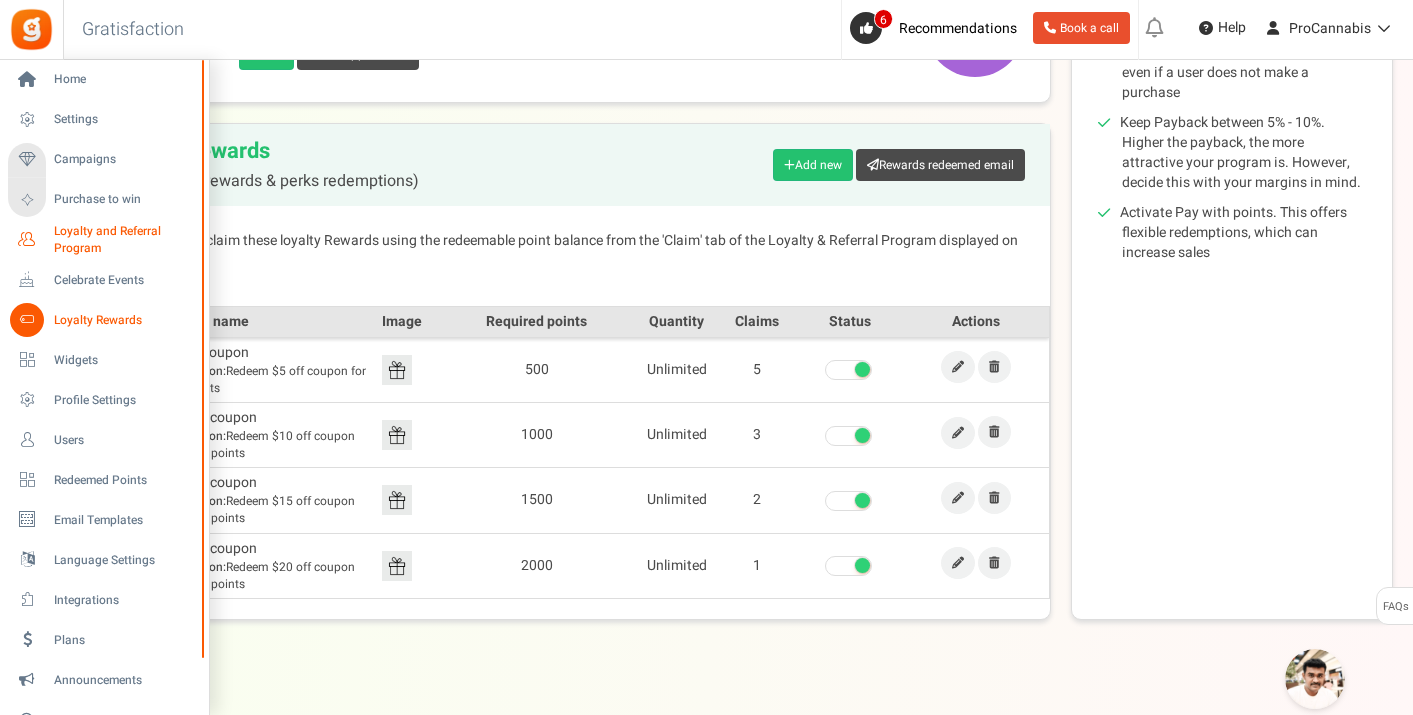 scroll, scrollTop: 389, scrollLeft: 0, axis: vertical 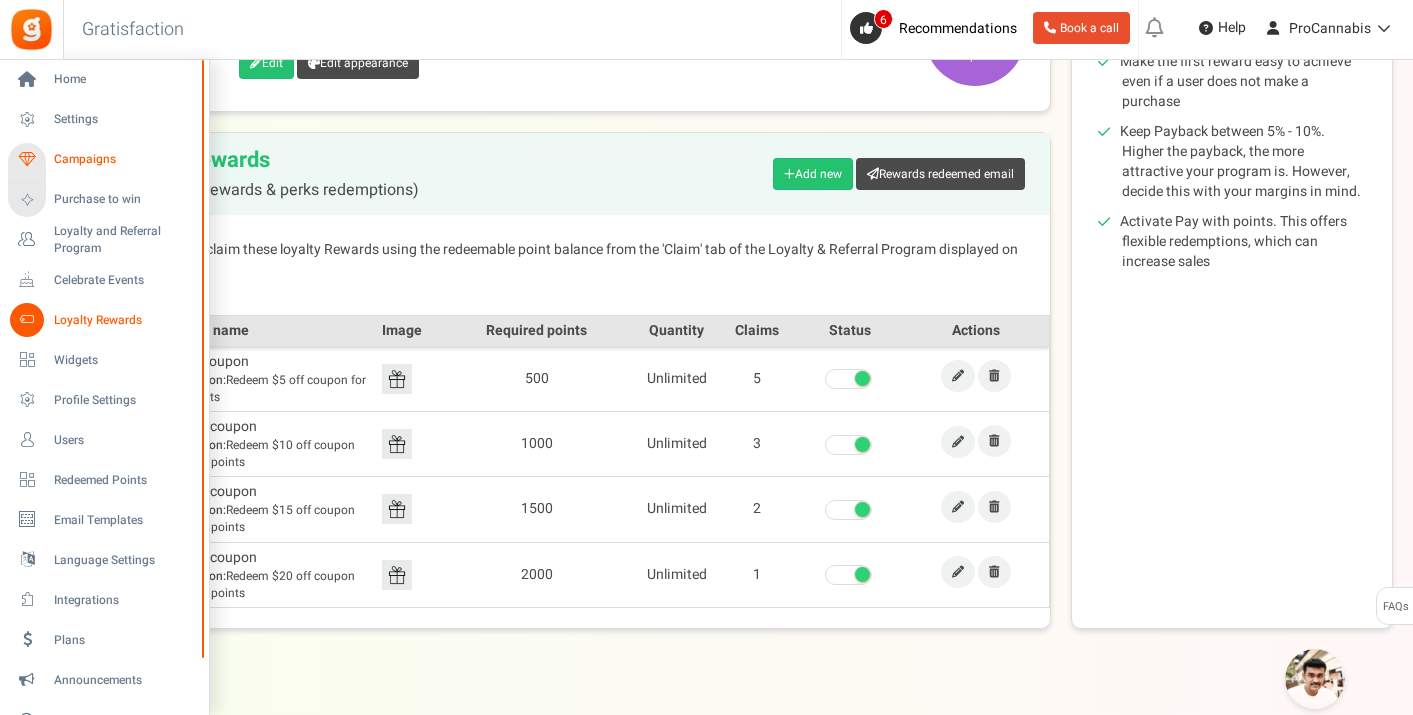 click on "Campaigns" at bounding box center [124, 159] 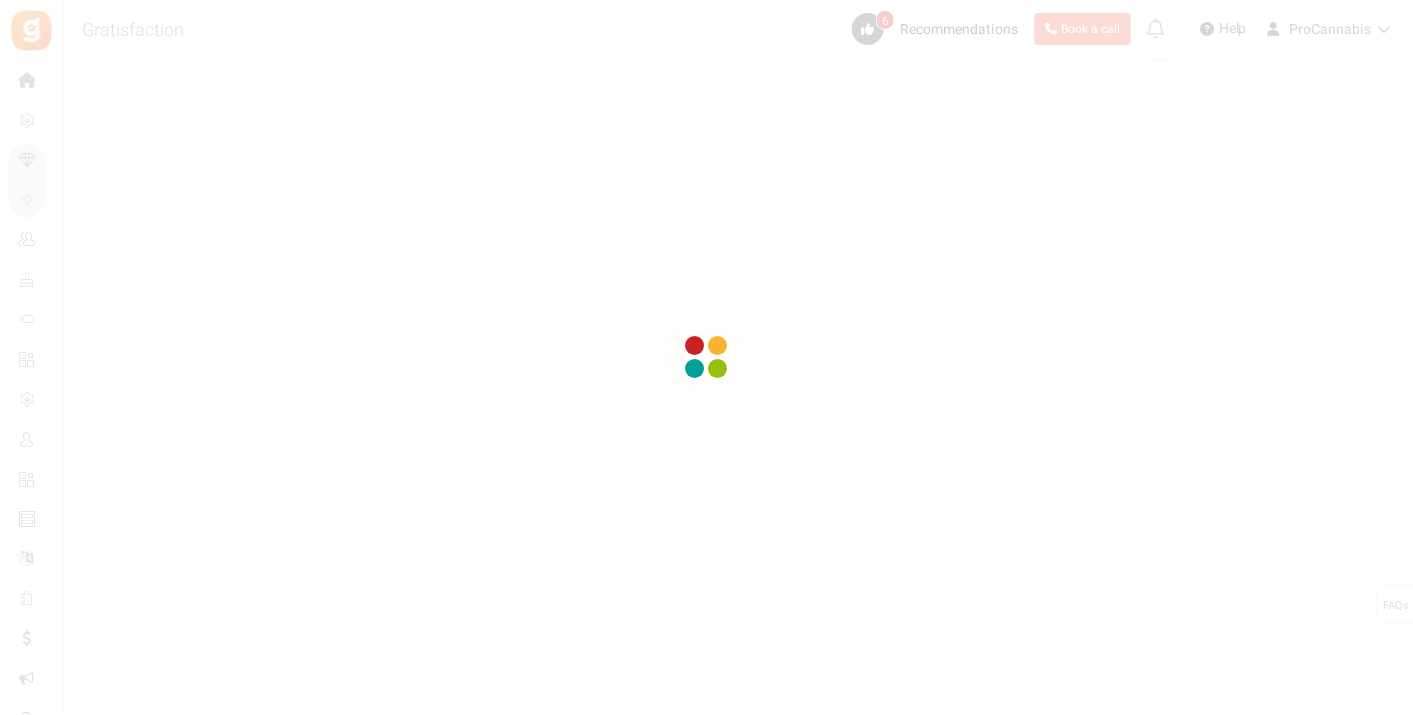 scroll, scrollTop: 389, scrollLeft: 0, axis: vertical 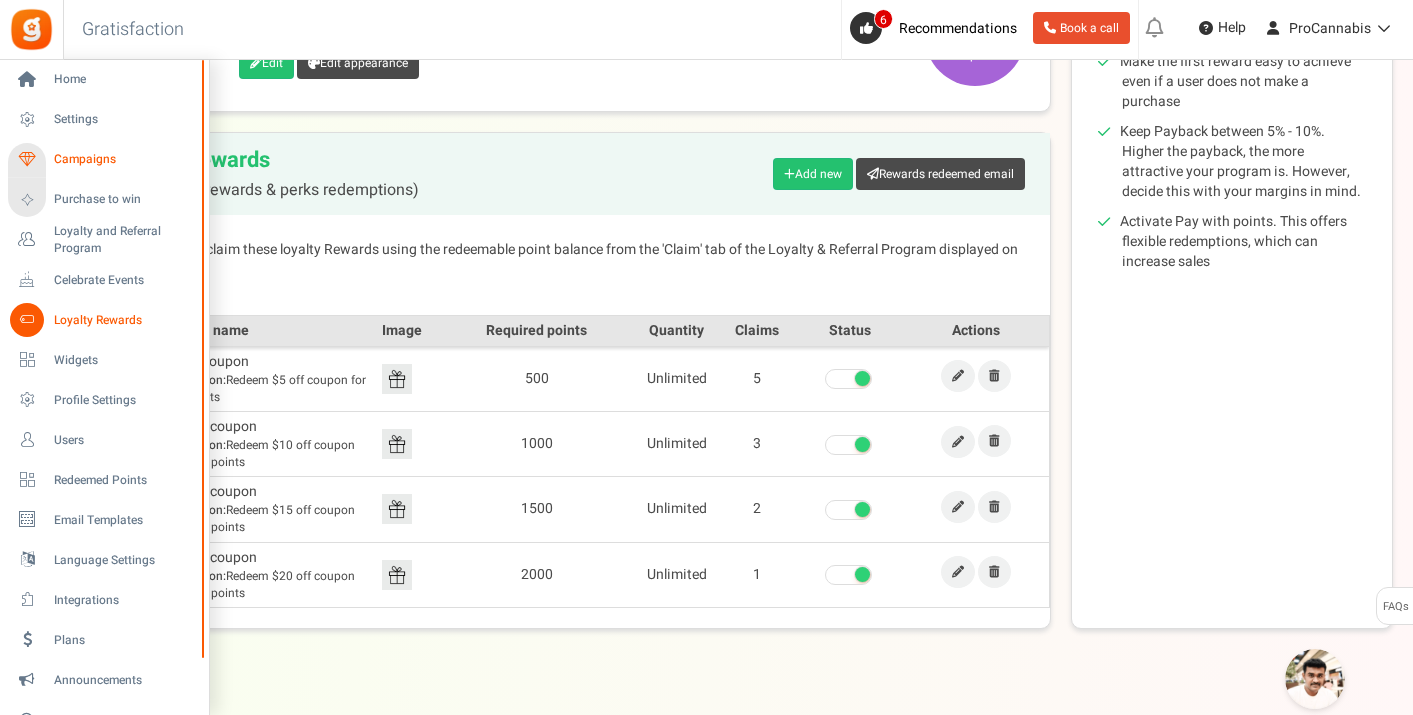 click on "Campaigns" at bounding box center (124, 159) 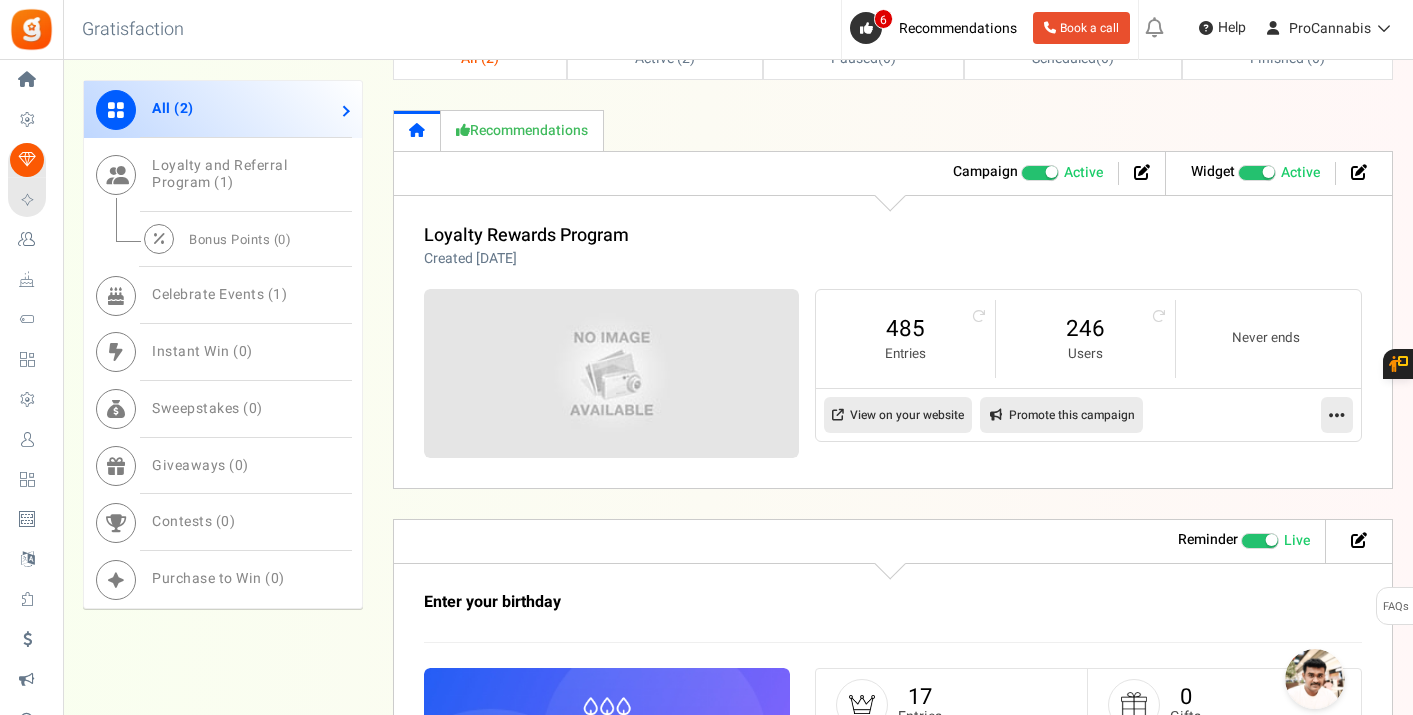 scroll, scrollTop: 969, scrollLeft: 0, axis: vertical 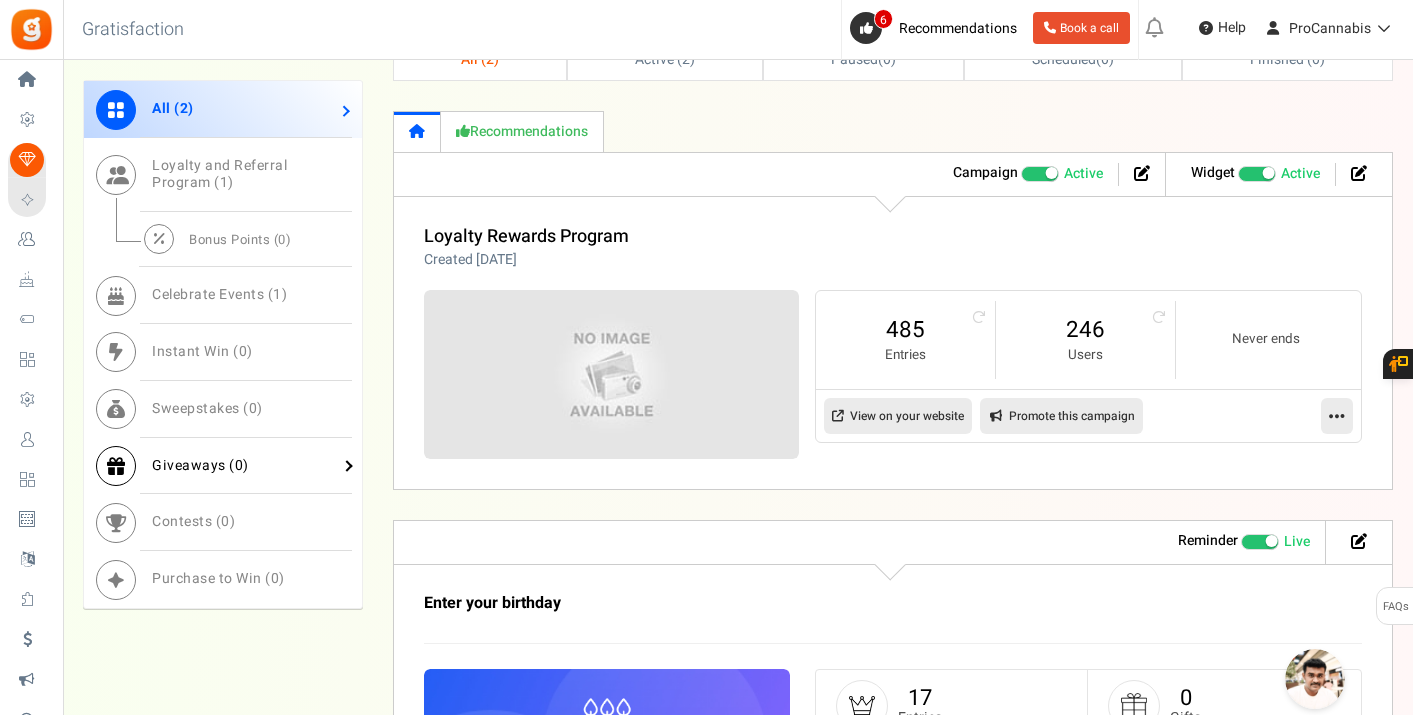 click on "Giveaways ( 0 )" at bounding box center [200, 464] 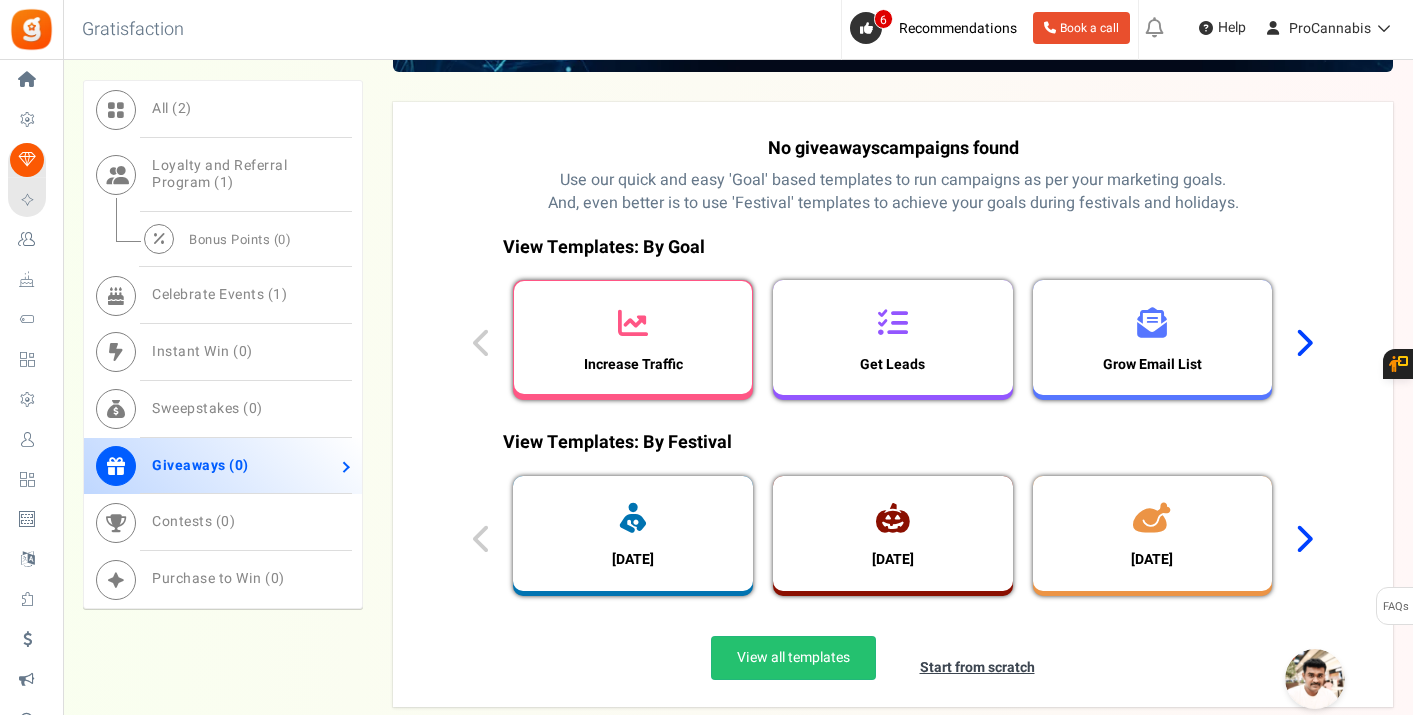 scroll, scrollTop: 1116, scrollLeft: 0, axis: vertical 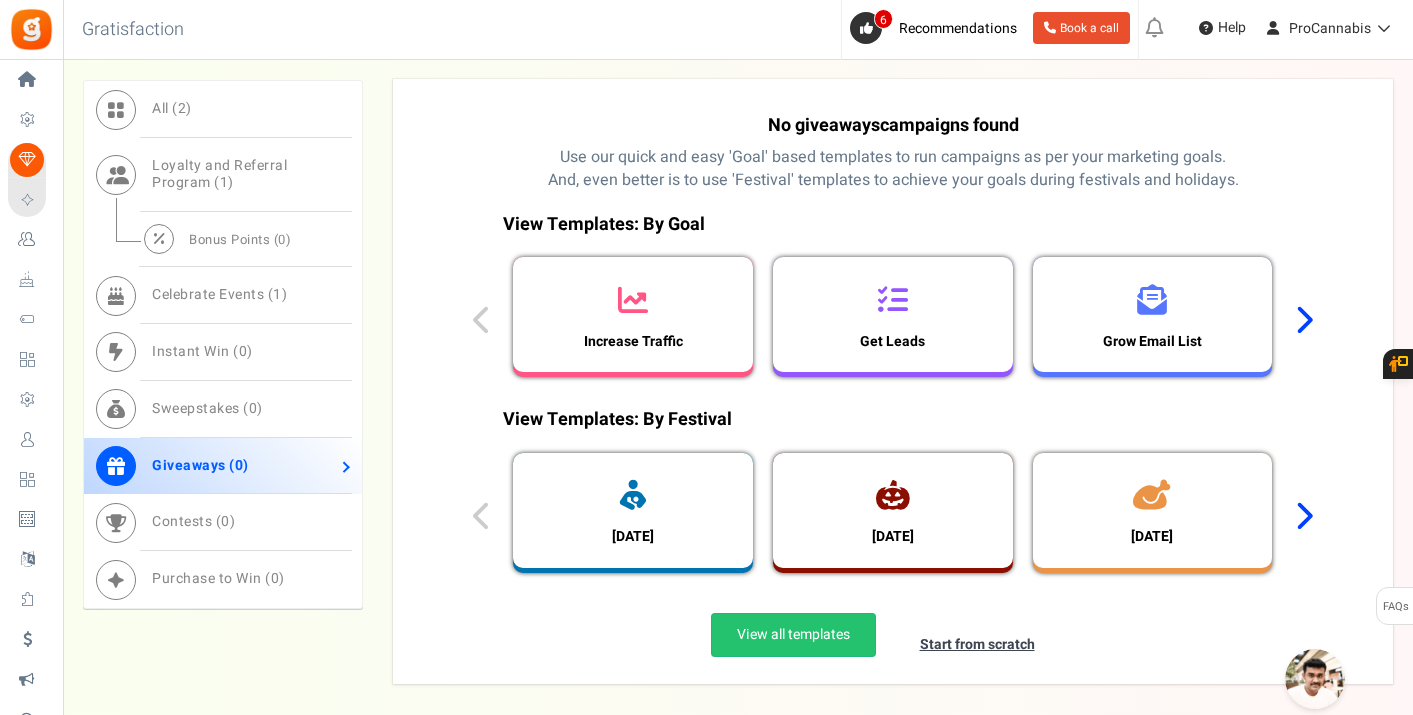 click at bounding box center [1303, 320] 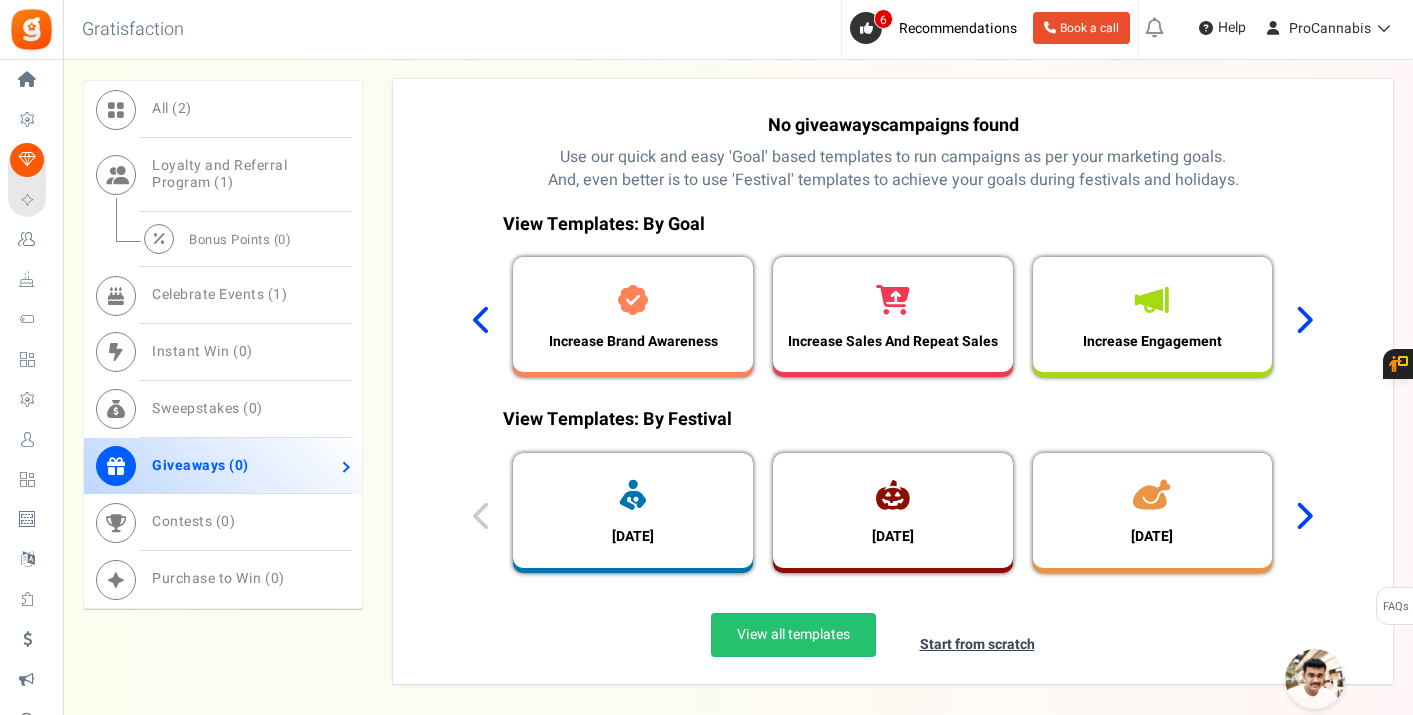 scroll, scrollTop: 1225, scrollLeft: 0, axis: vertical 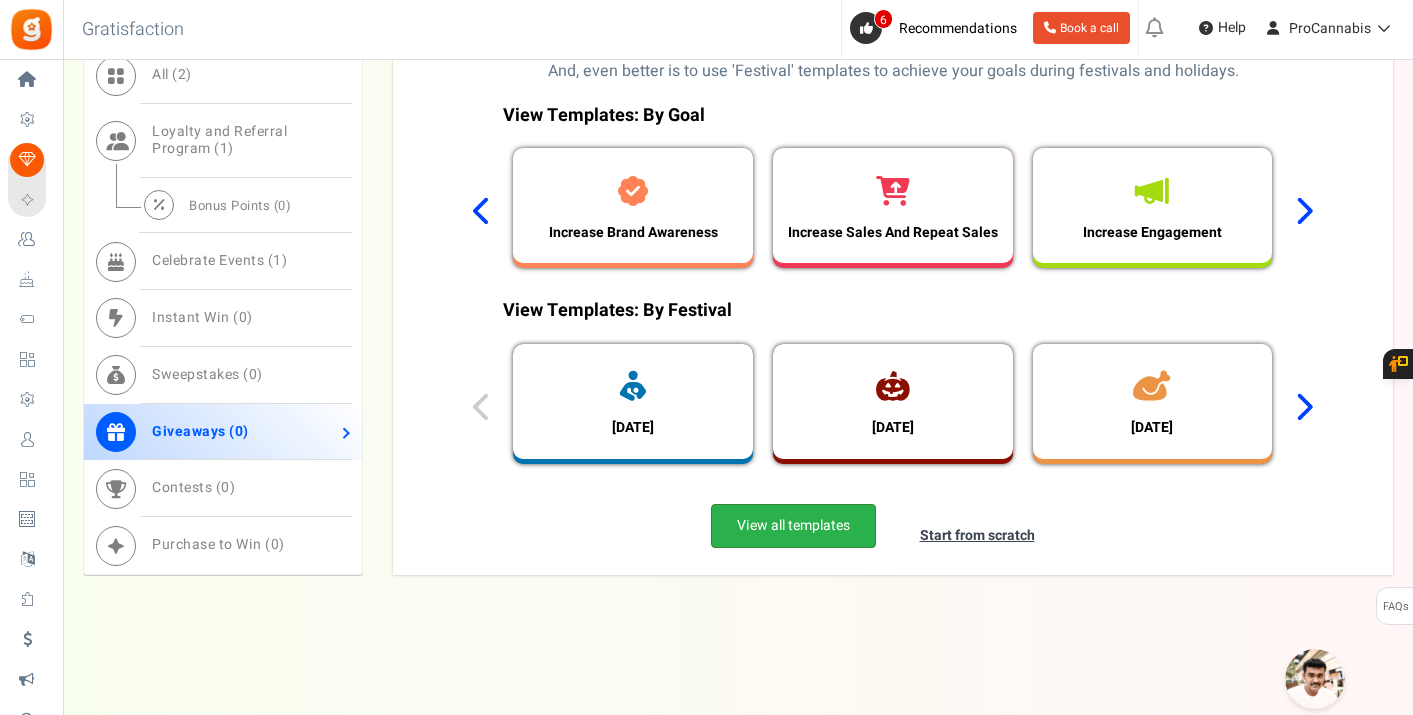 click on "View all templates" at bounding box center [793, 526] 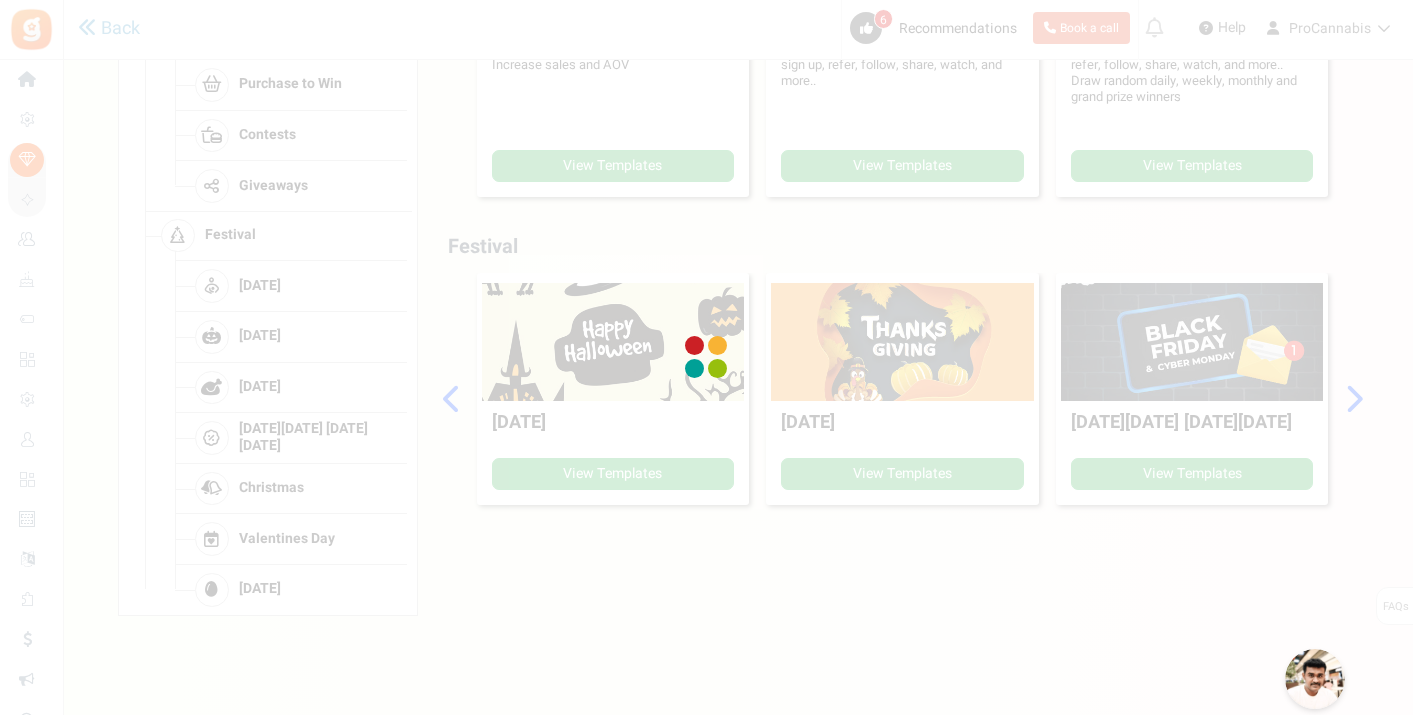 scroll, scrollTop: 194, scrollLeft: 0, axis: vertical 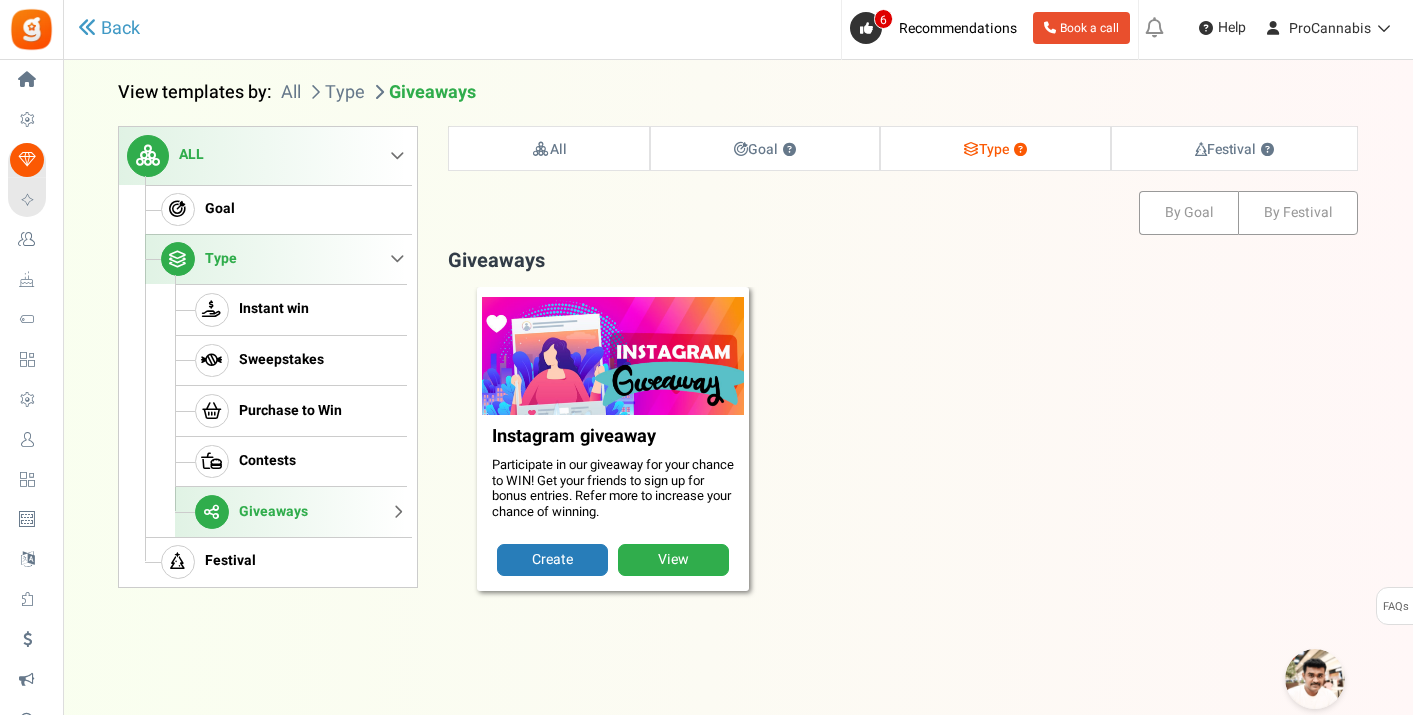 click on "View" at bounding box center [673, 560] 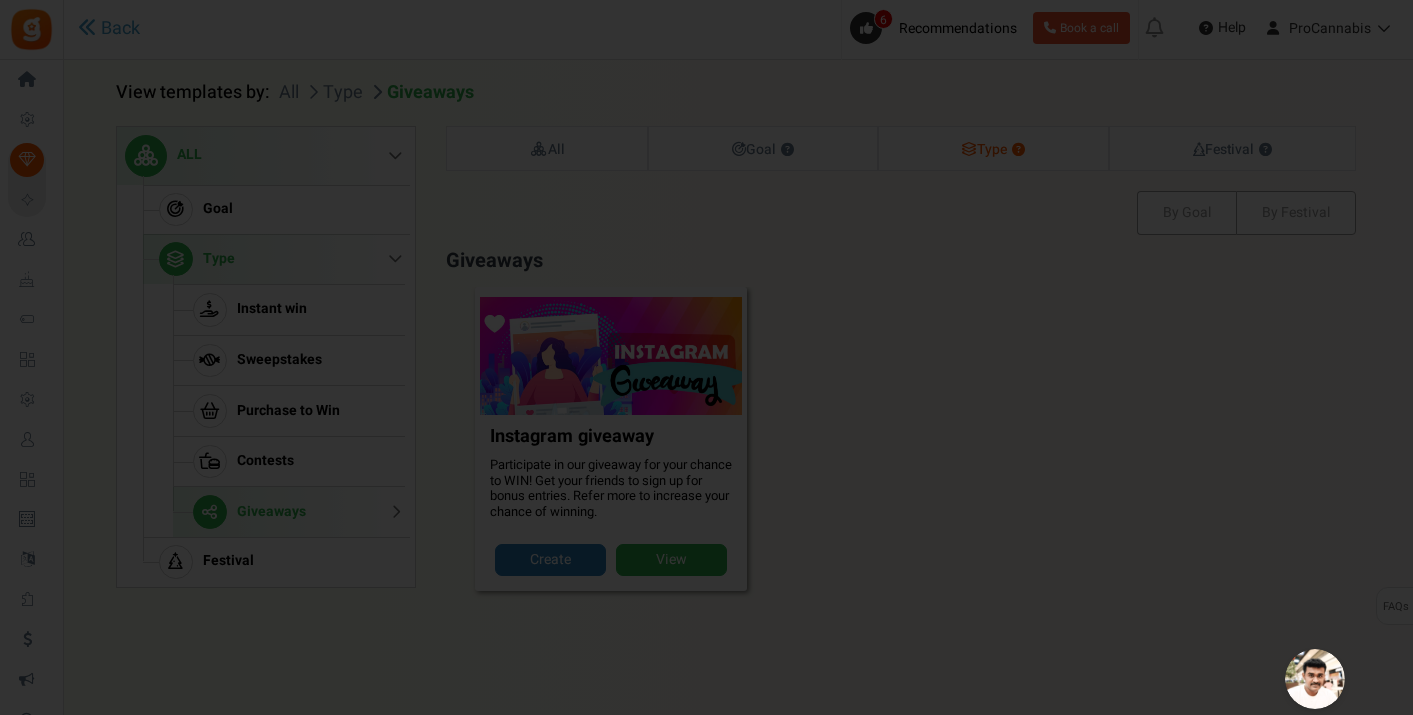 scroll, scrollTop: 0, scrollLeft: 0, axis: both 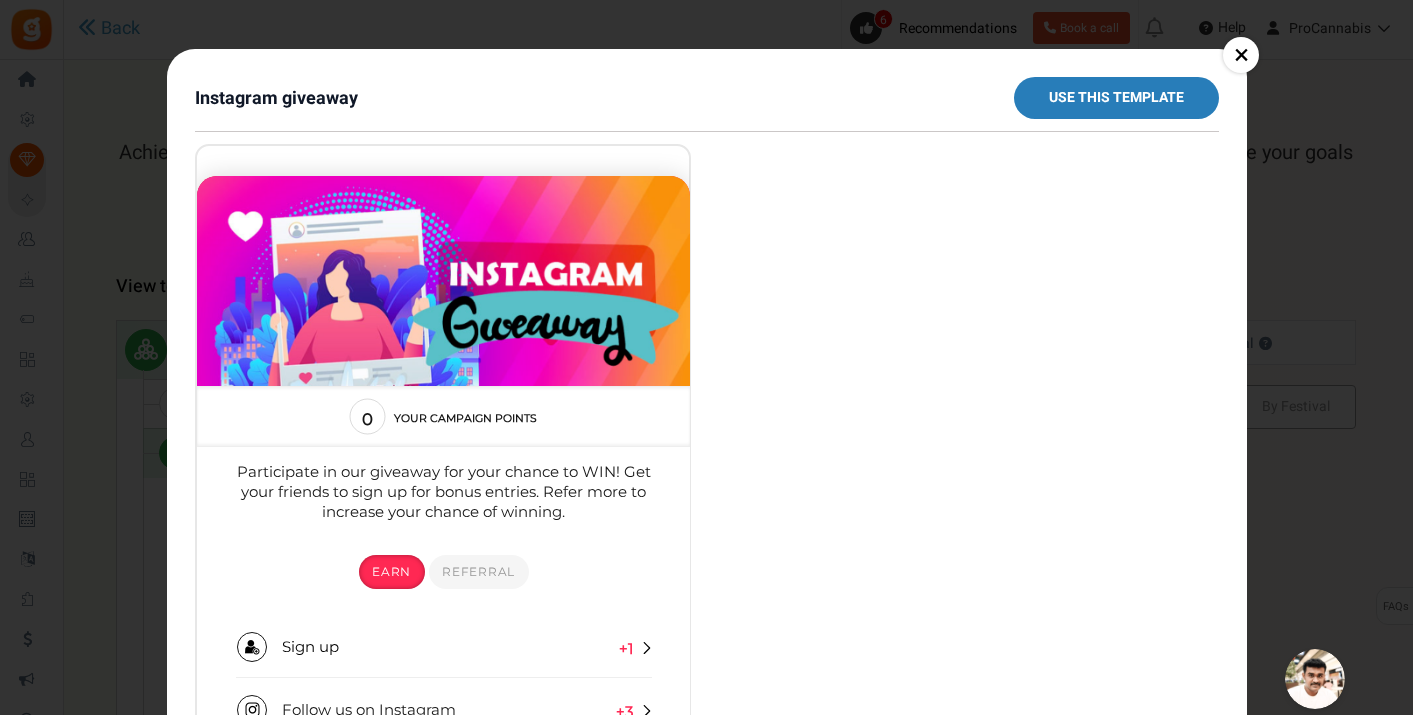 click on "×" at bounding box center (1241, 55) 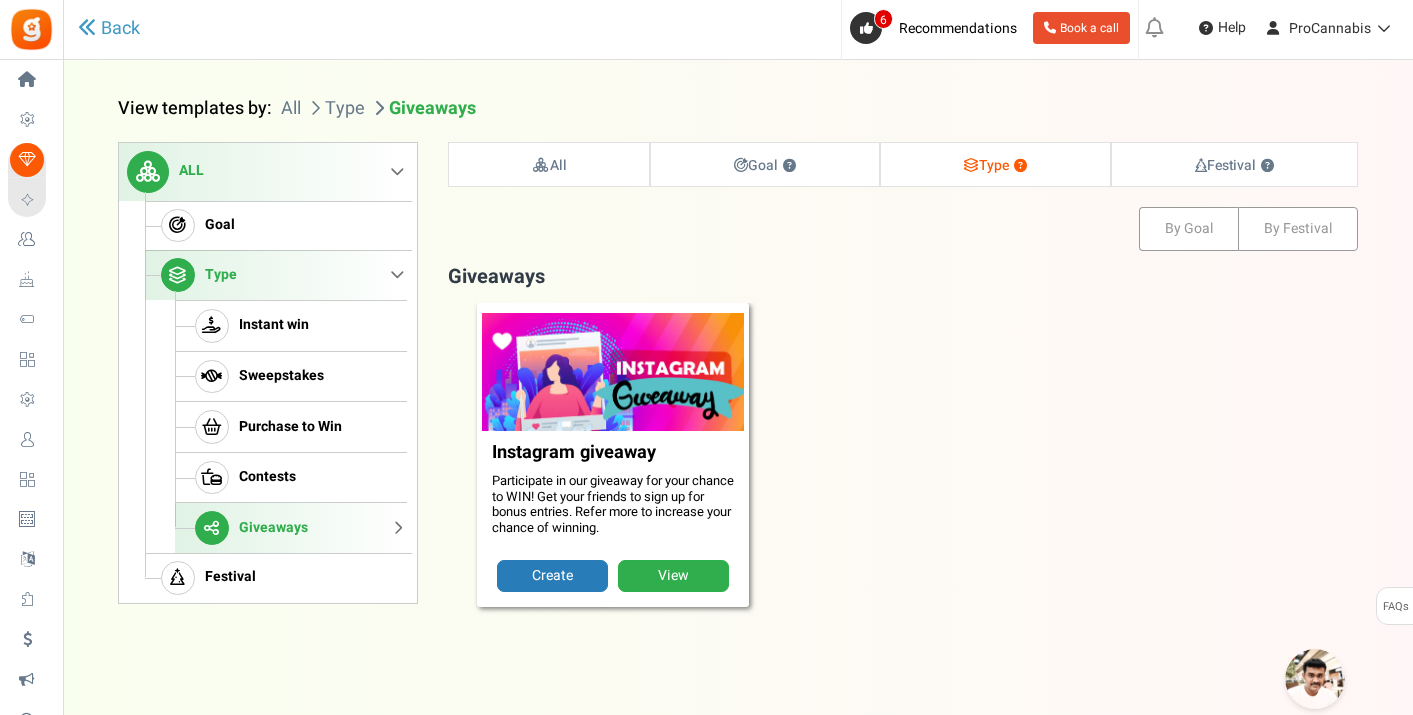 scroll, scrollTop: 194, scrollLeft: 0, axis: vertical 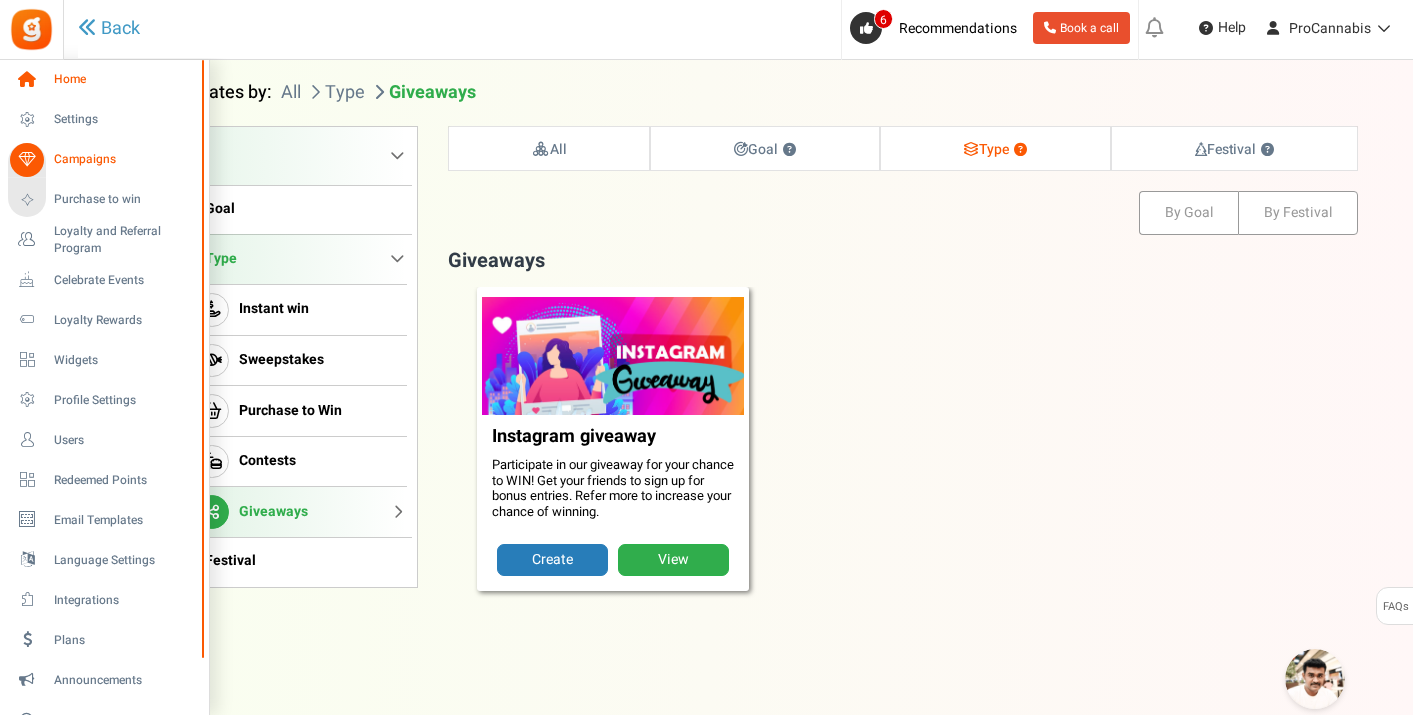 click on "Home" at bounding box center (104, 80) 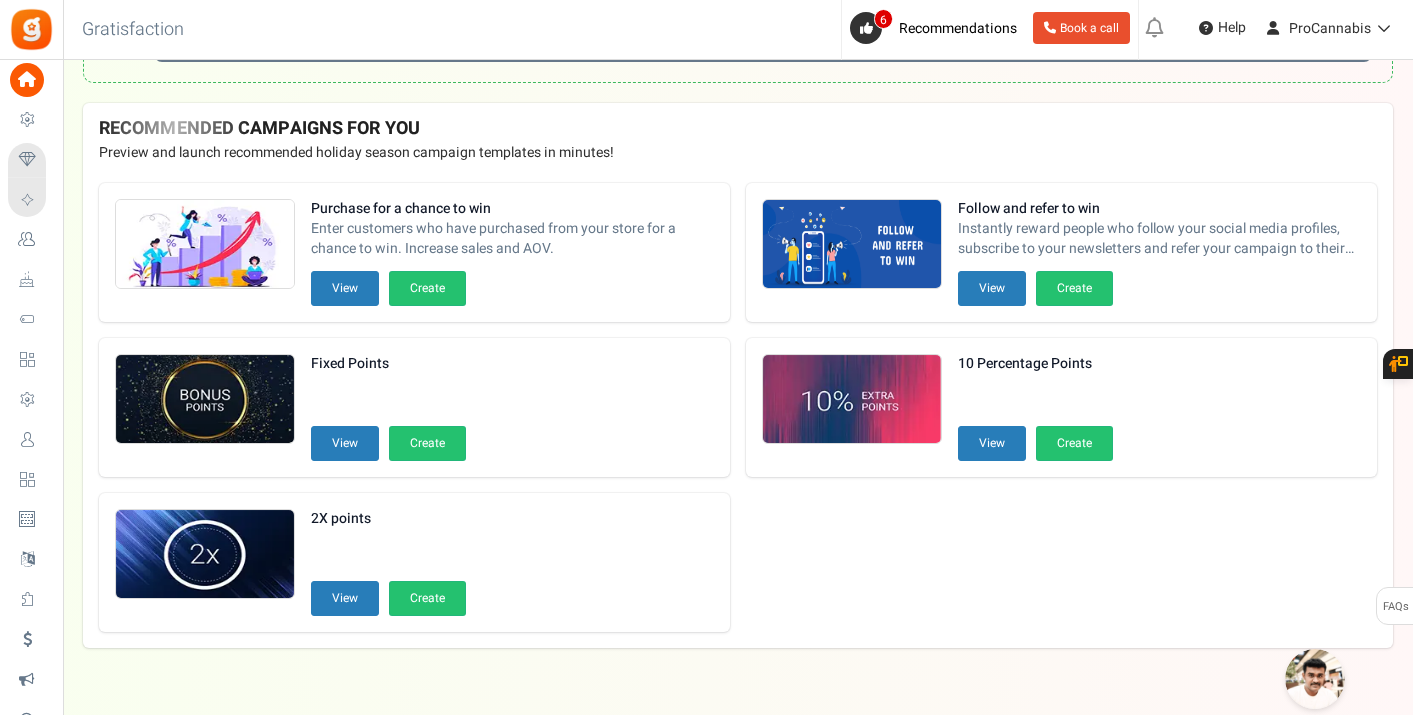 scroll, scrollTop: 597, scrollLeft: 0, axis: vertical 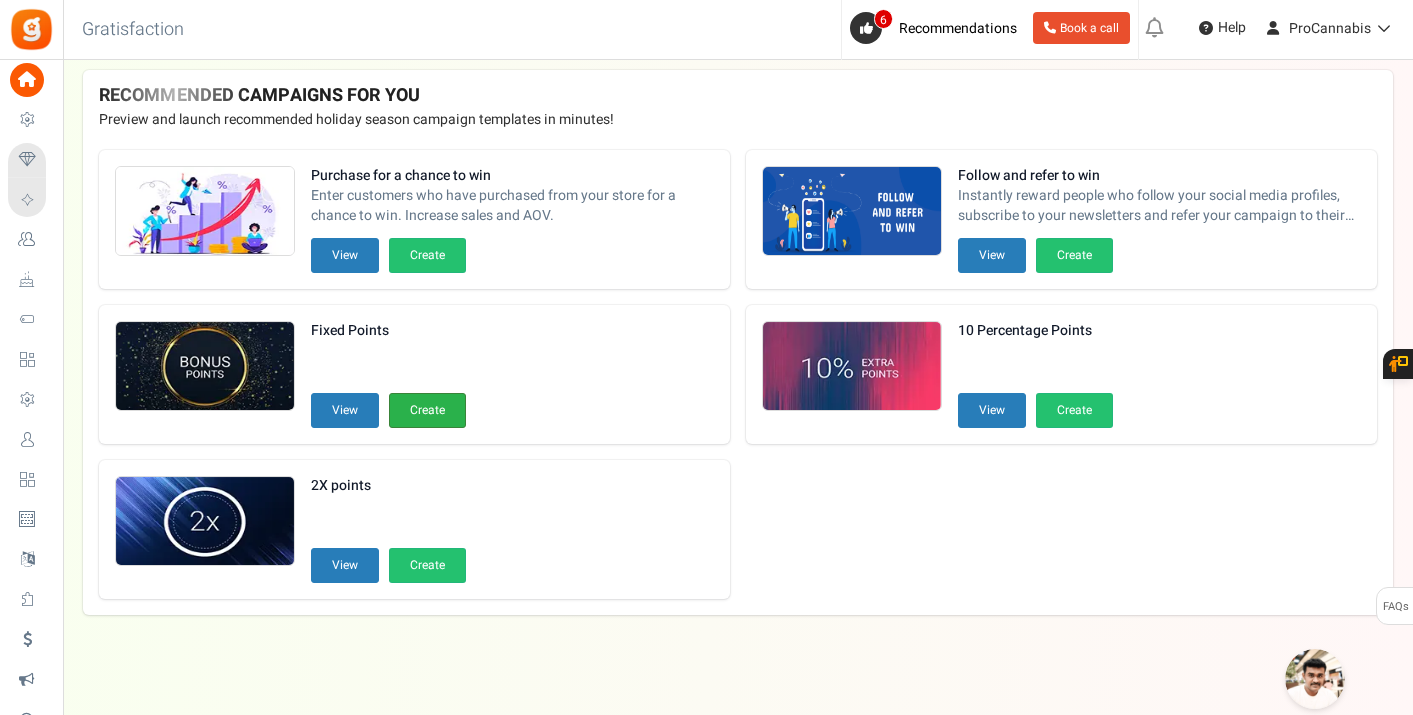 click on "Create" at bounding box center (427, 410) 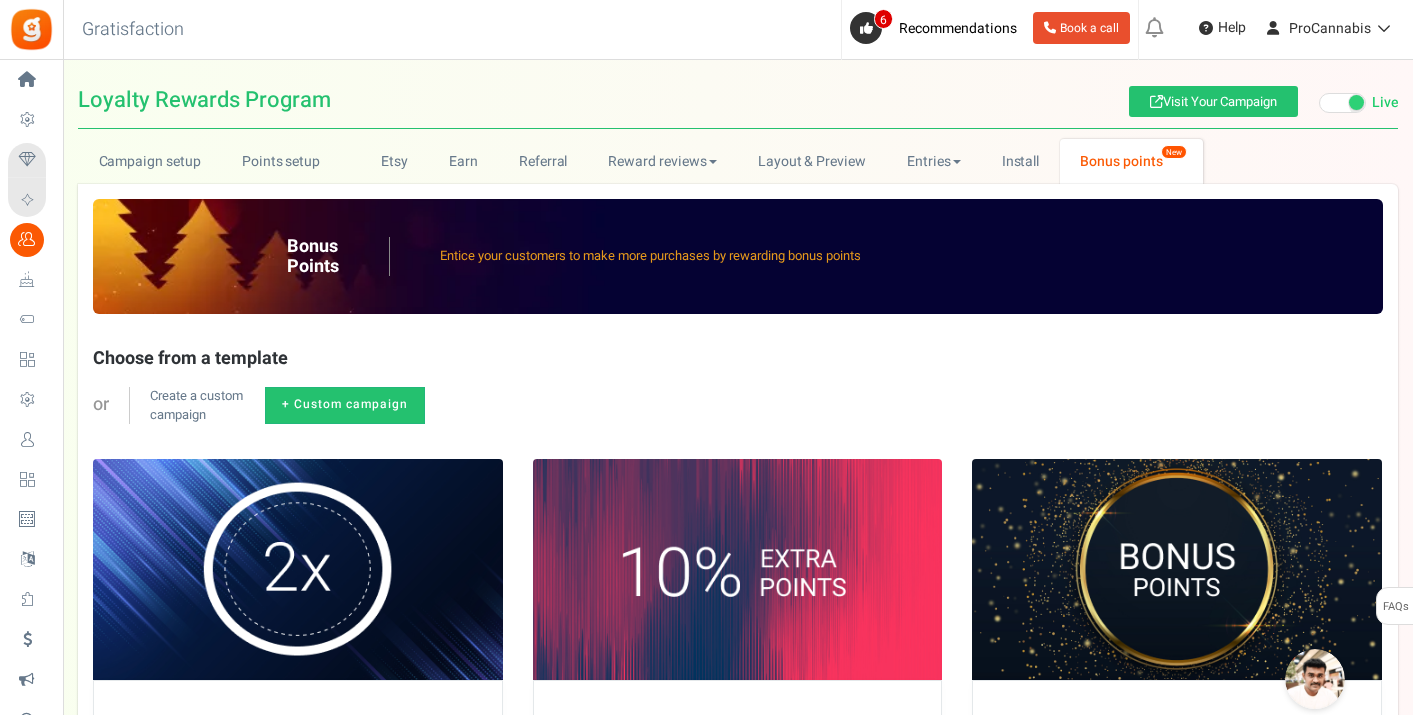 scroll, scrollTop: 0, scrollLeft: 0, axis: both 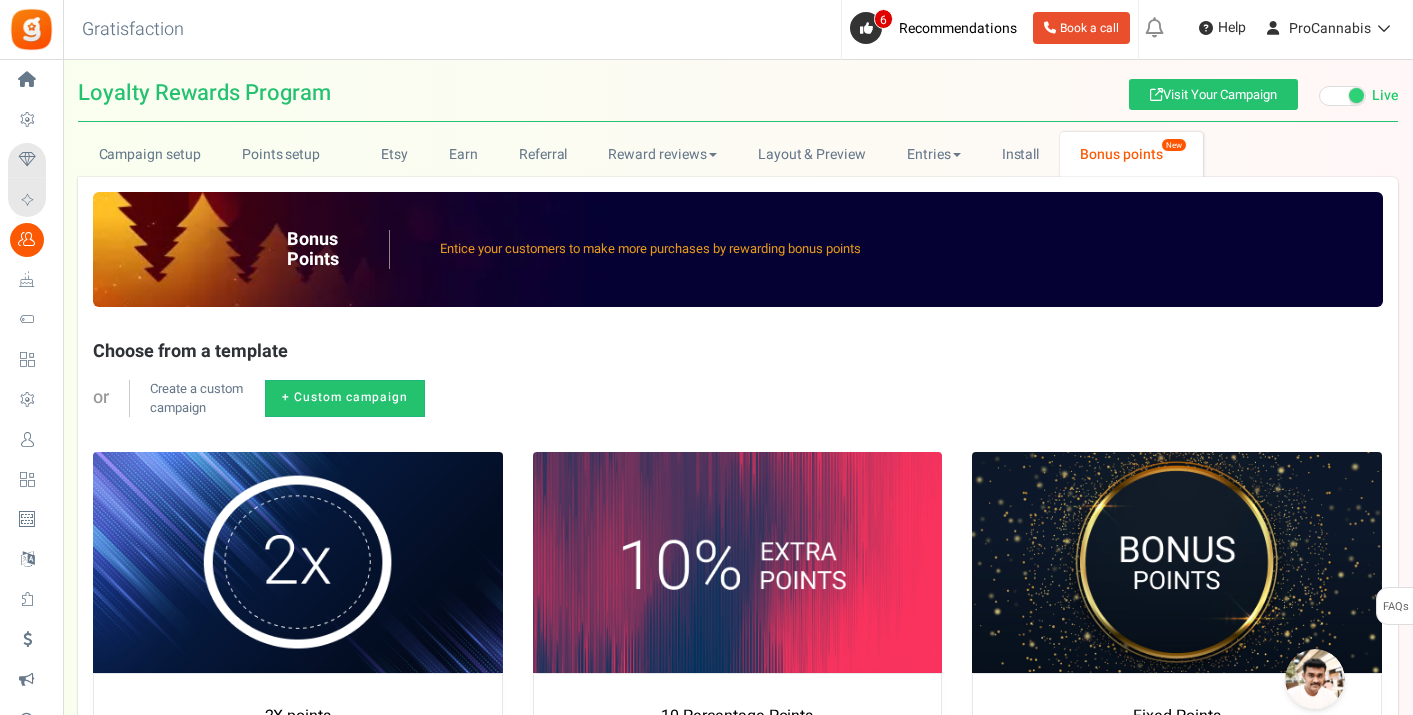 type 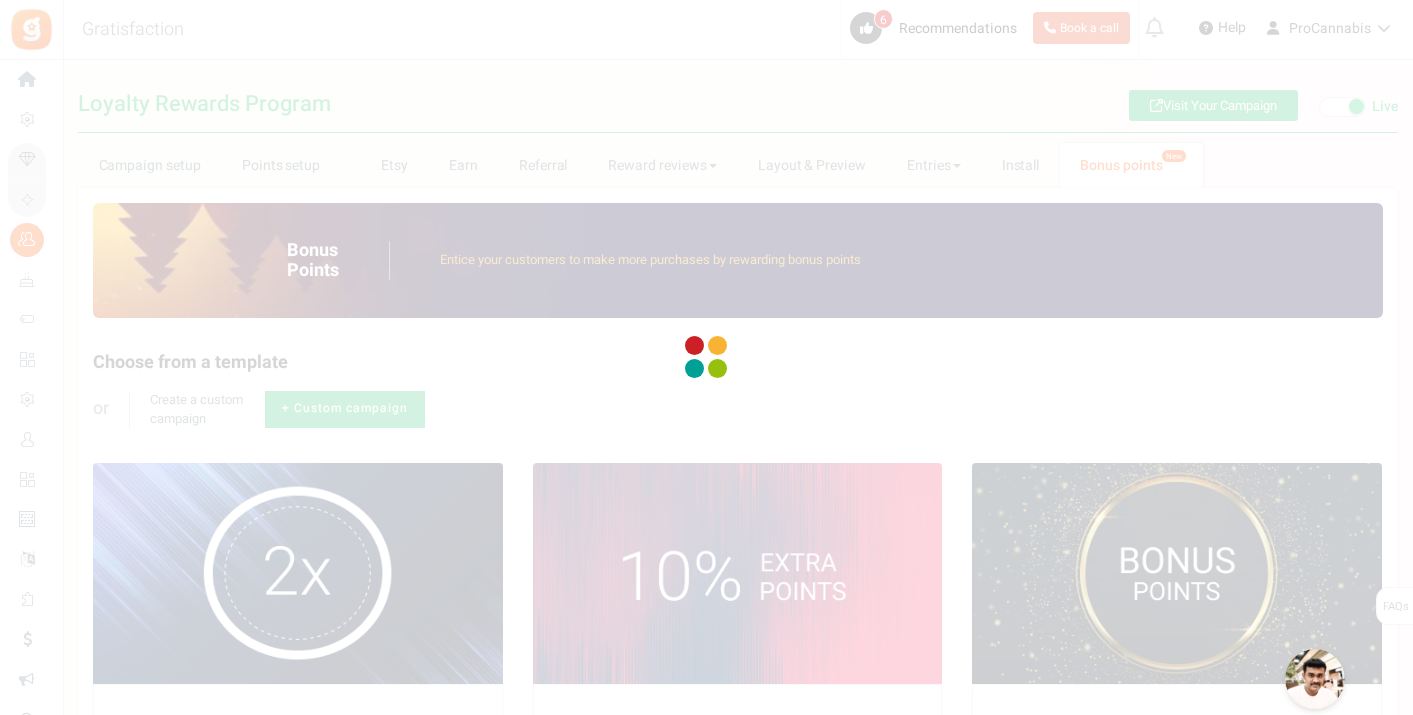radio on "true" 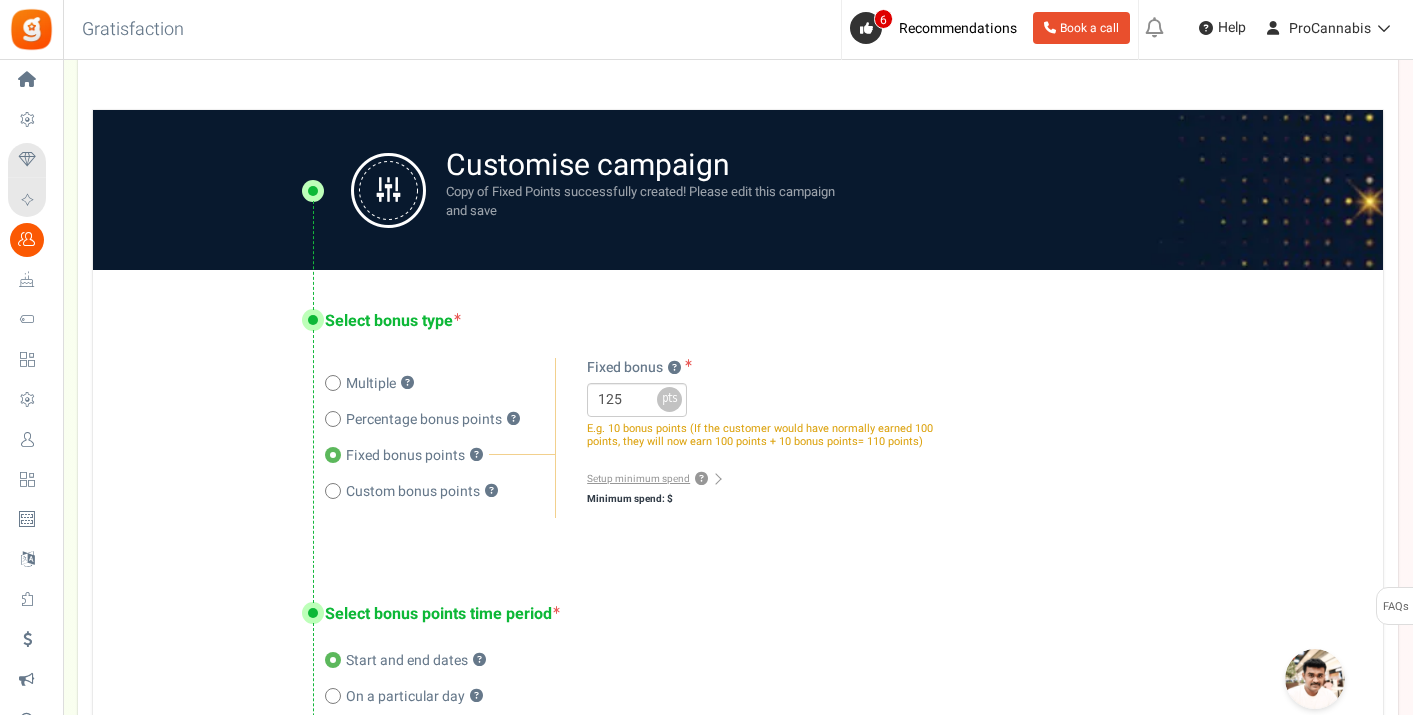scroll, scrollTop: 471, scrollLeft: 0, axis: vertical 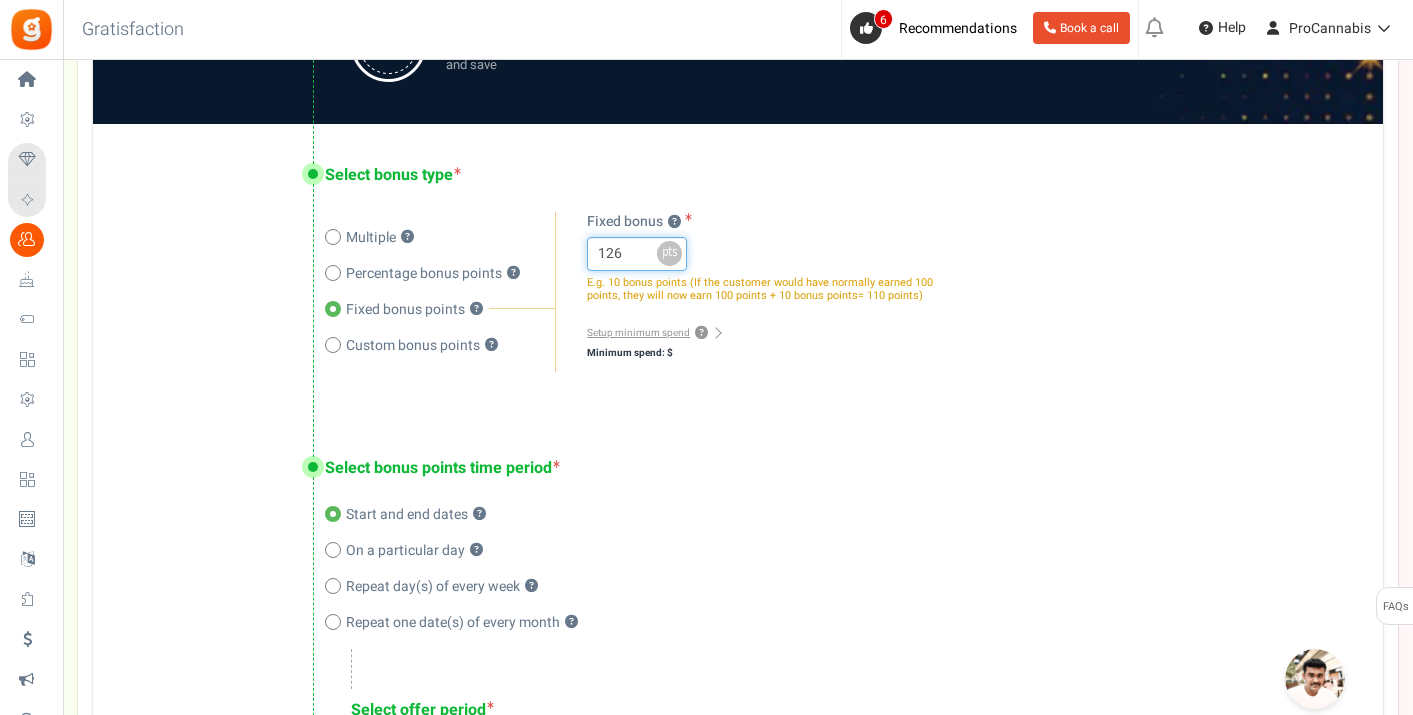 click on "126" at bounding box center (637, 254) 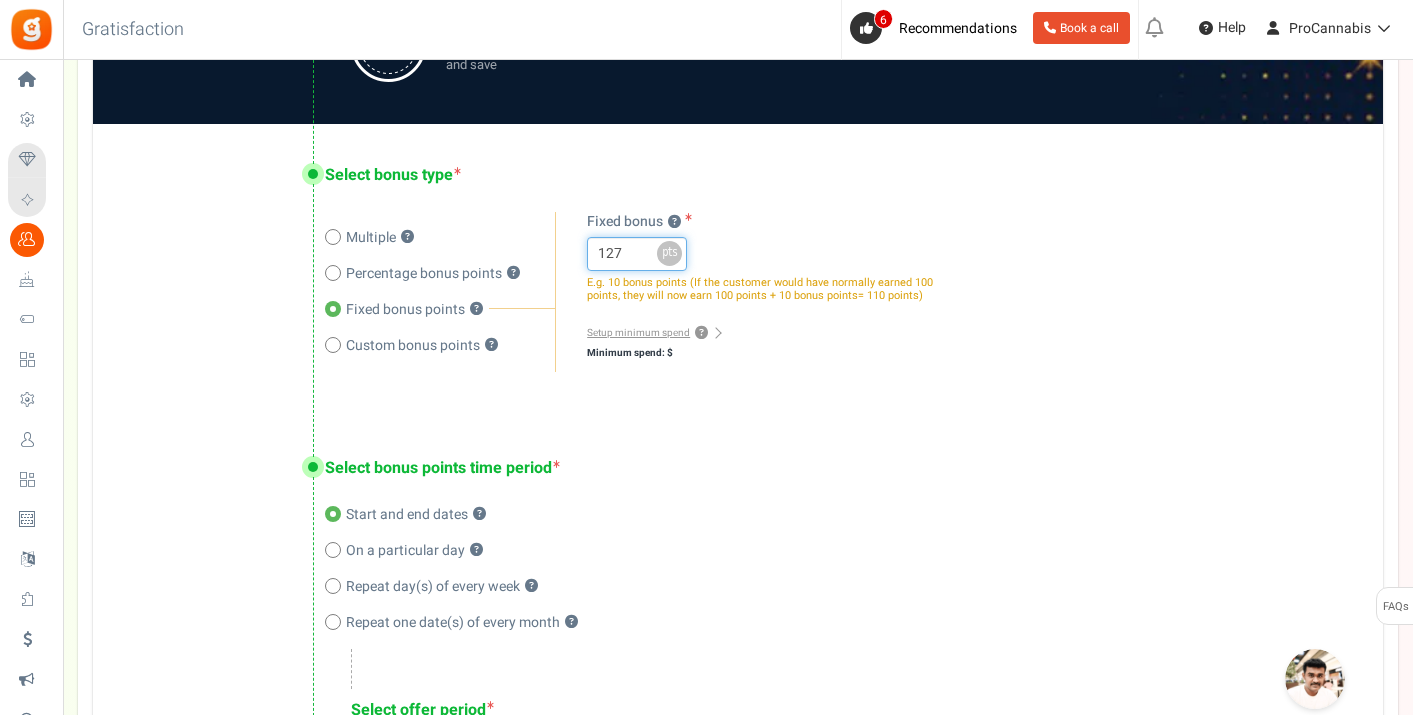 click on "127" at bounding box center [637, 254] 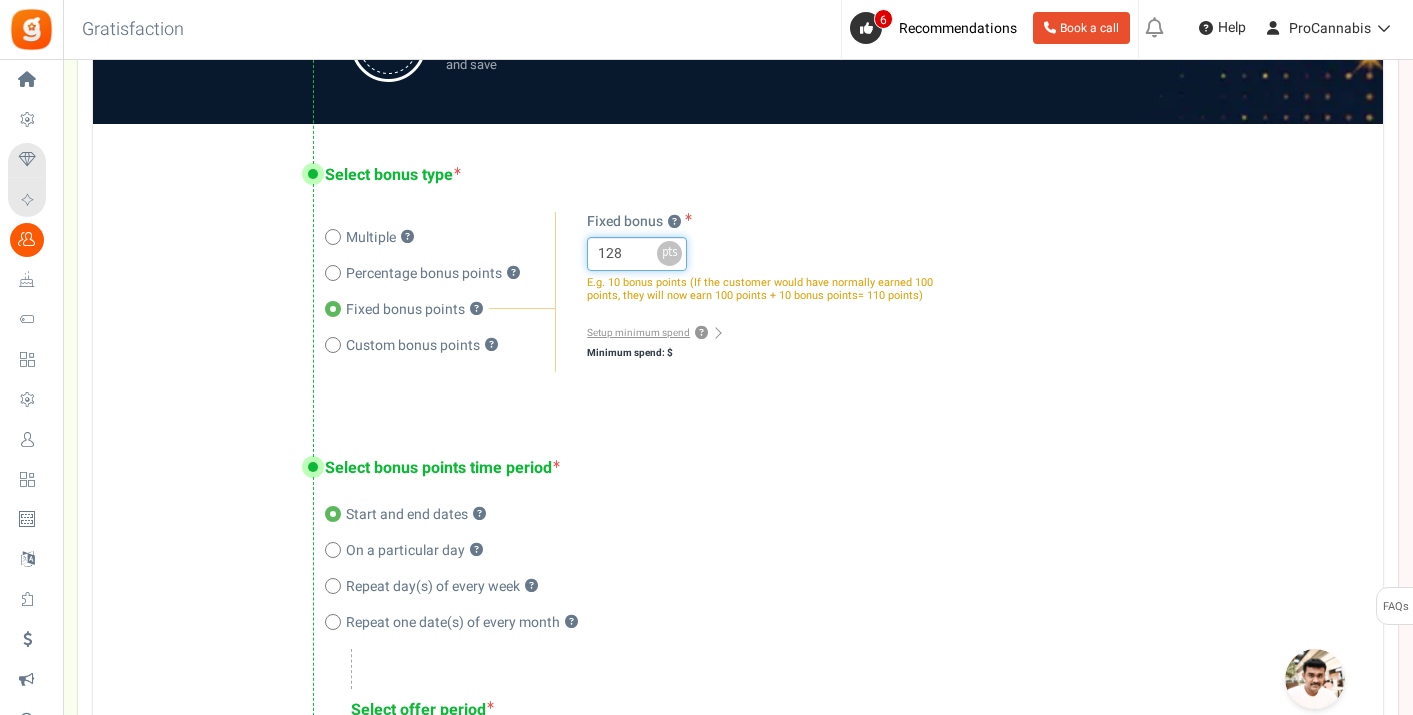 click on "128" at bounding box center (637, 254) 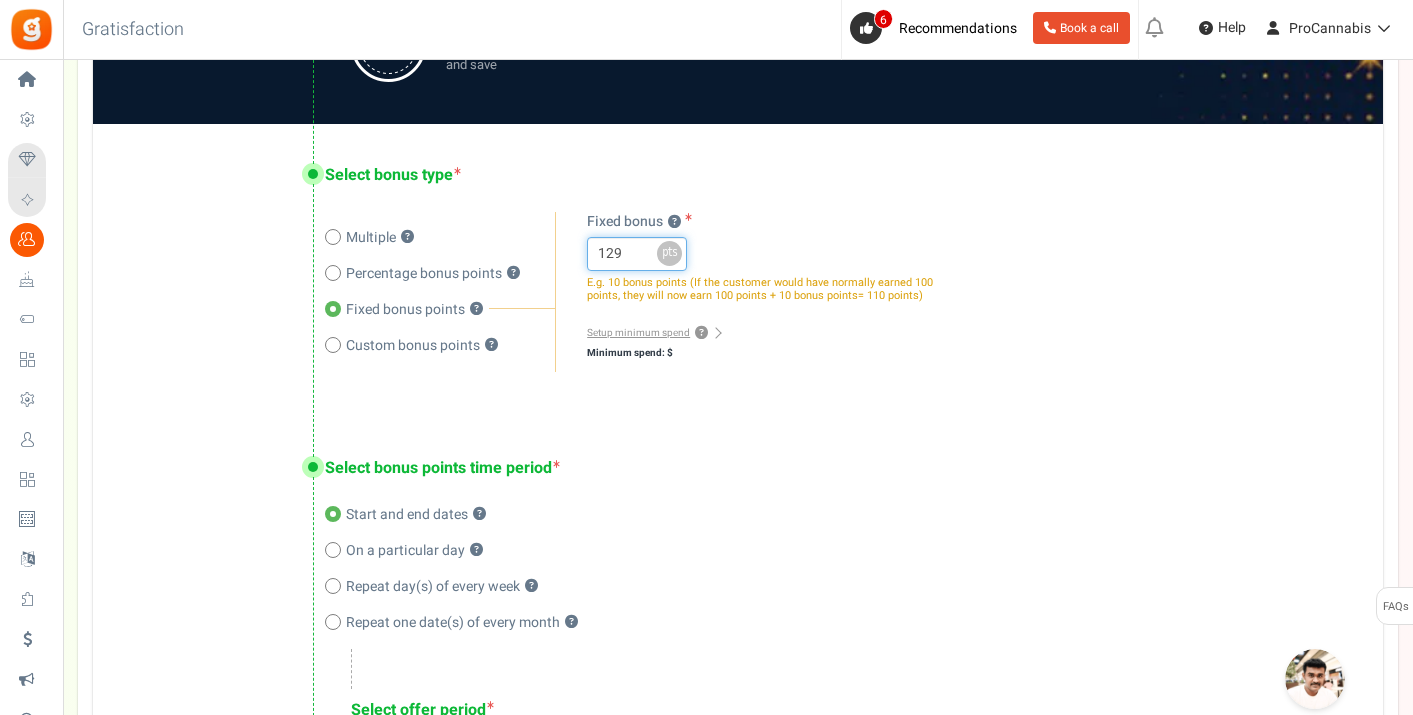 click on "129" at bounding box center (637, 254) 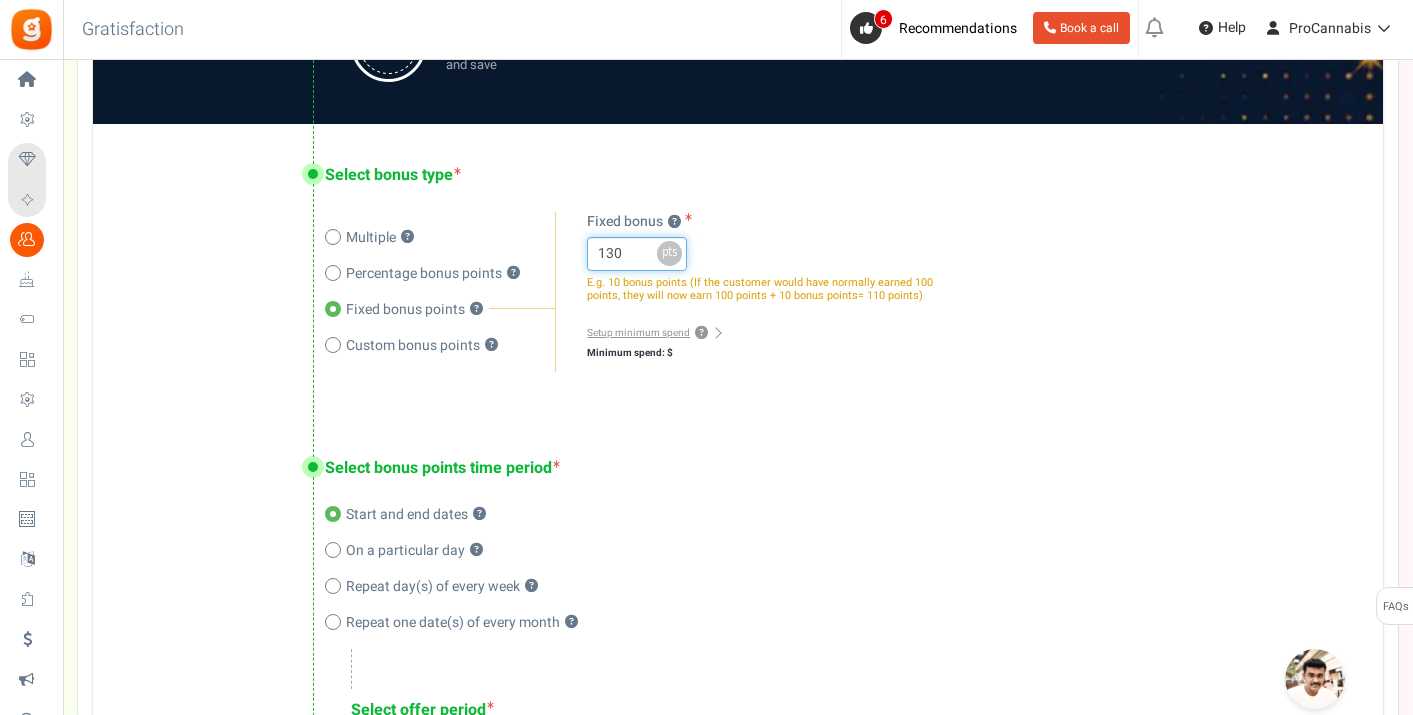 click on "130" at bounding box center (637, 254) 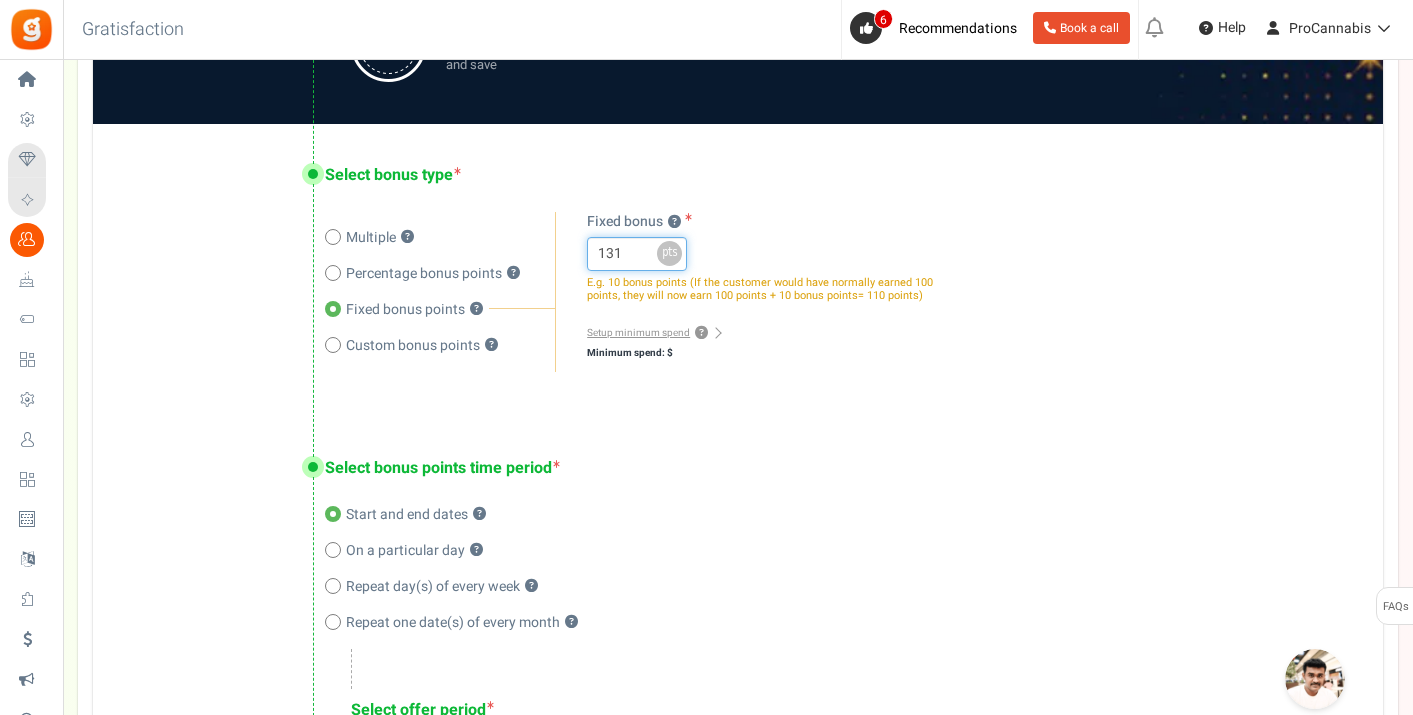 click on "131" at bounding box center [637, 254] 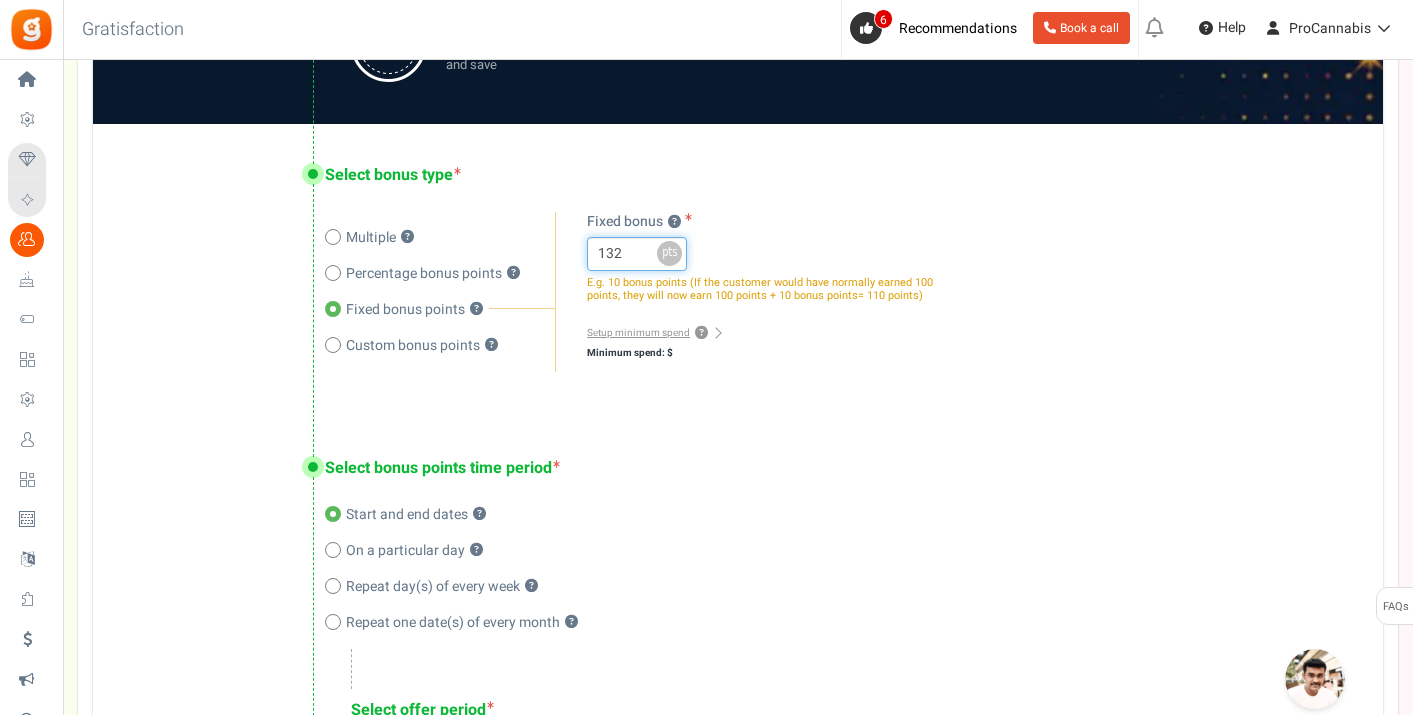 click on "132" at bounding box center (637, 254) 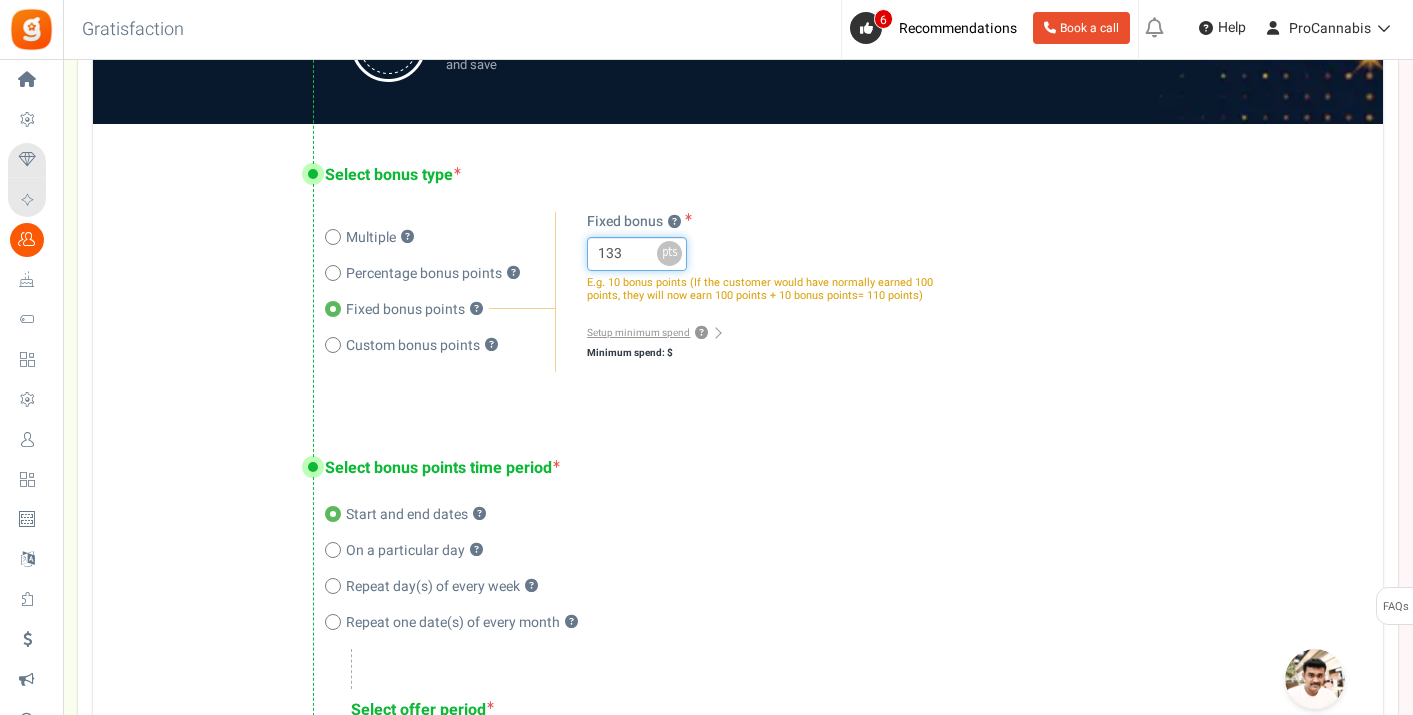 click on "133" at bounding box center [637, 254] 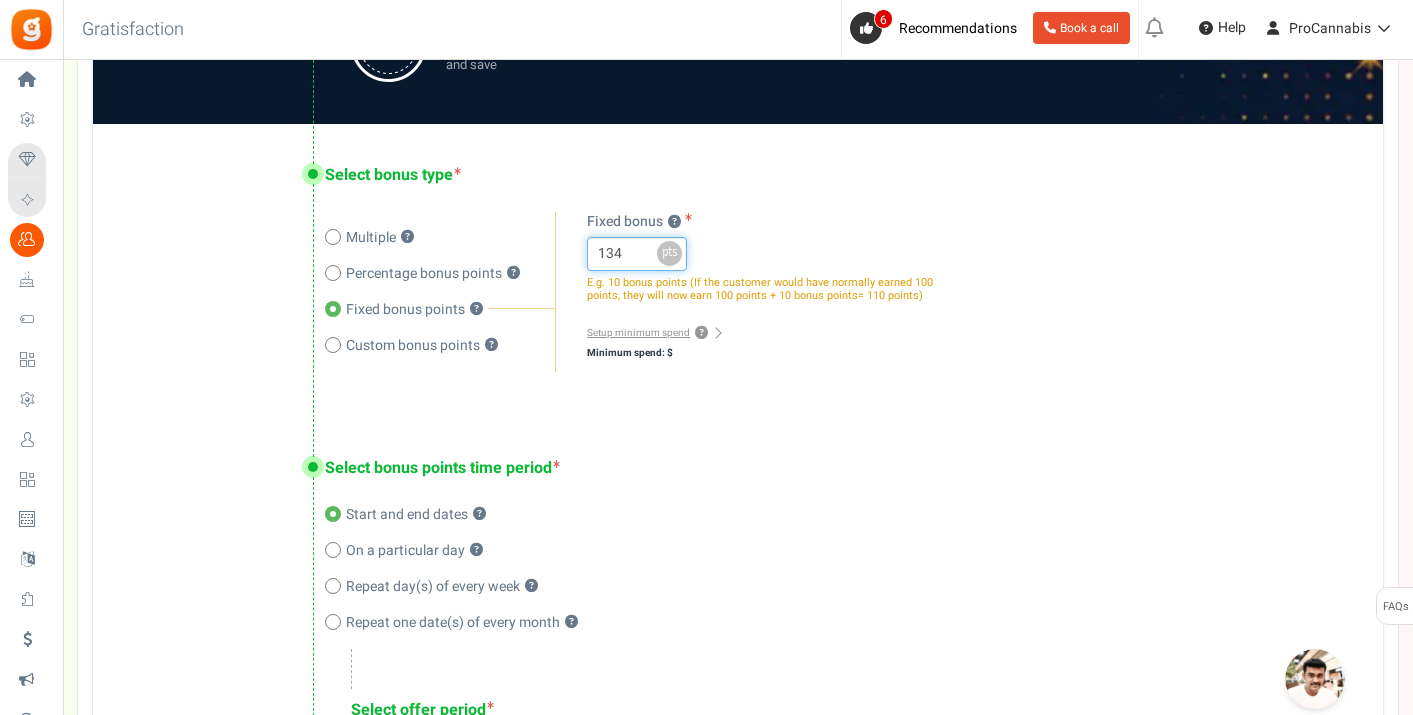 click on "134" at bounding box center (637, 254) 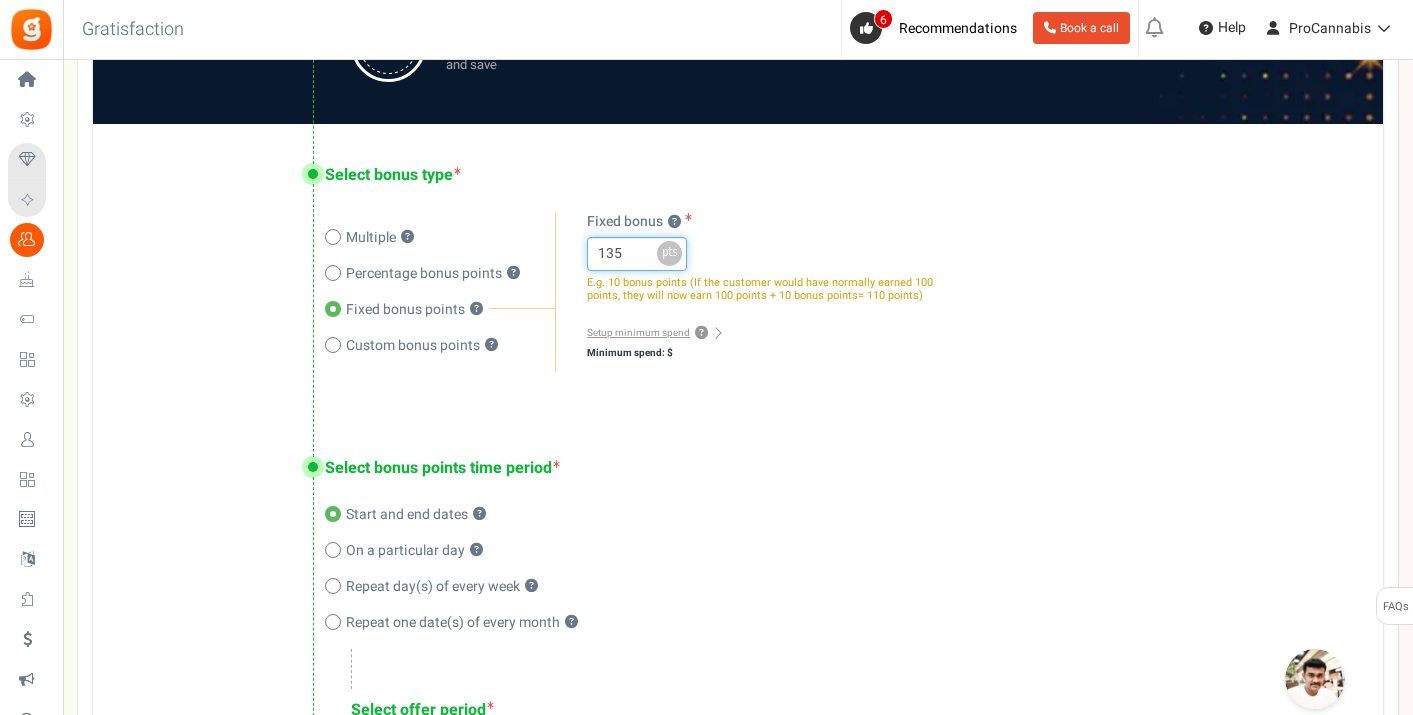 click on "135" at bounding box center (637, 254) 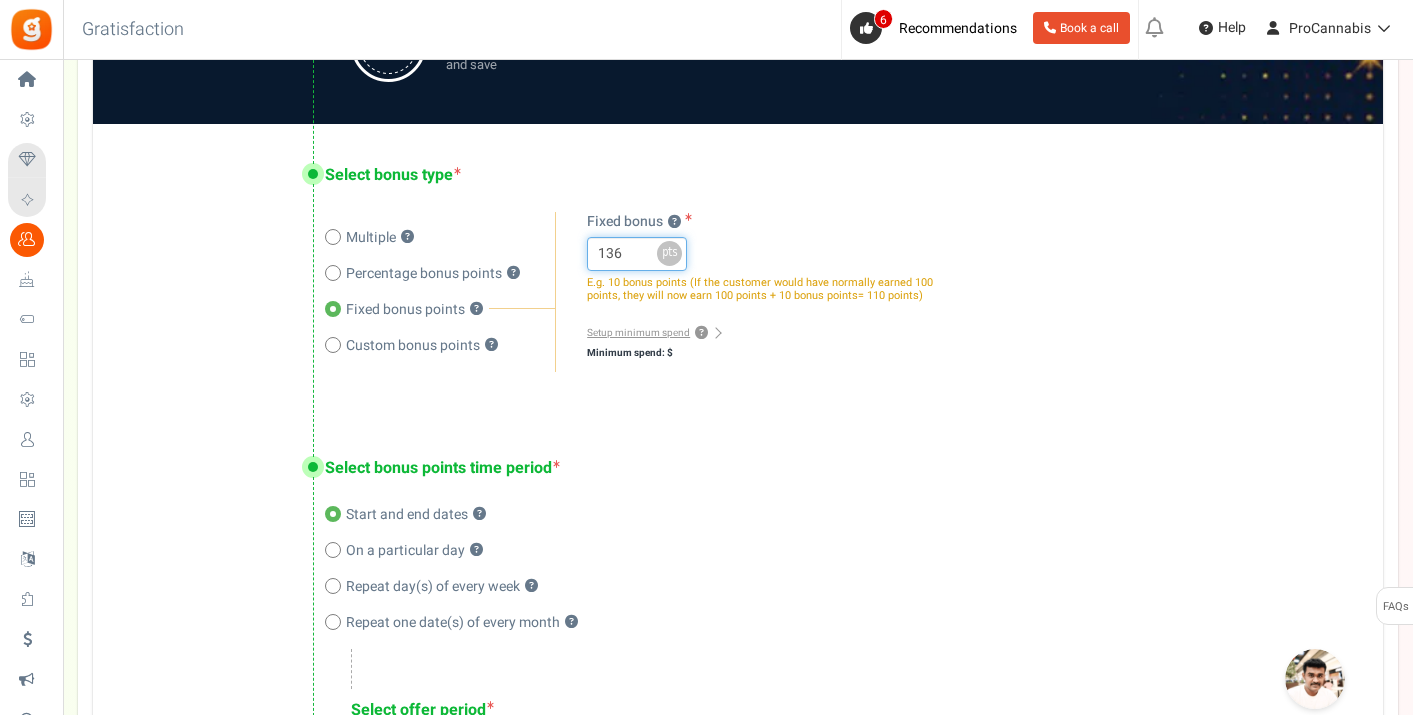 click on "136" at bounding box center [637, 254] 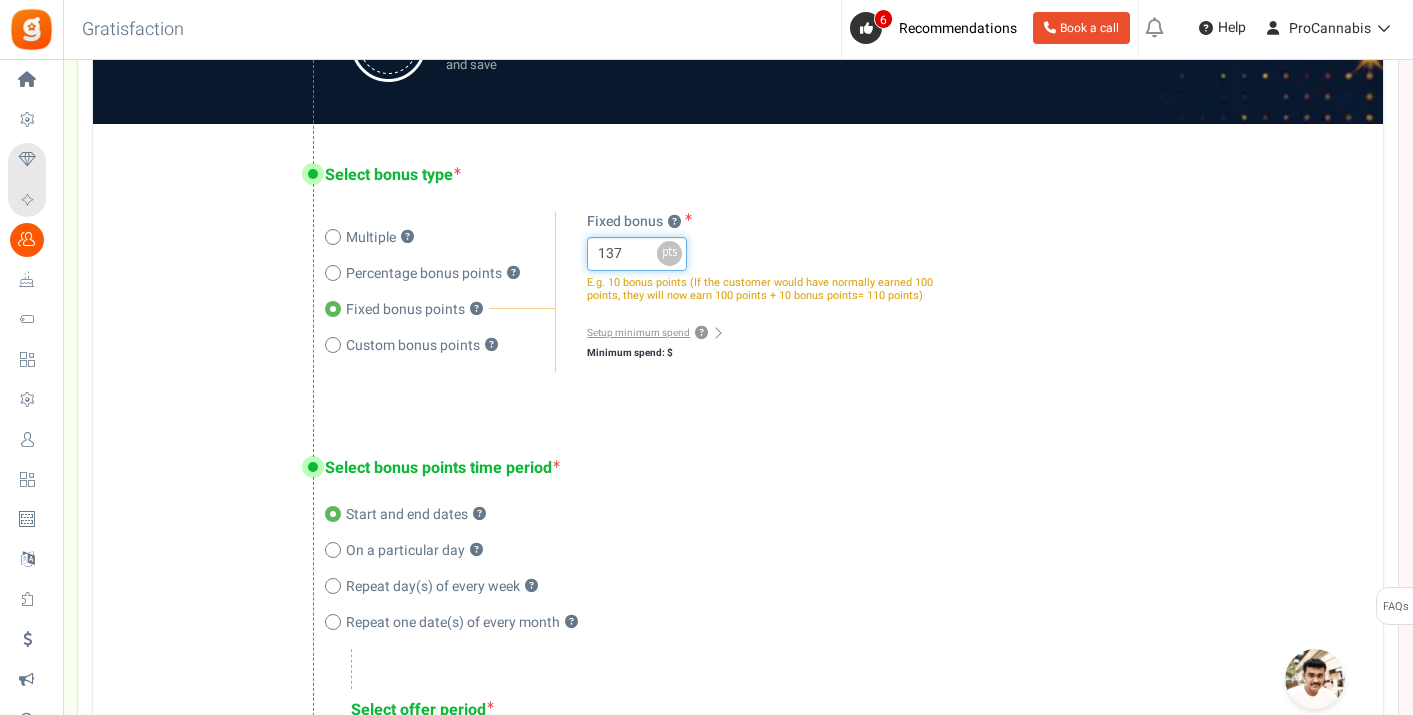 click on "137" at bounding box center [637, 254] 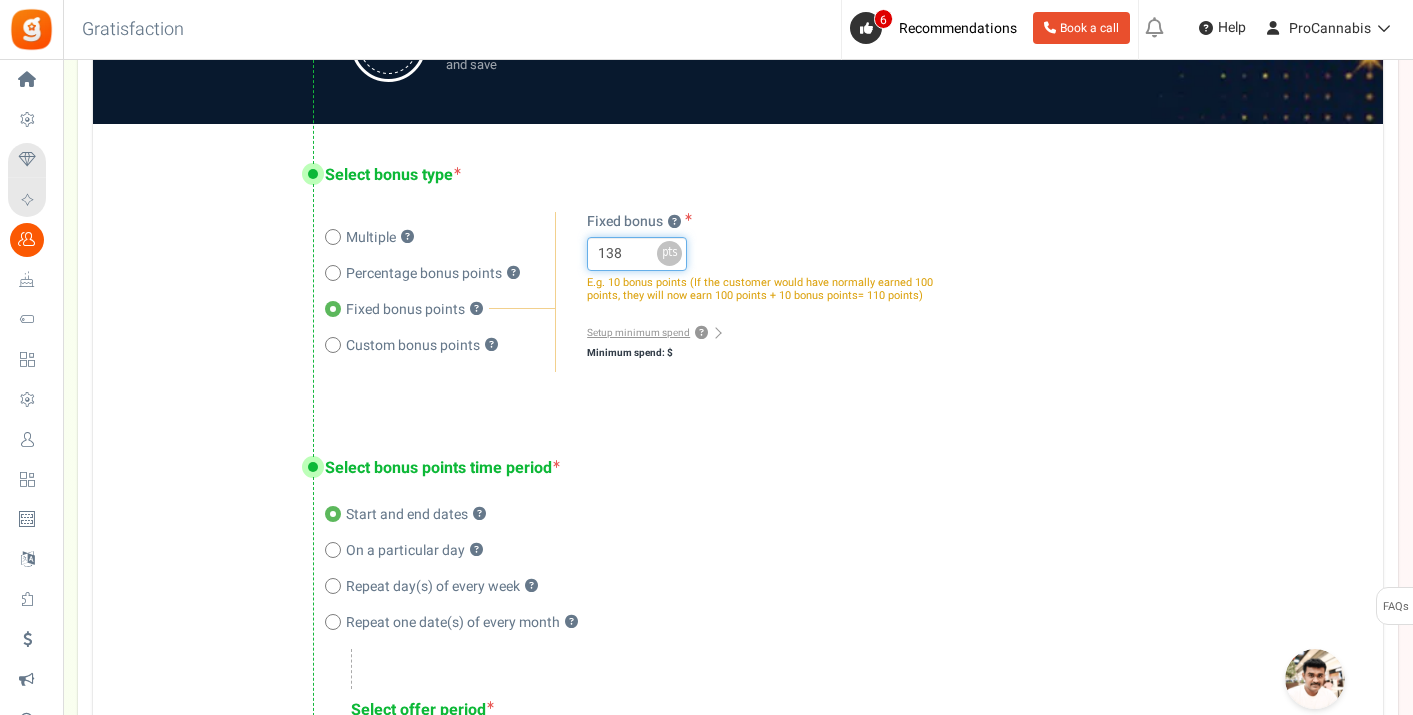 click on "138" at bounding box center [637, 254] 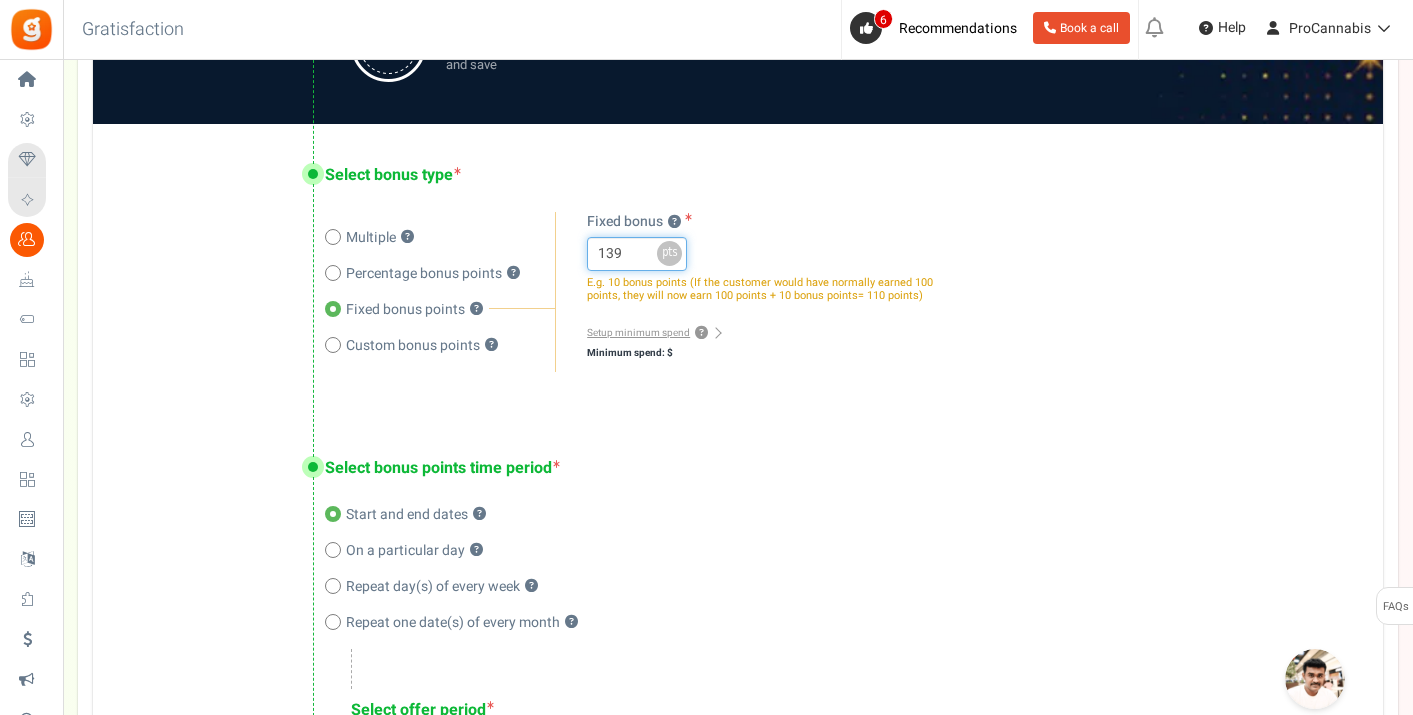 click on "139" at bounding box center (637, 254) 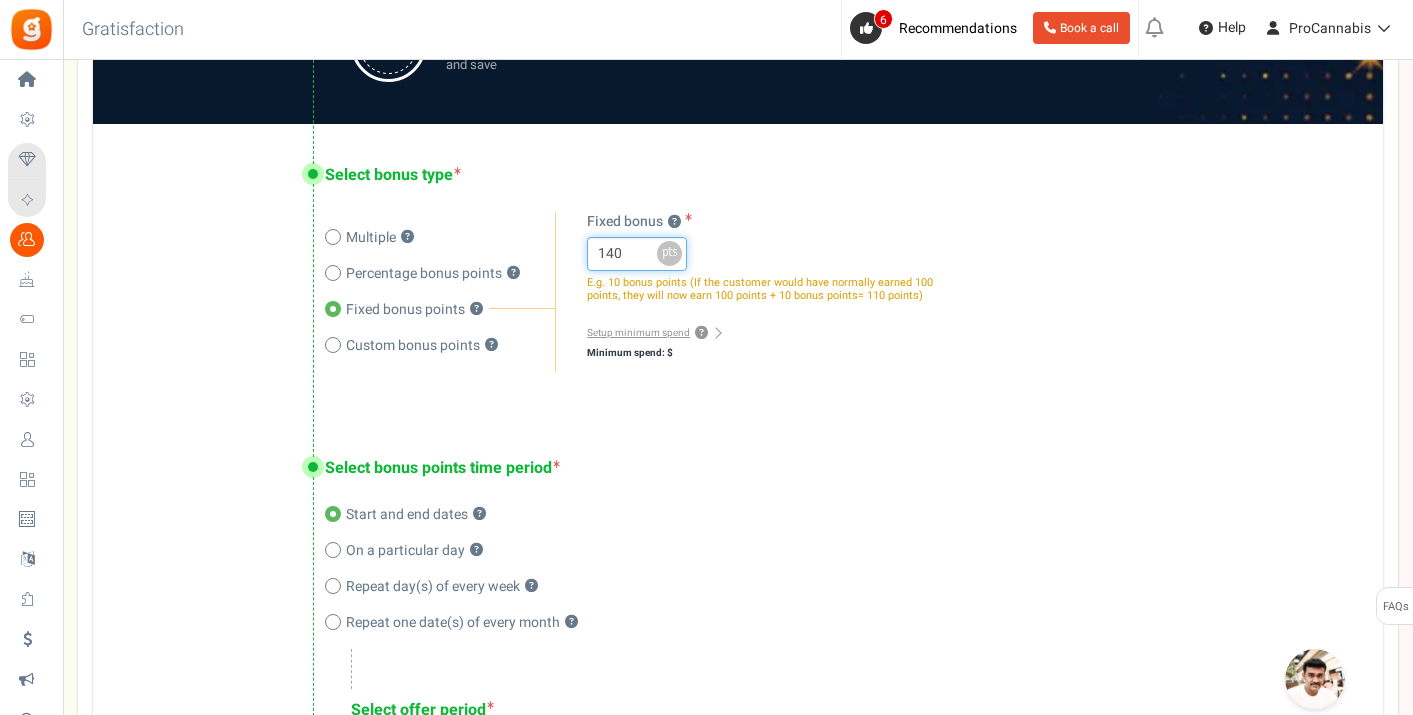 click on "140" at bounding box center [637, 254] 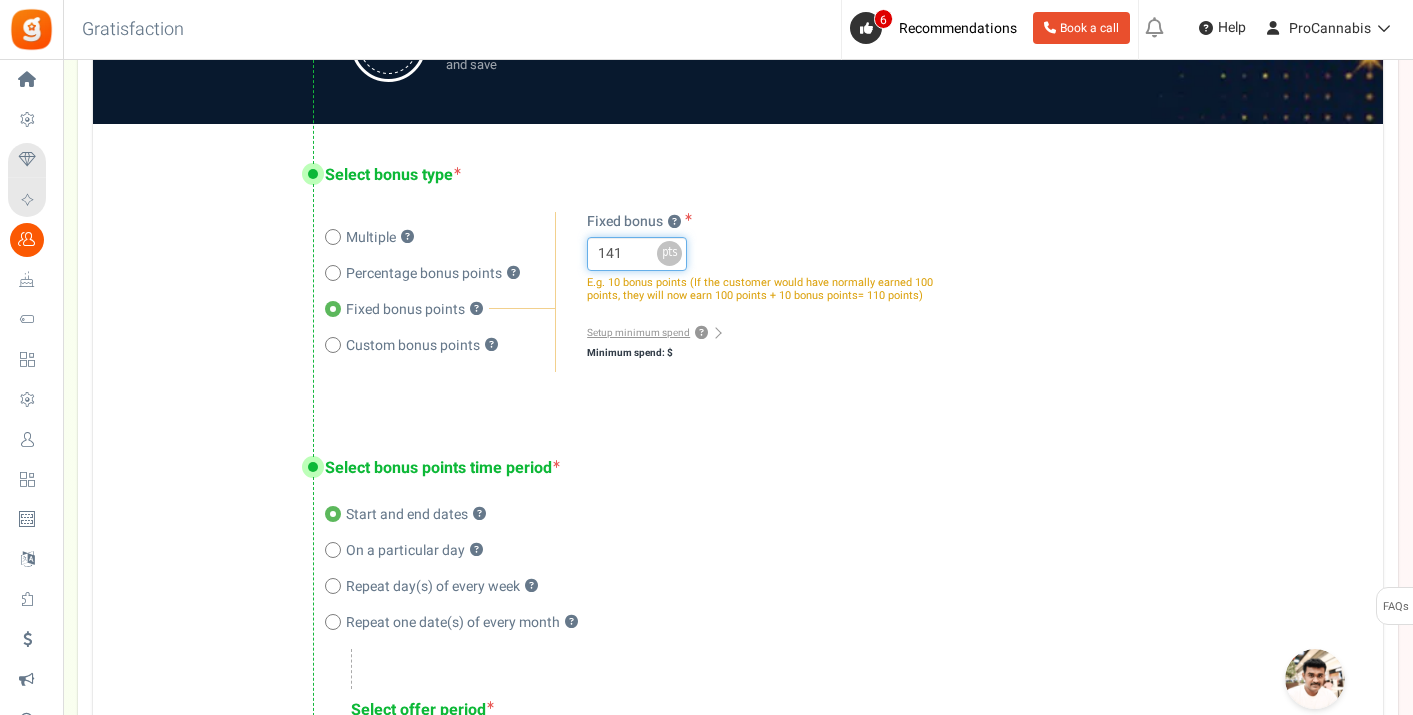 click on "141" at bounding box center [637, 254] 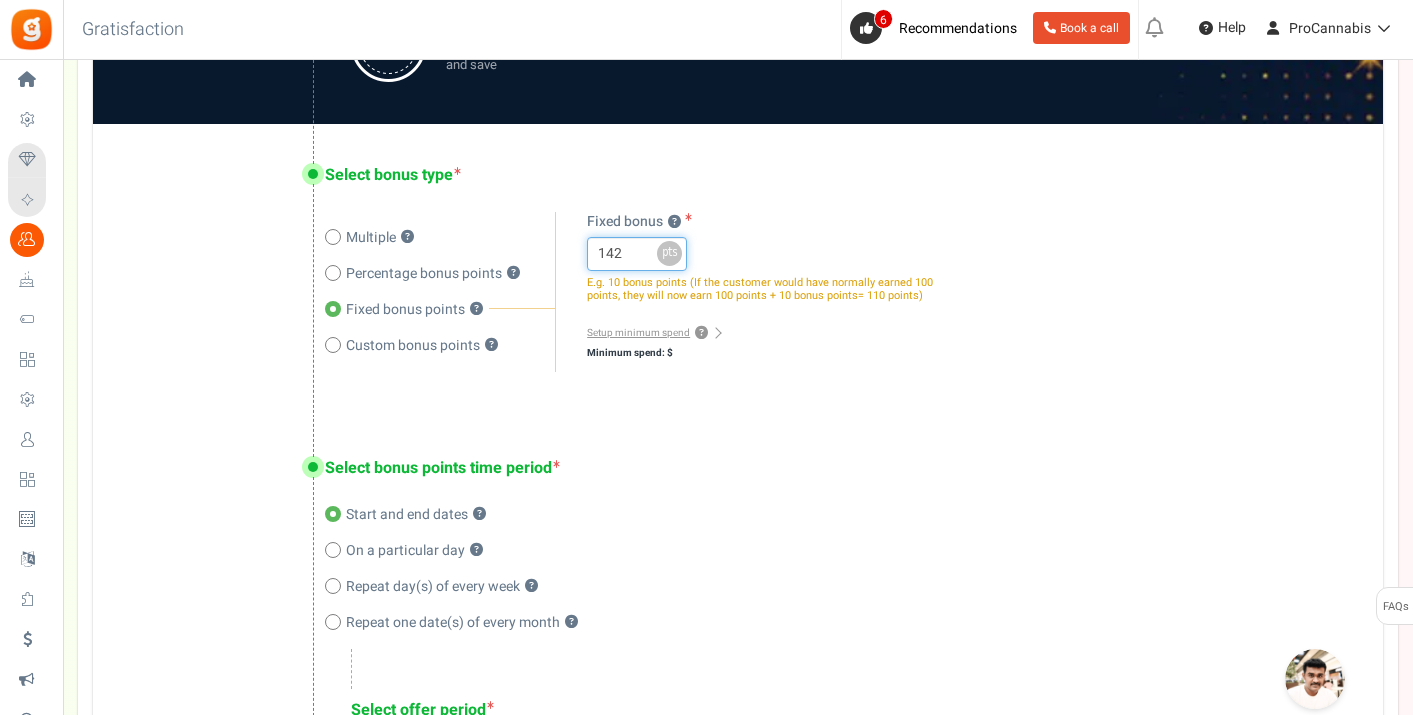 click on "142" at bounding box center [637, 254] 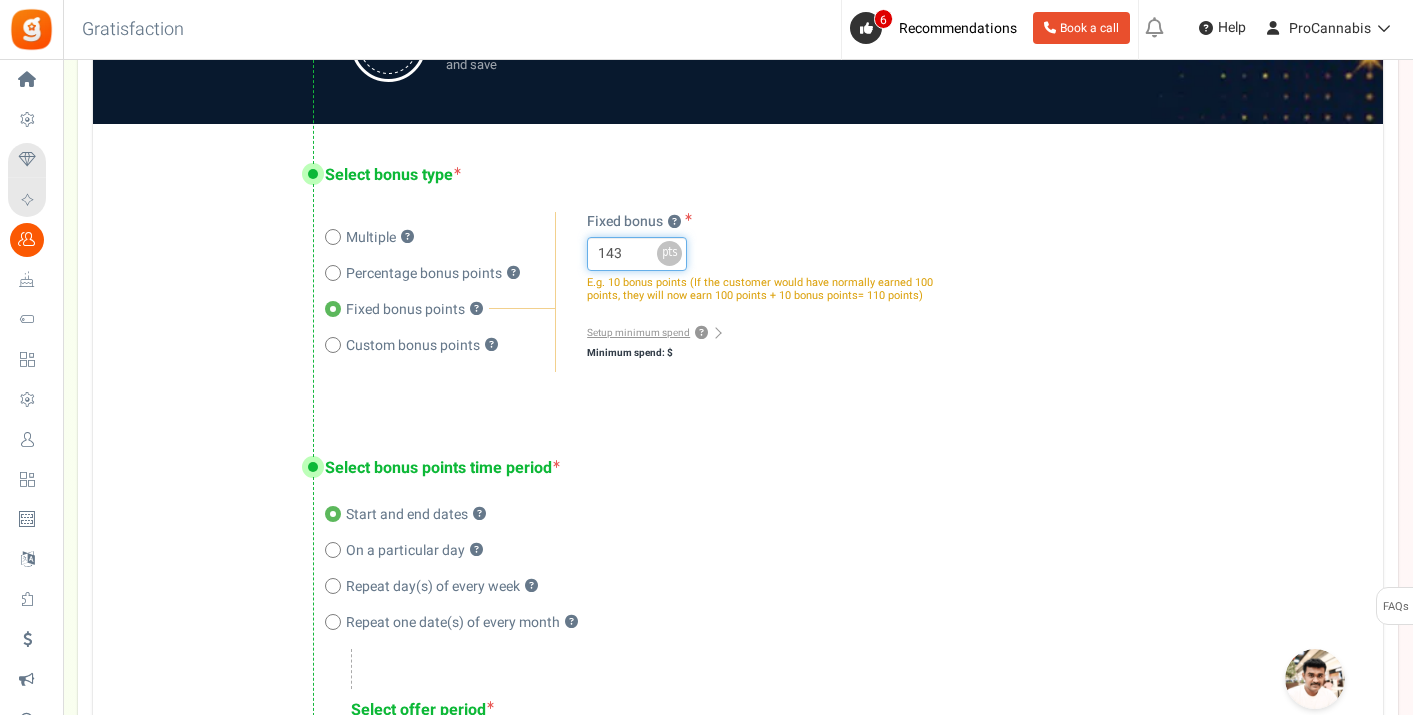 click on "143" at bounding box center [637, 254] 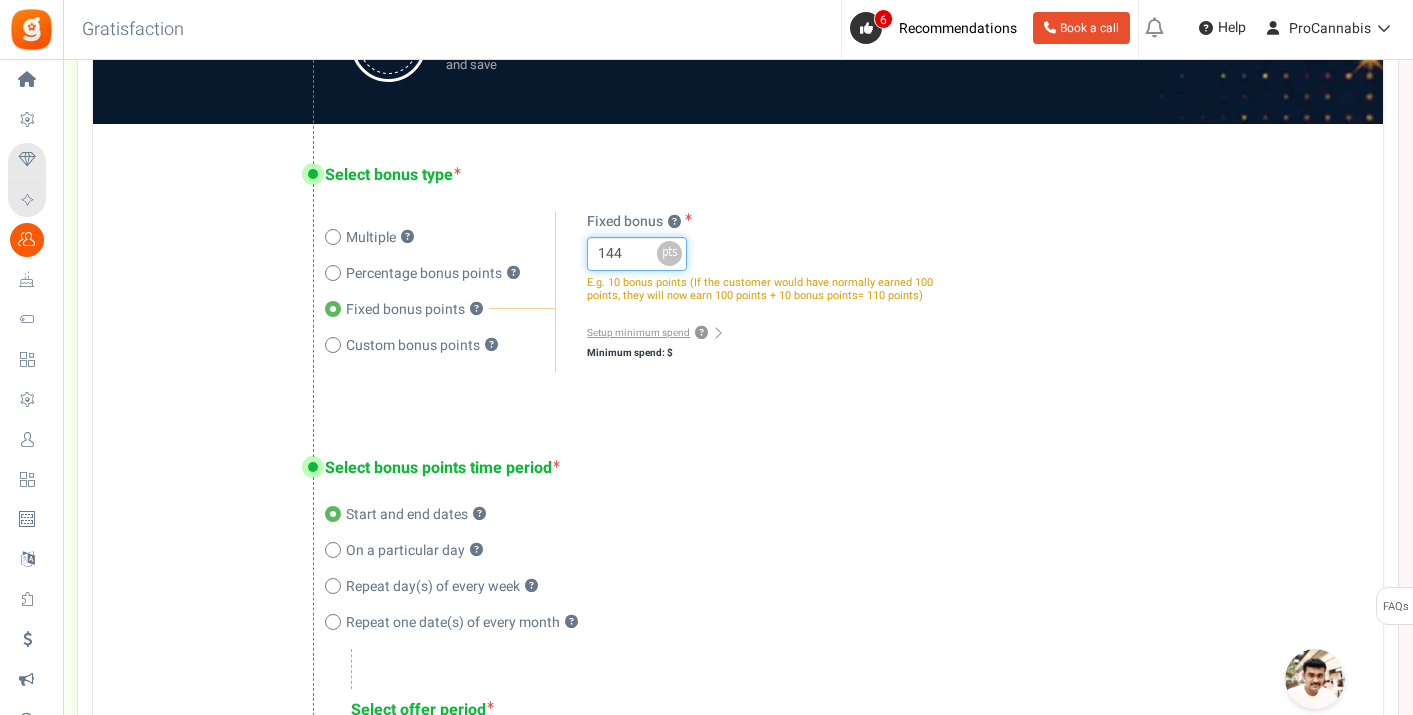 click on "144" at bounding box center [637, 254] 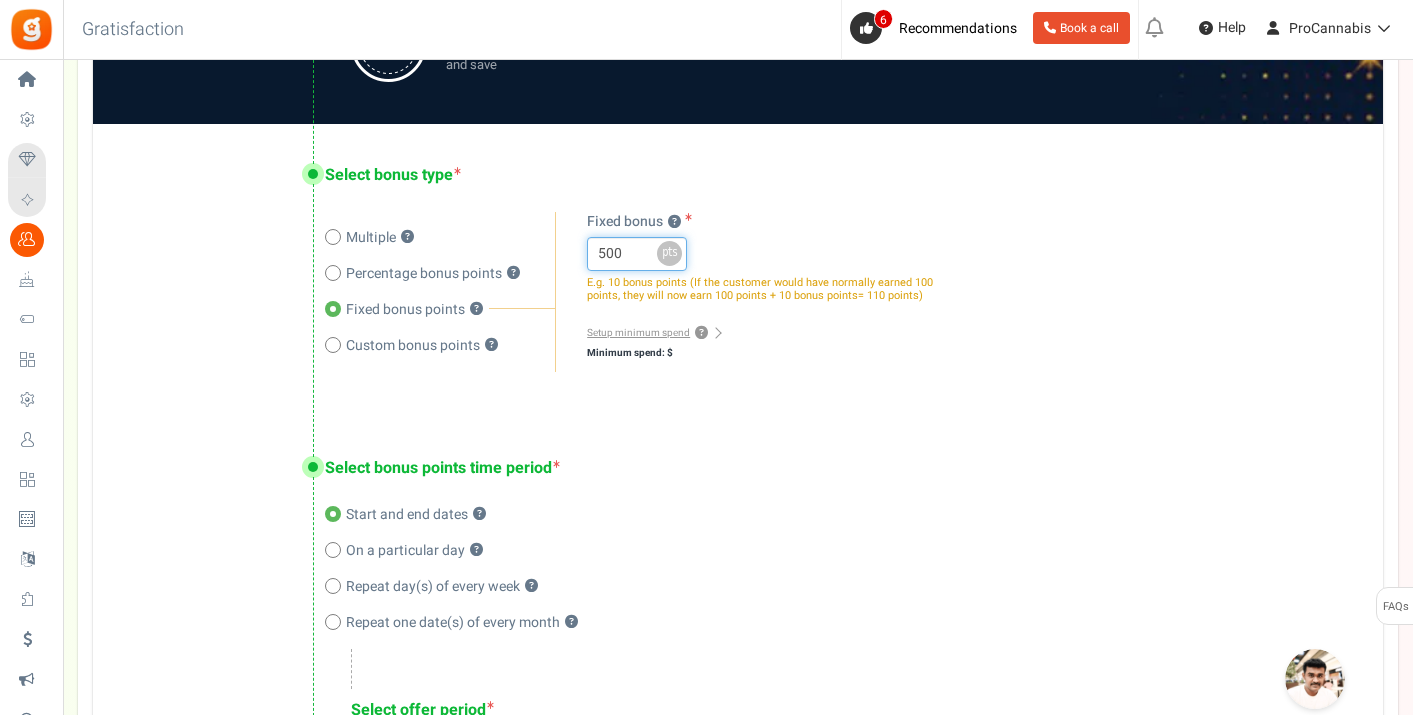 type on "500" 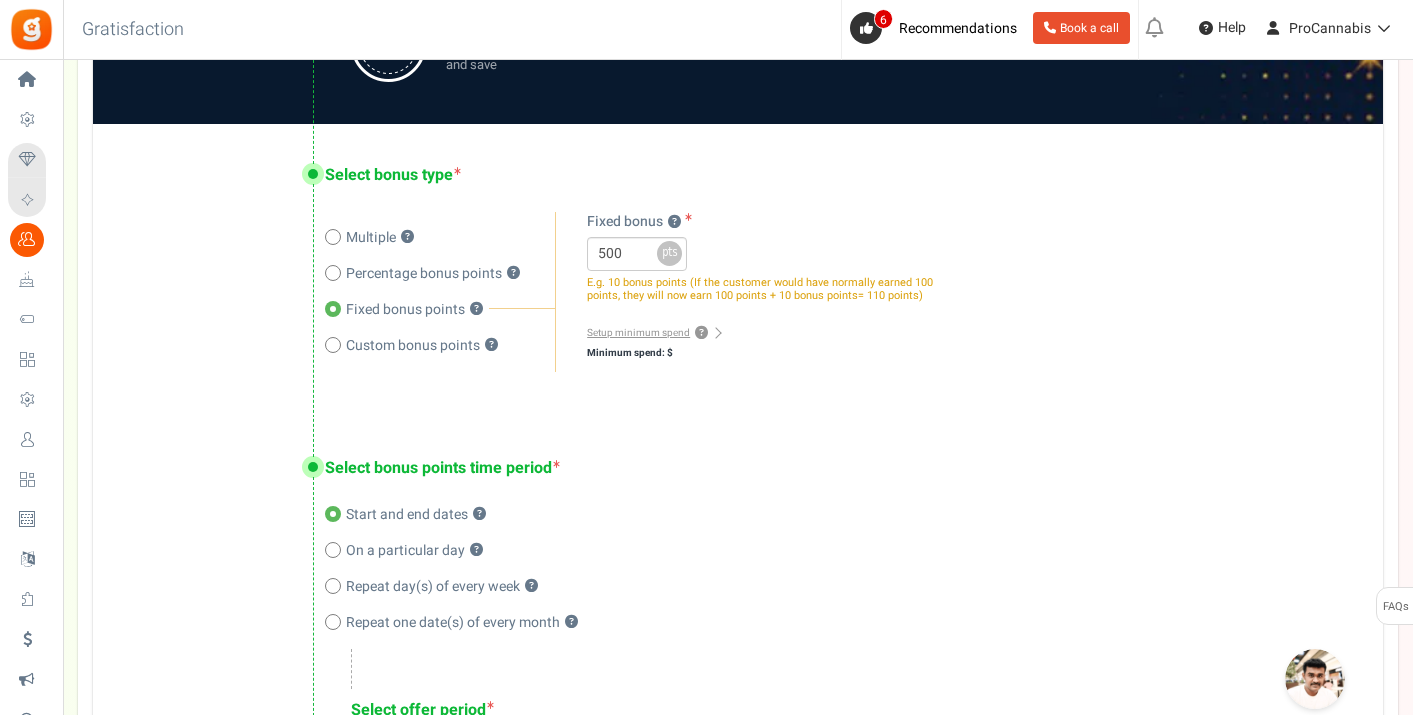 click on "Select bonus points time period
Start and end dates
?
On a particular day
?
Repeat day(s) of every week
?
? Select offer period" at bounding box center [738, 633] 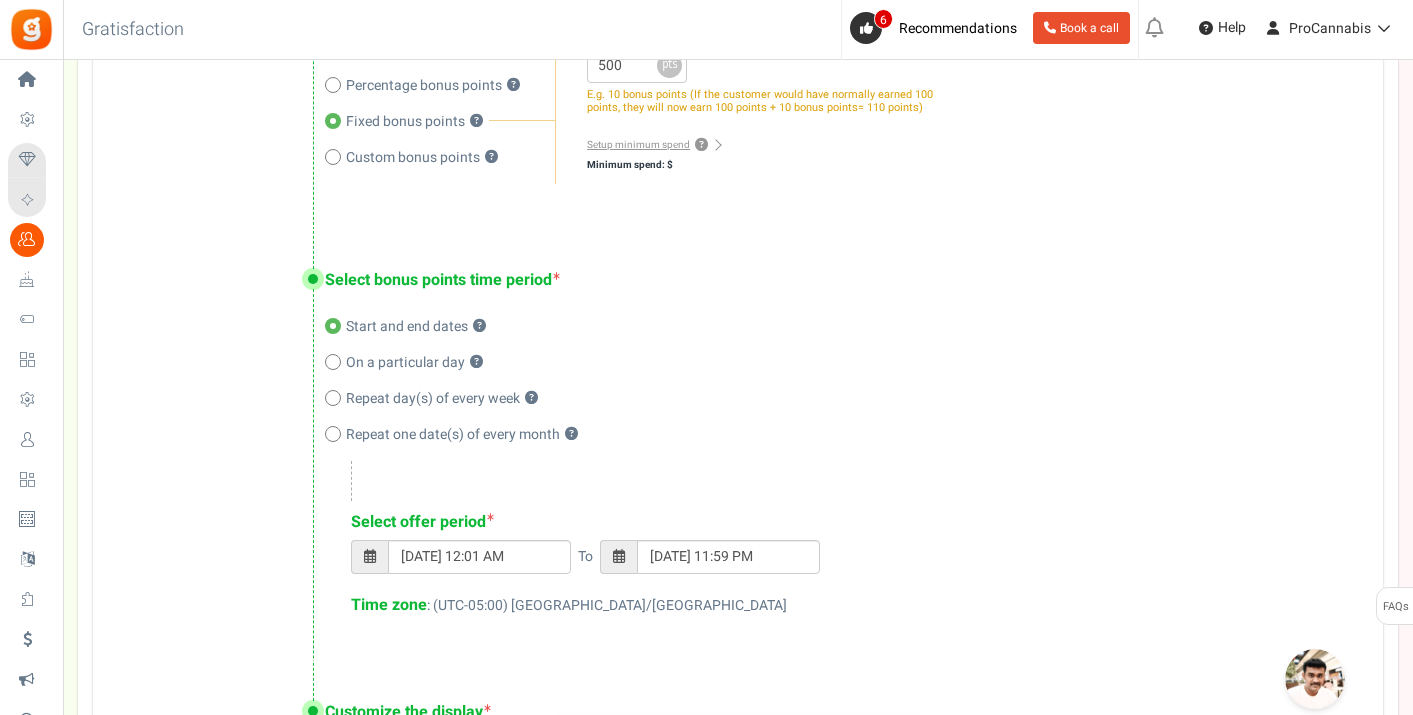 scroll, scrollTop: 741, scrollLeft: 0, axis: vertical 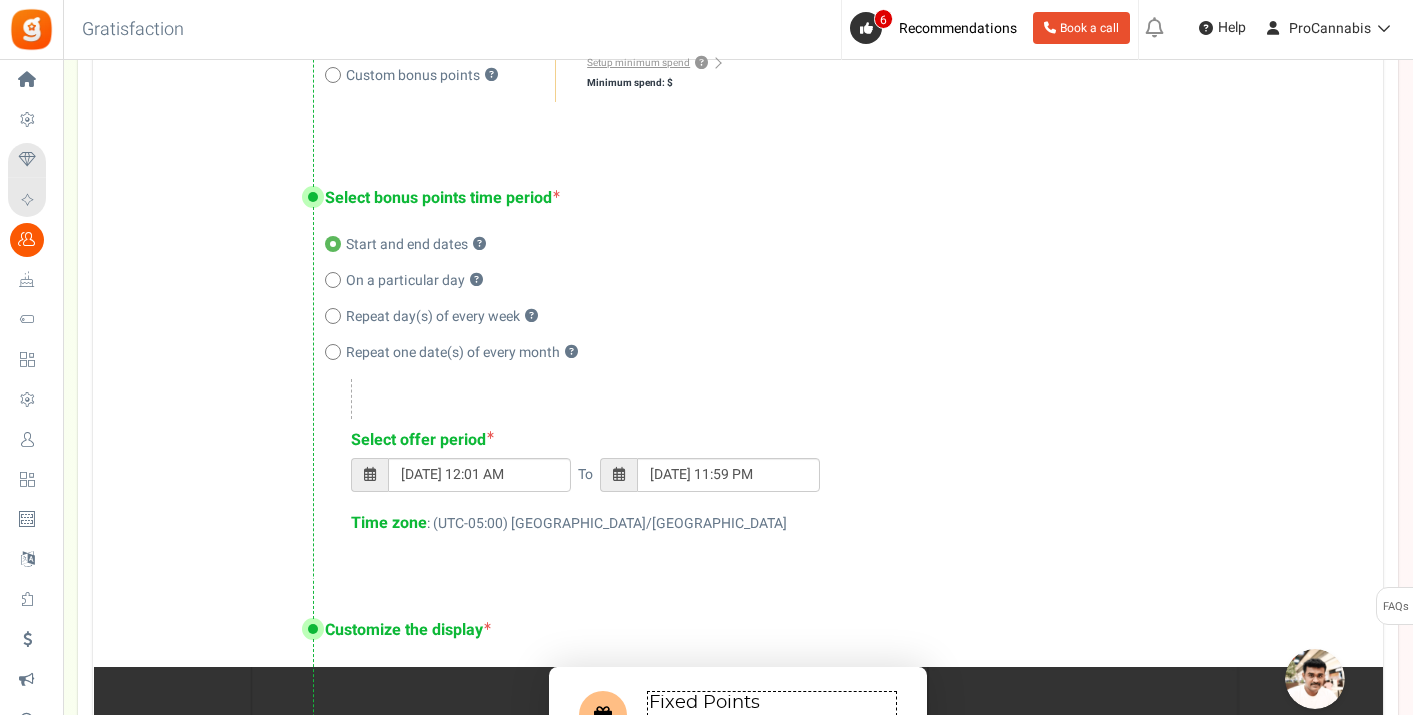 click at bounding box center (370, 474) 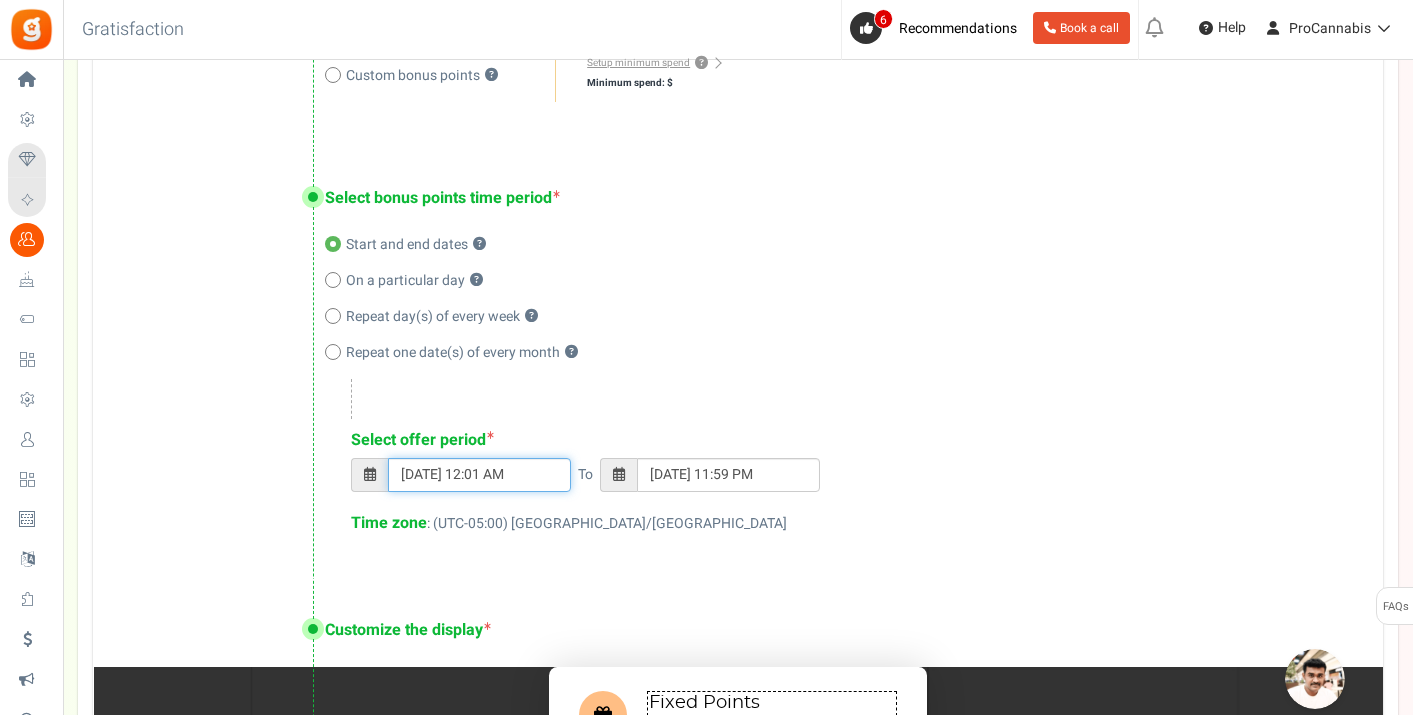 type on "[DATE] 11:59 PM" 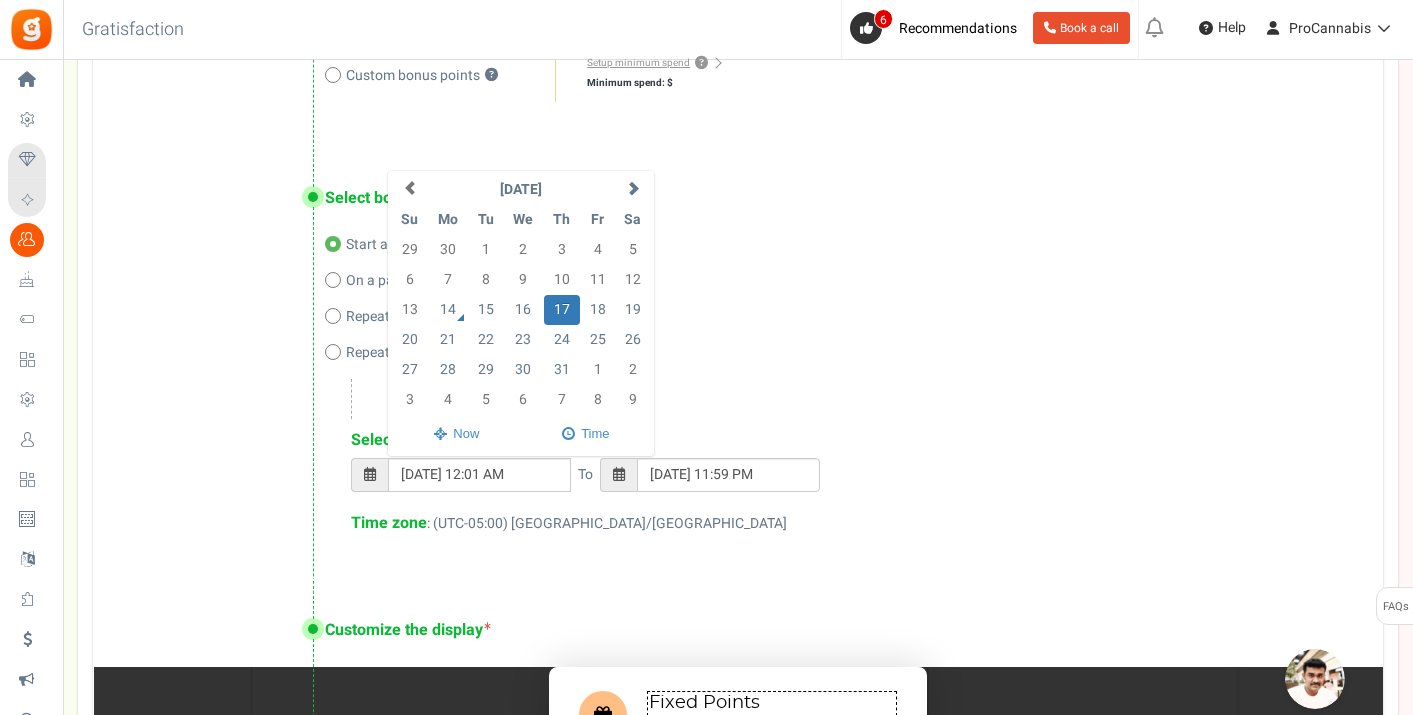 click on "Select bonus points time period
Start and end dates
?
On a particular day
?
Repeat day(s) of every week
?
? Select offer period" at bounding box center [738, 363] 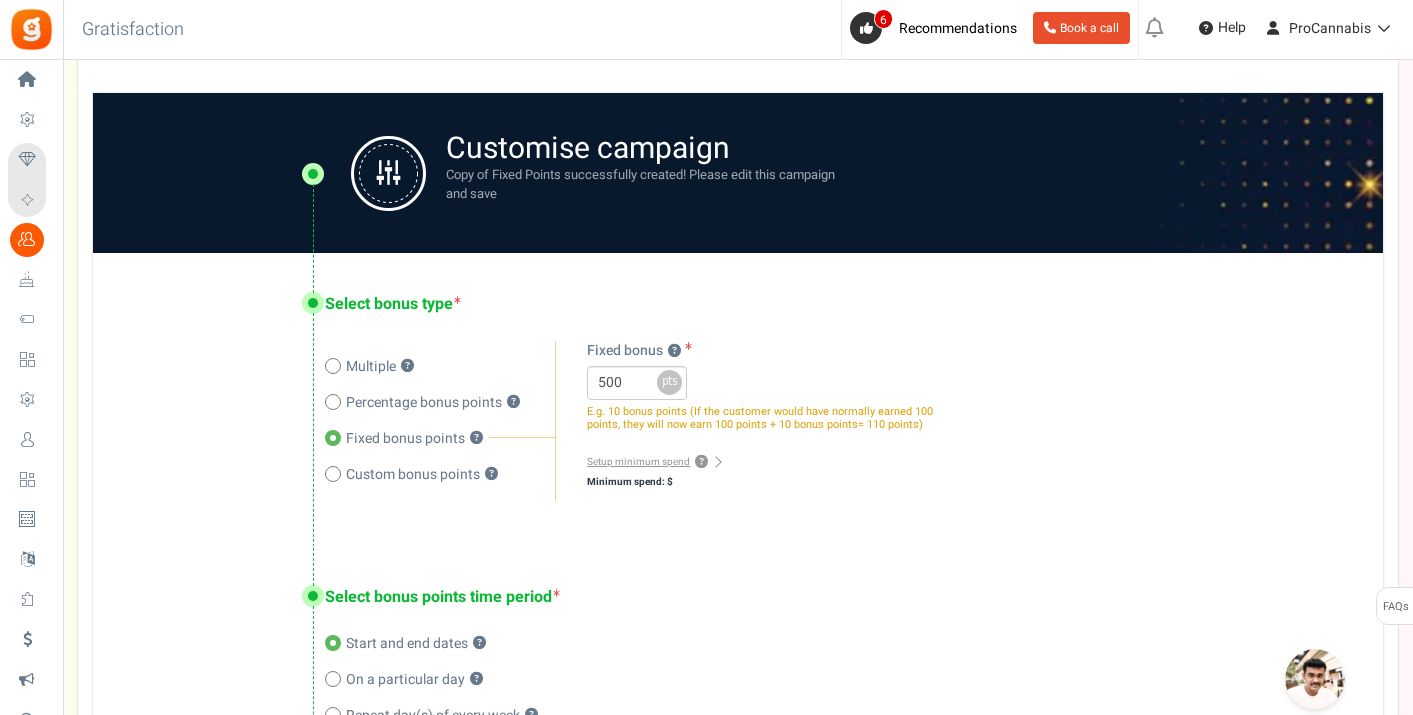 scroll, scrollTop: 320, scrollLeft: 0, axis: vertical 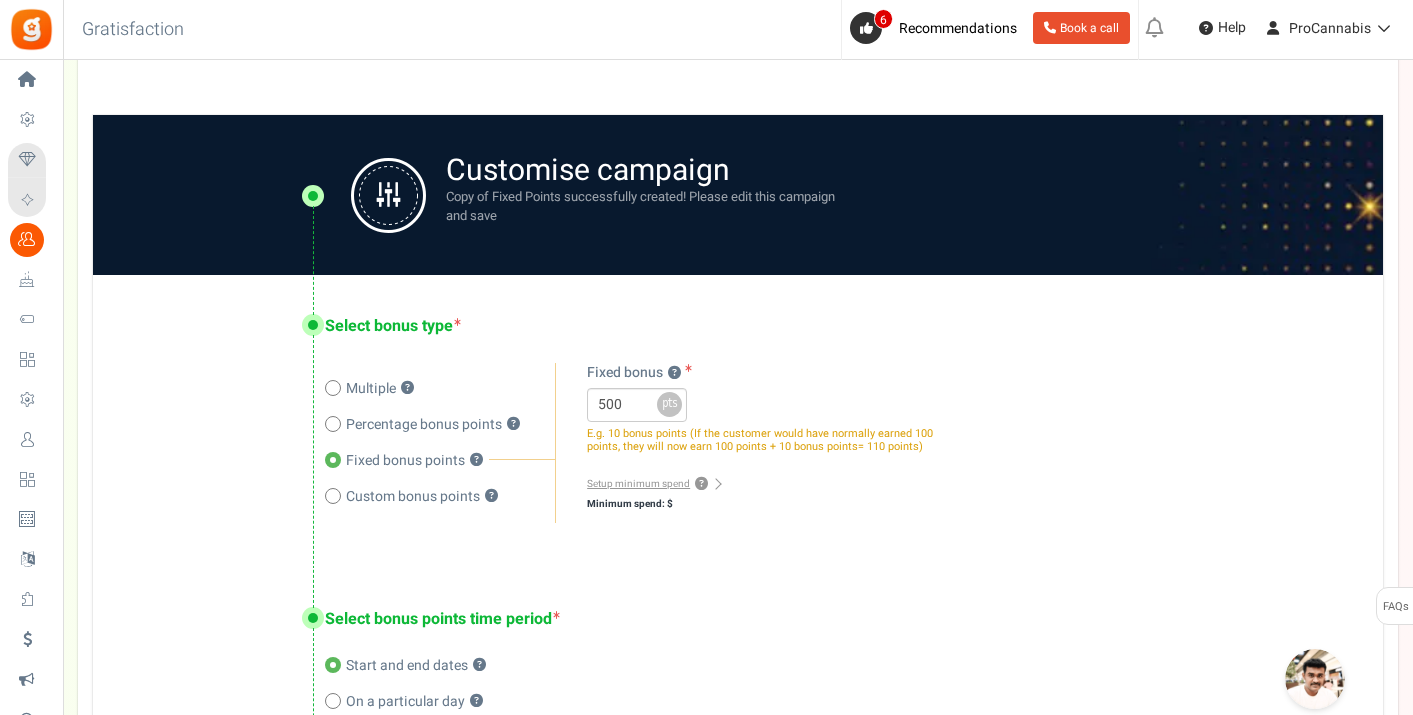 click on "Multiple
?
Percentage bonus
?
Fixed bonus
?
Custom bonus points
?
500 x % pts $ ? $" at bounding box center (761, 443) 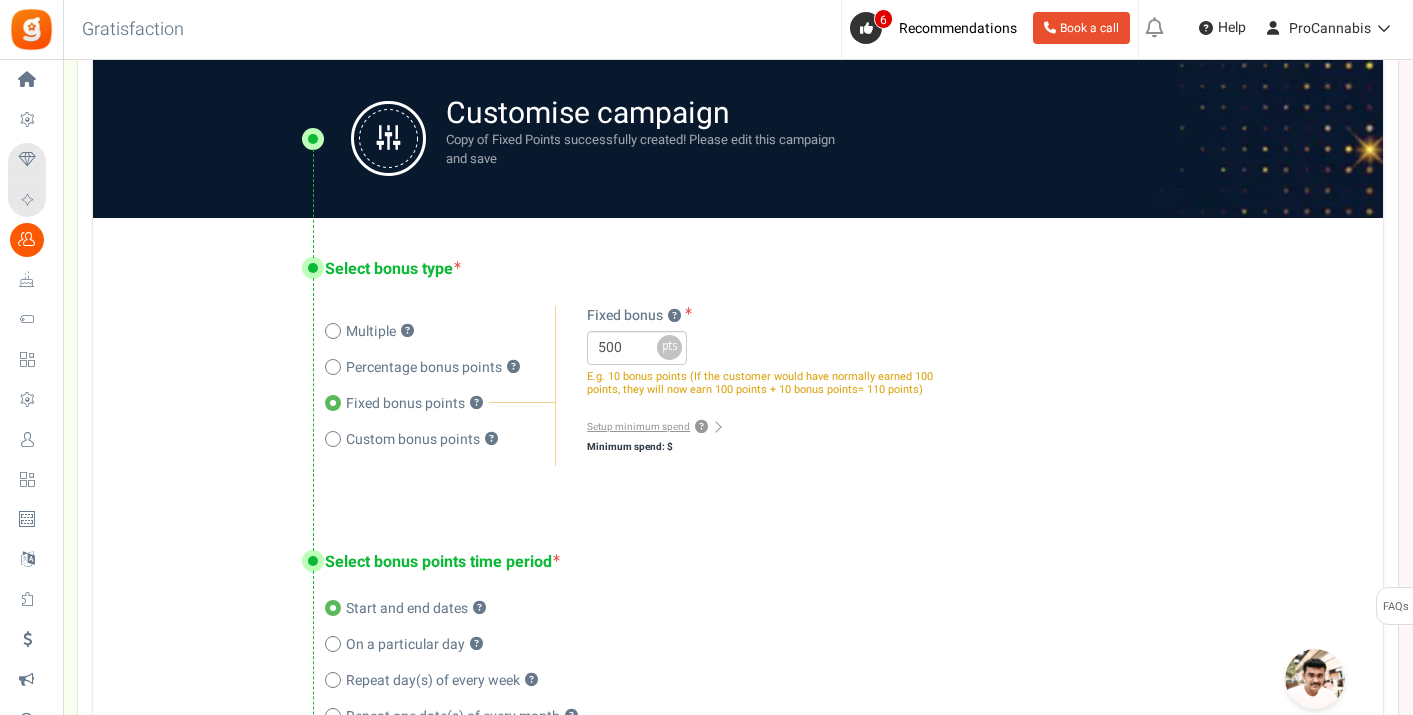 scroll, scrollTop: 397, scrollLeft: 0, axis: vertical 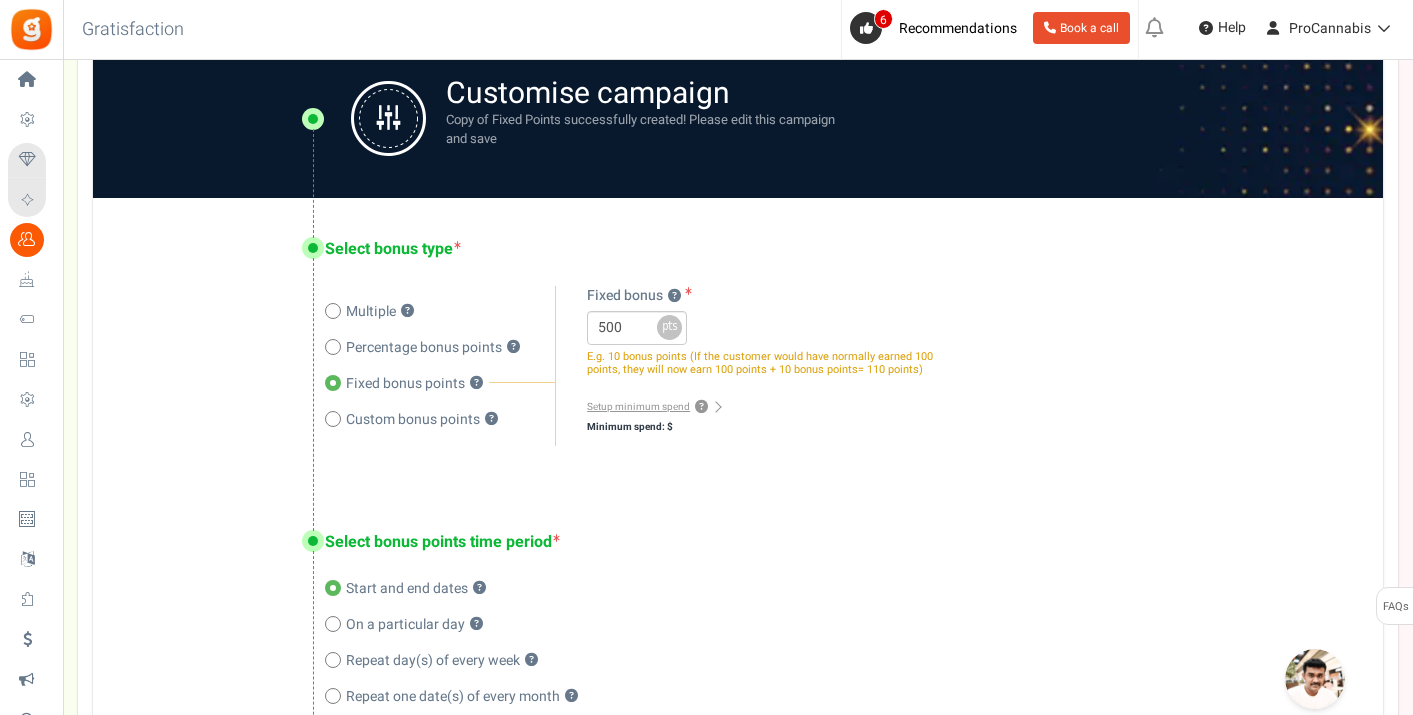 click on "E.g. 10 bonus points (If the customer would have normally earned 100 points, they will now earn 100 points + 10 bonus points= 110 points)" at bounding box center [760, 363] 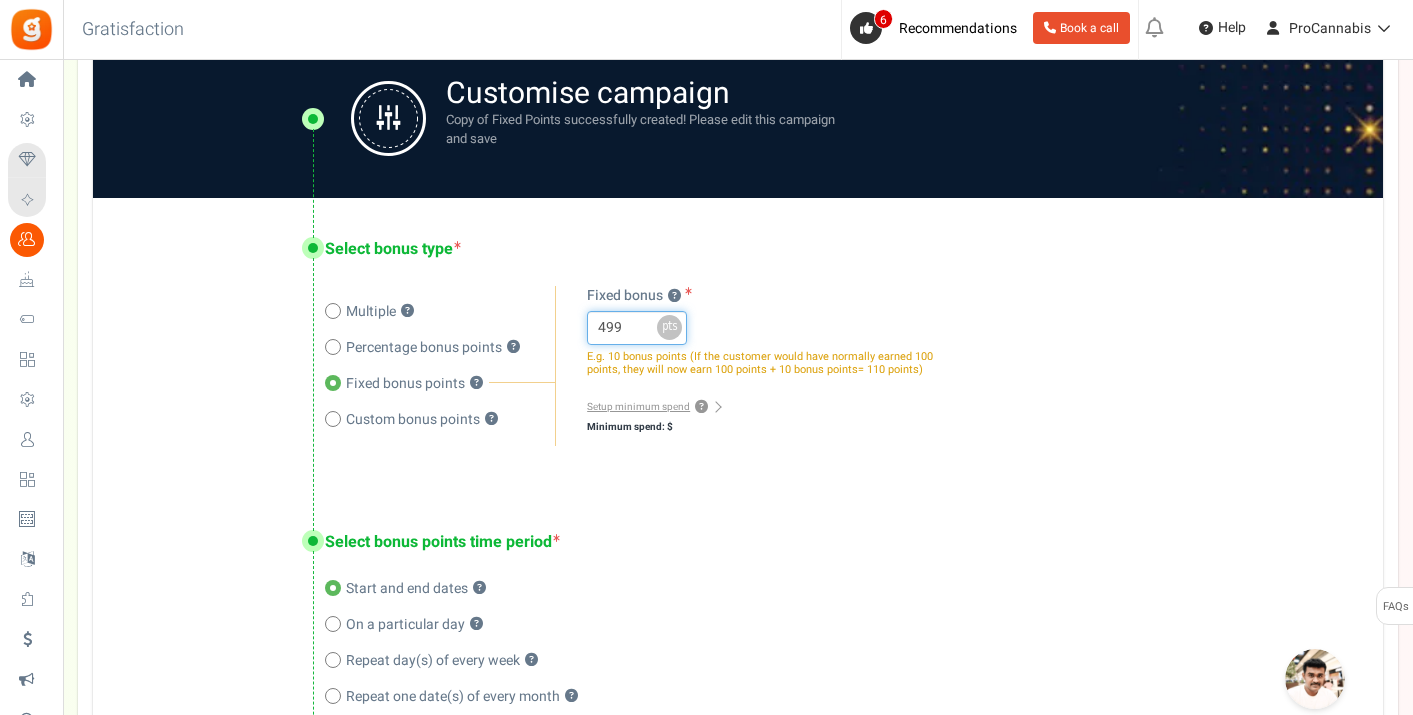 click on "499" at bounding box center (637, 328) 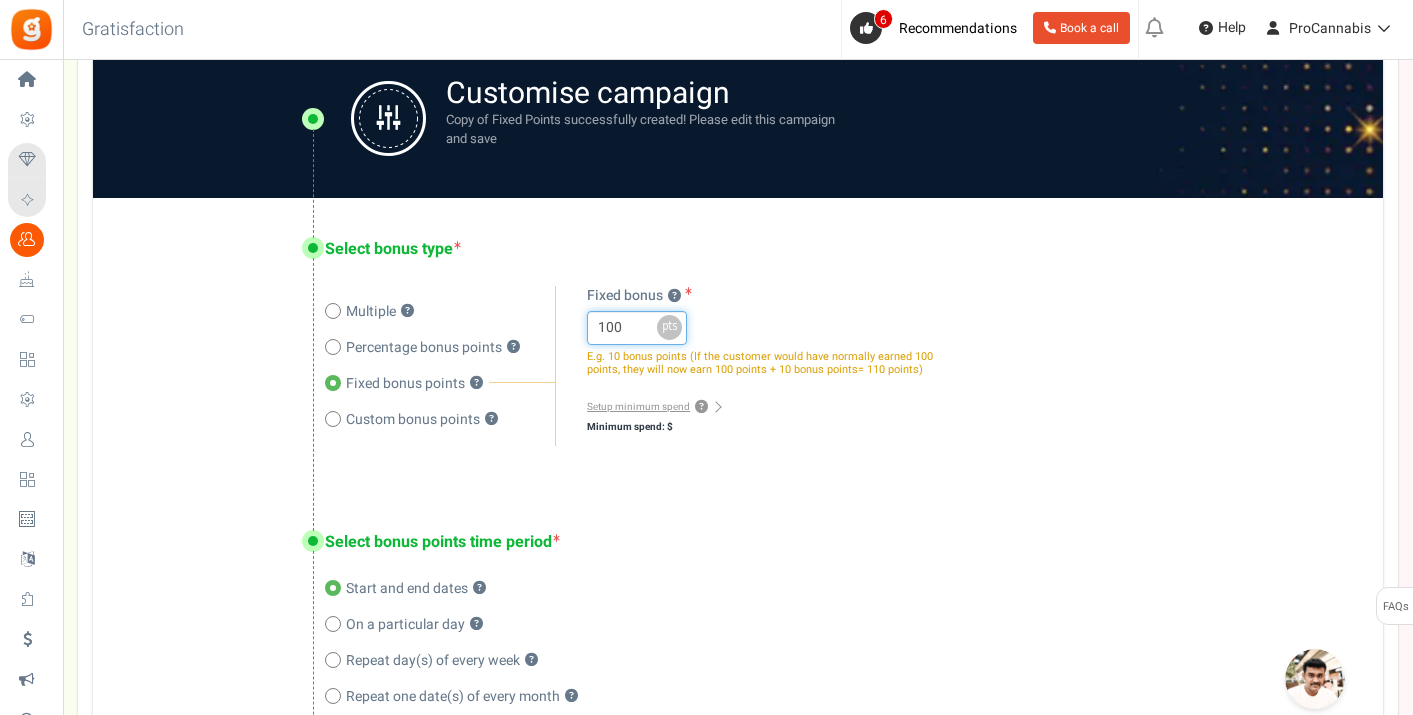 type on "100" 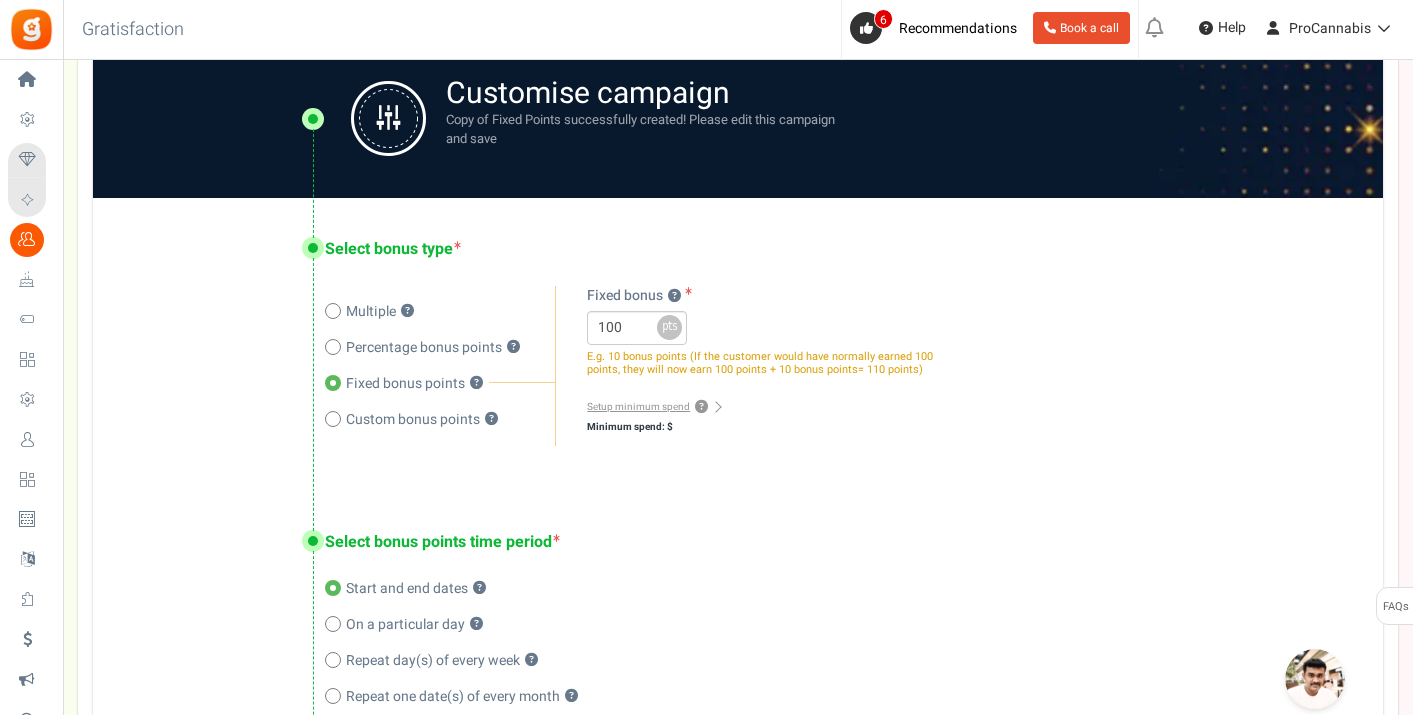 click on "Select bonus type
Multiple
?
Percentage bonus points
?
Fixed bonus points ? ? ? ? ? ?" at bounding box center (738, 344) 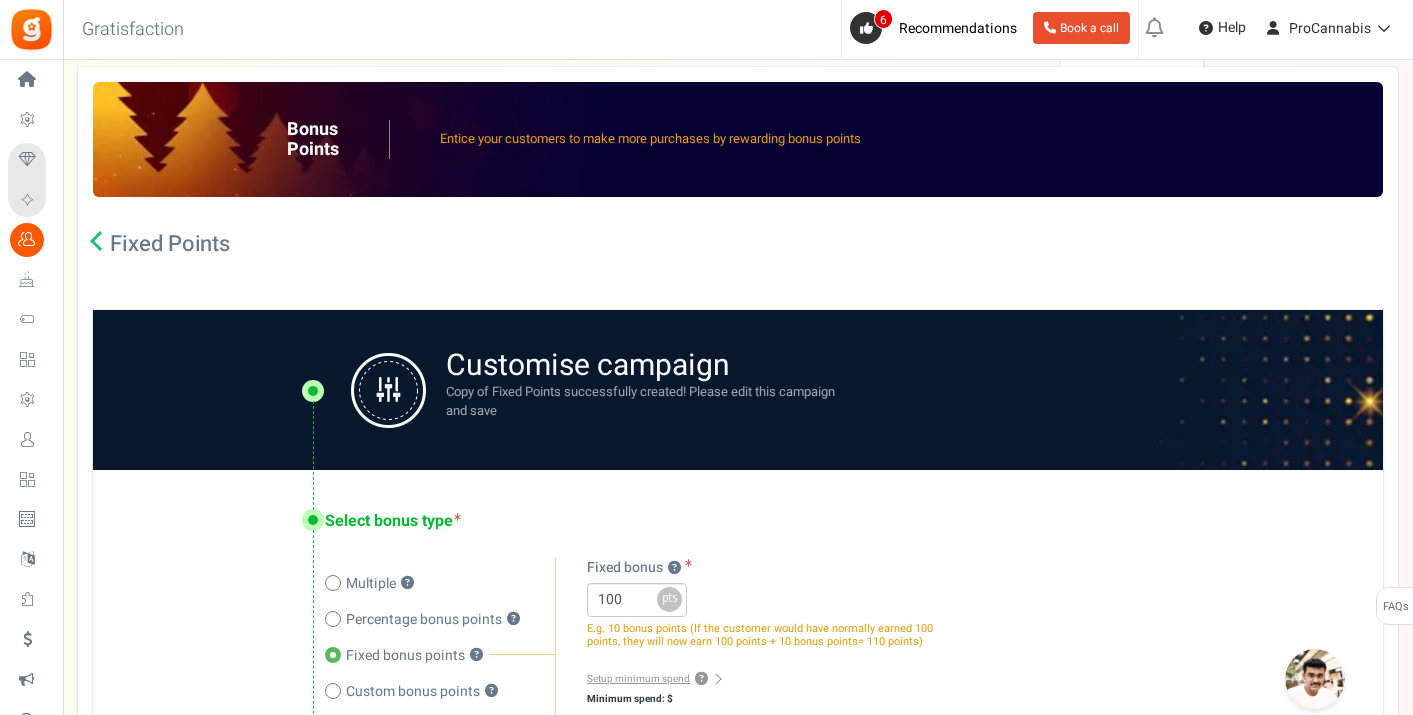 scroll, scrollTop: 95, scrollLeft: 0, axis: vertical 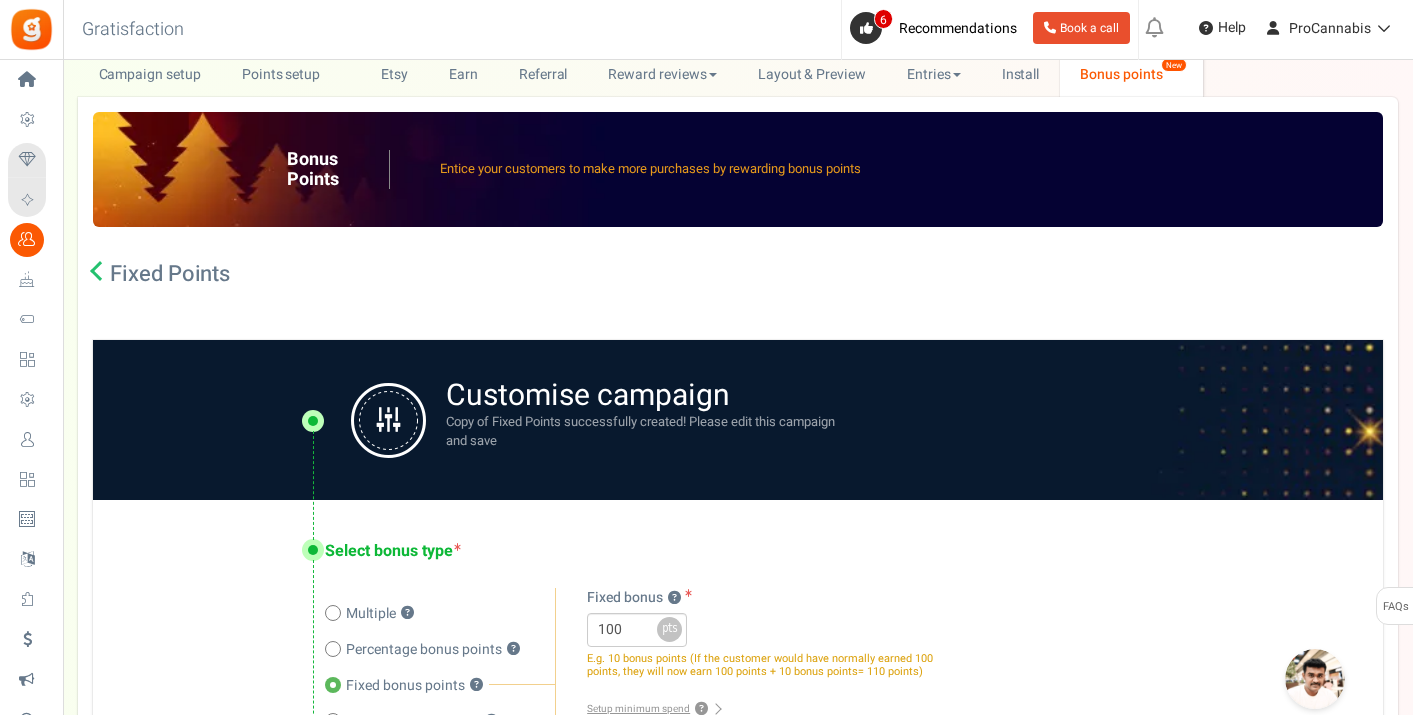 click at bounding box center (100, 271) 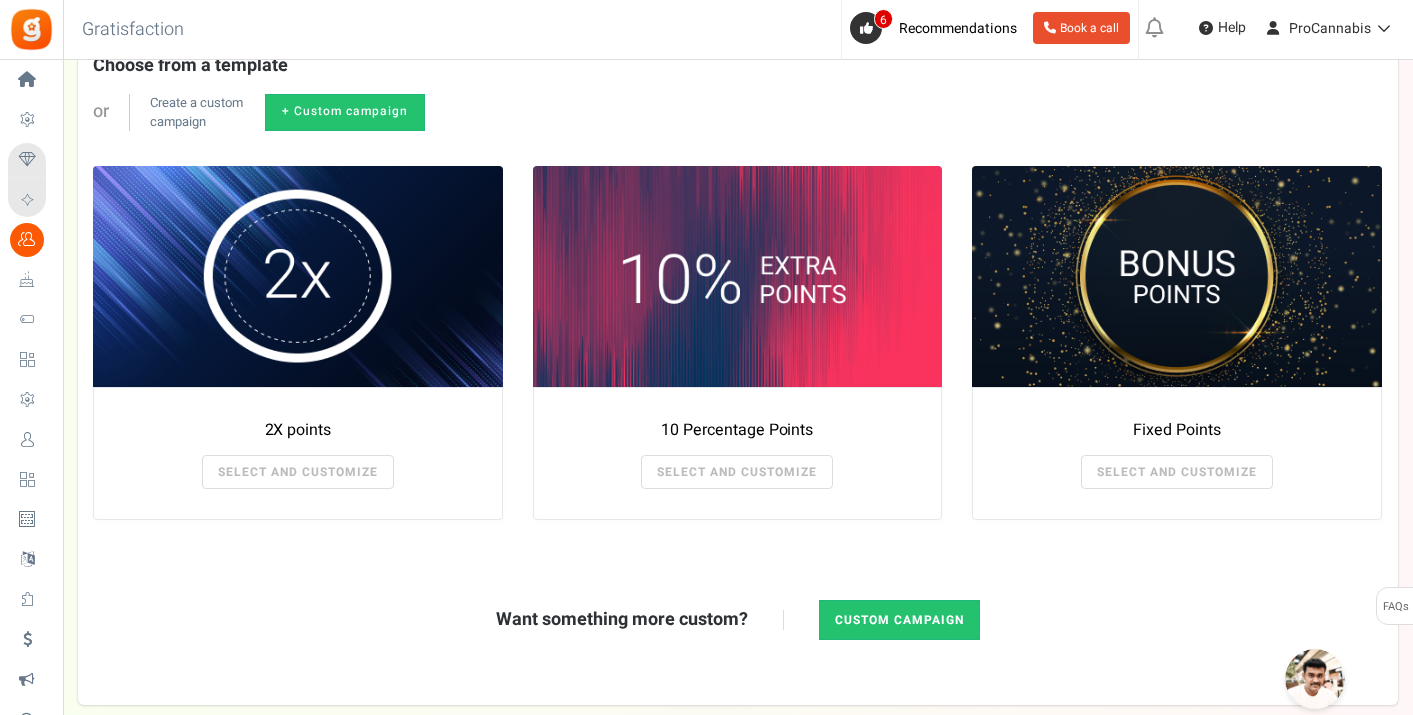 scroll, scrollTop: 221, scrollLeft: 0, axis: vertical 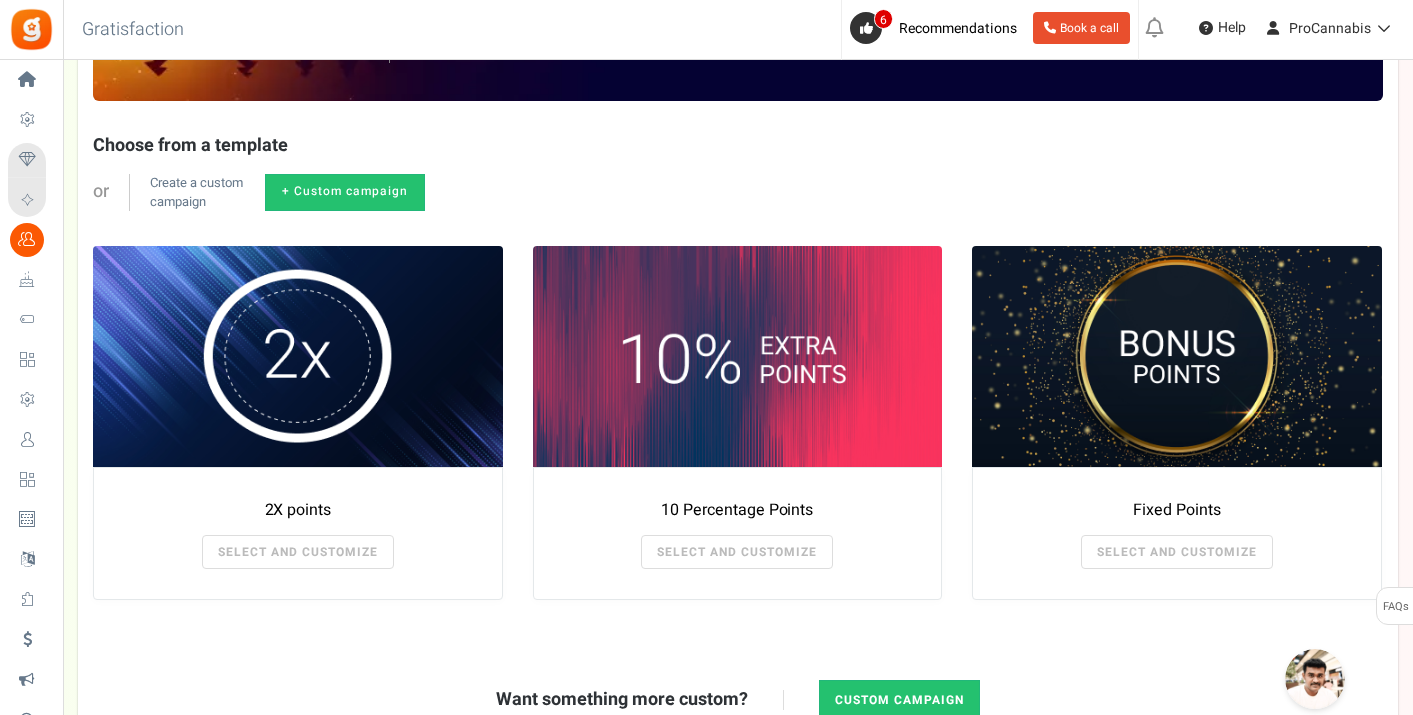 click on "+ Custom campaign" at bounding box center [345, 192] 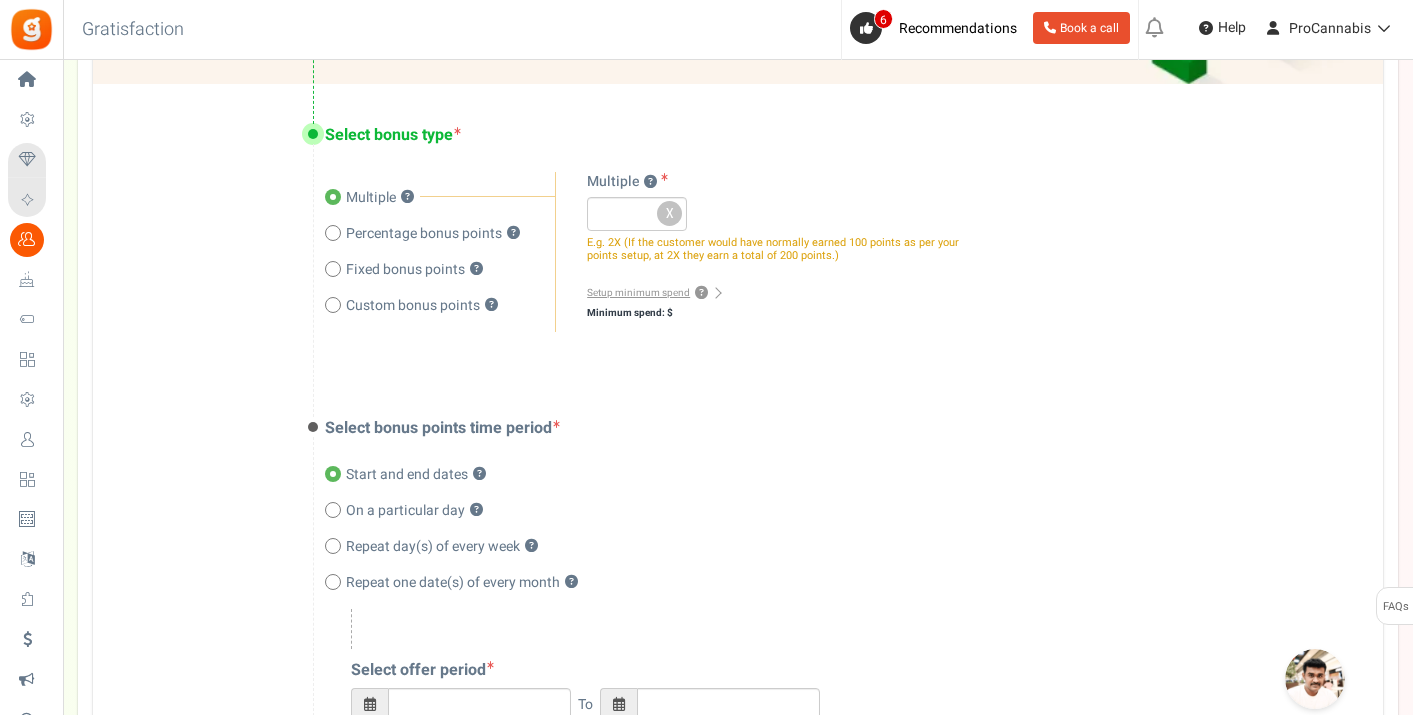scroll, scrollTop: 0, scrollLeft: 0, axis: both 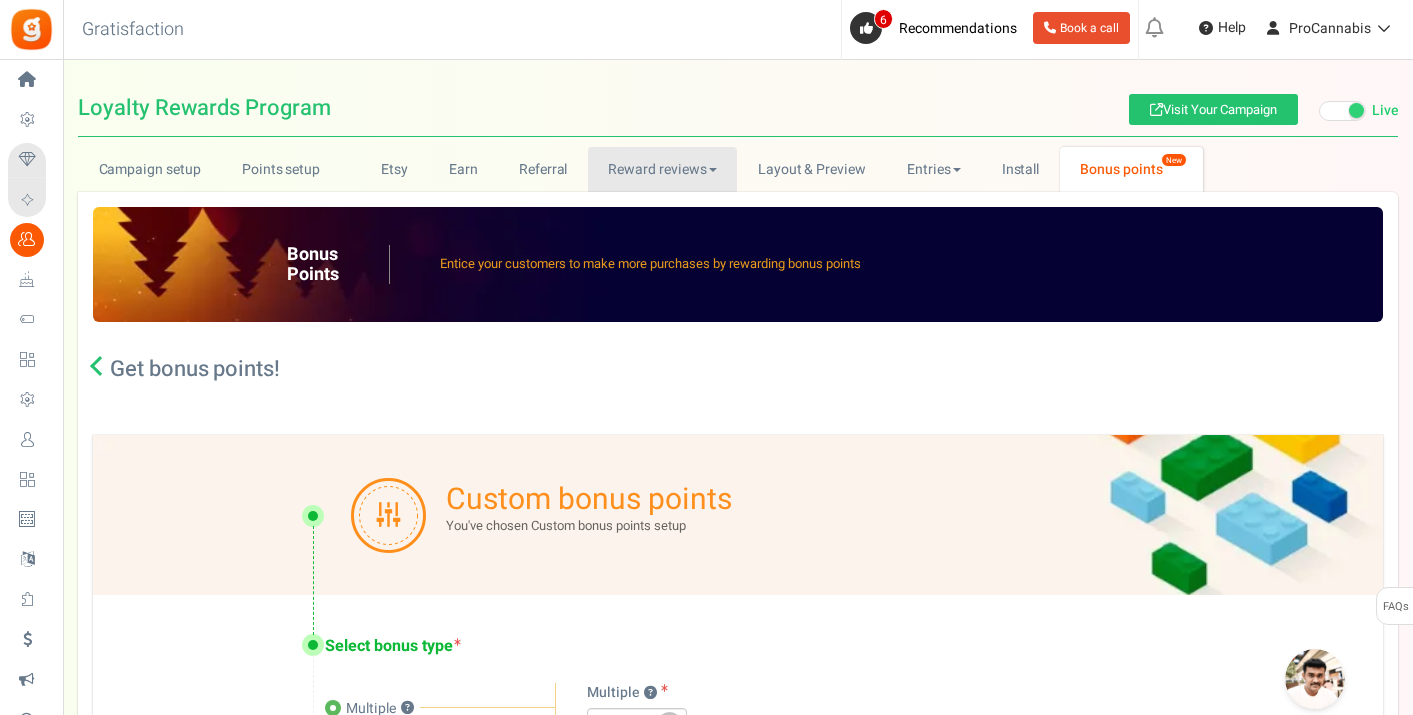 click at bounding box center [713, 170] 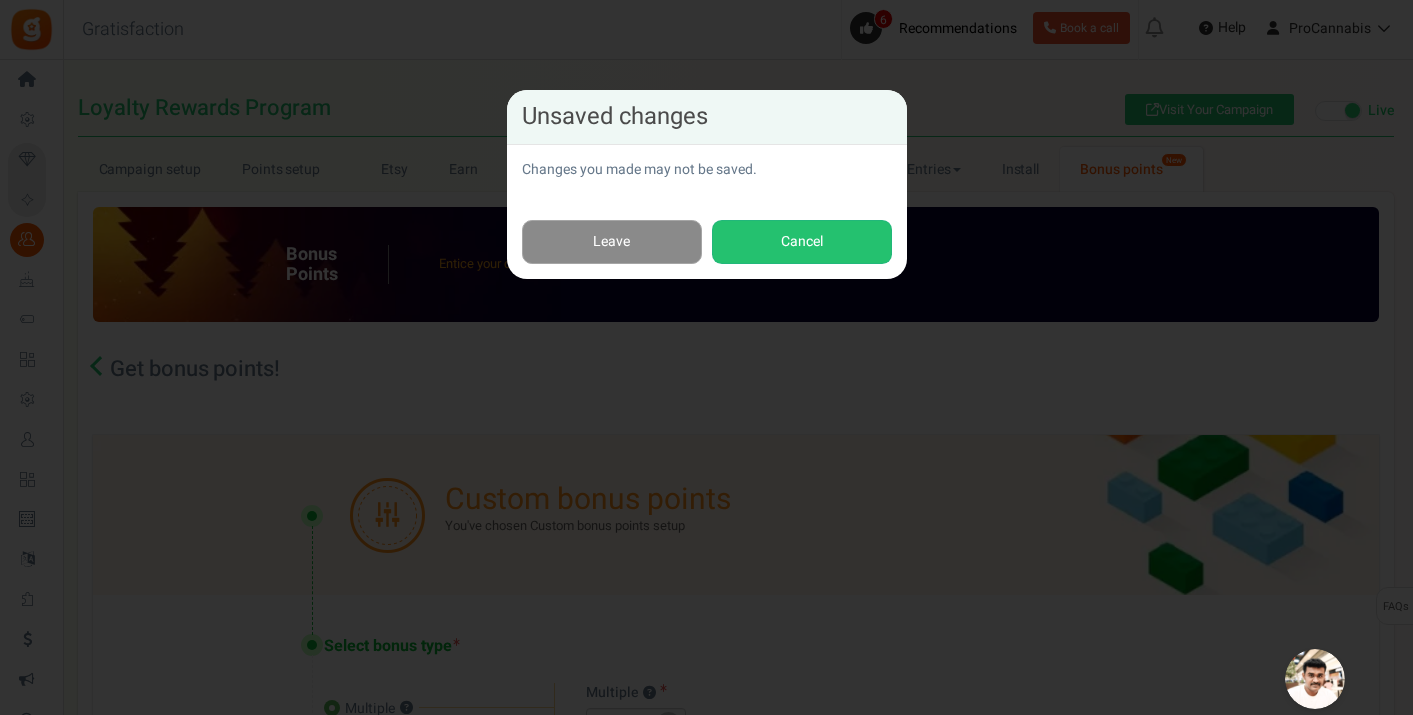 click on "Leave" at bounding box center (612, 242) 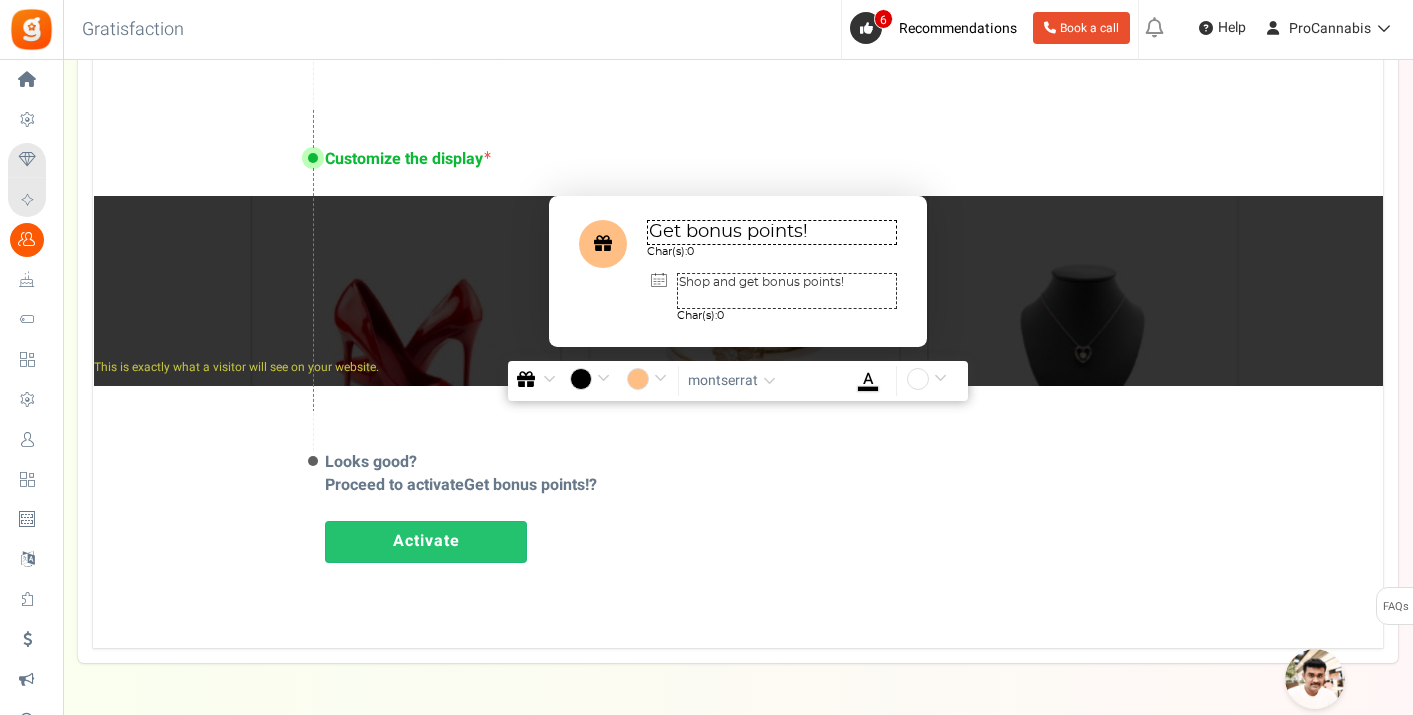 scroll, scrollTop: 1281, scrollLeft: 0, axis: vertical 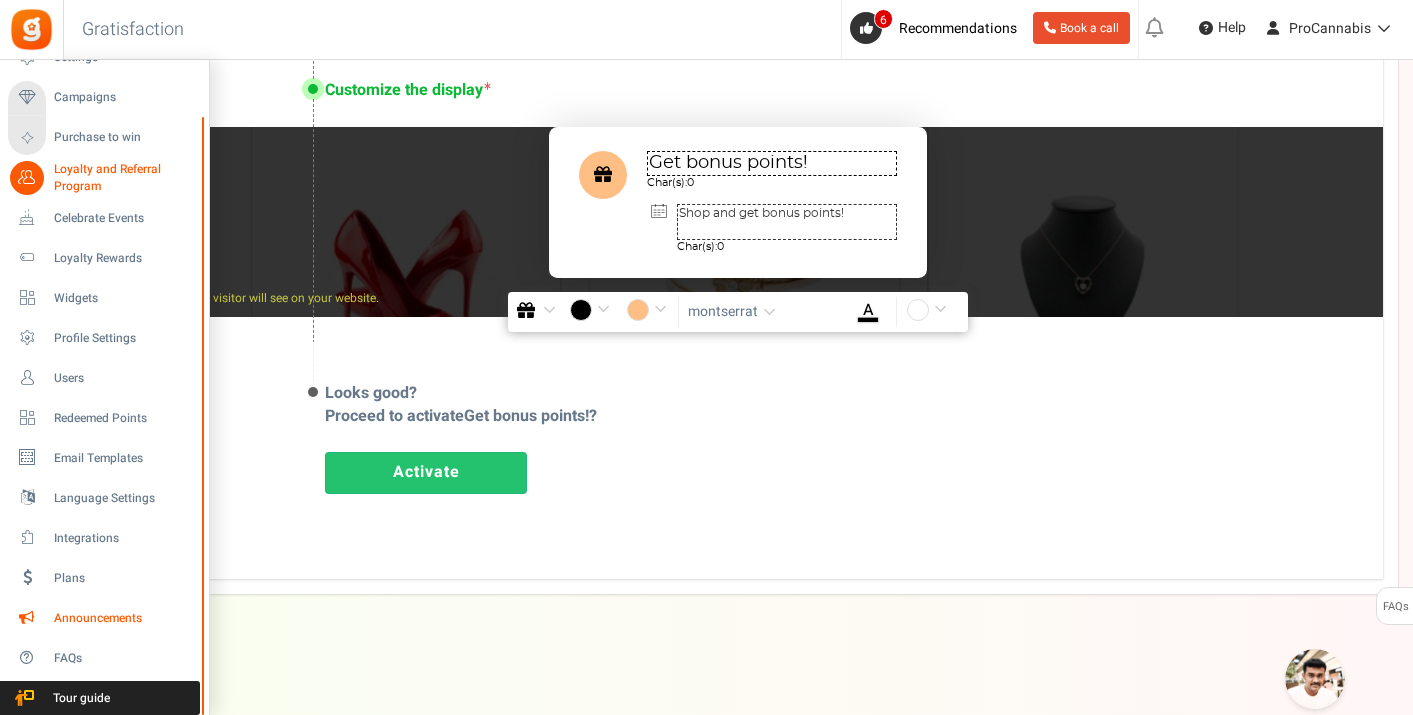 click on "Announcements" at bounding box center [124, 618] 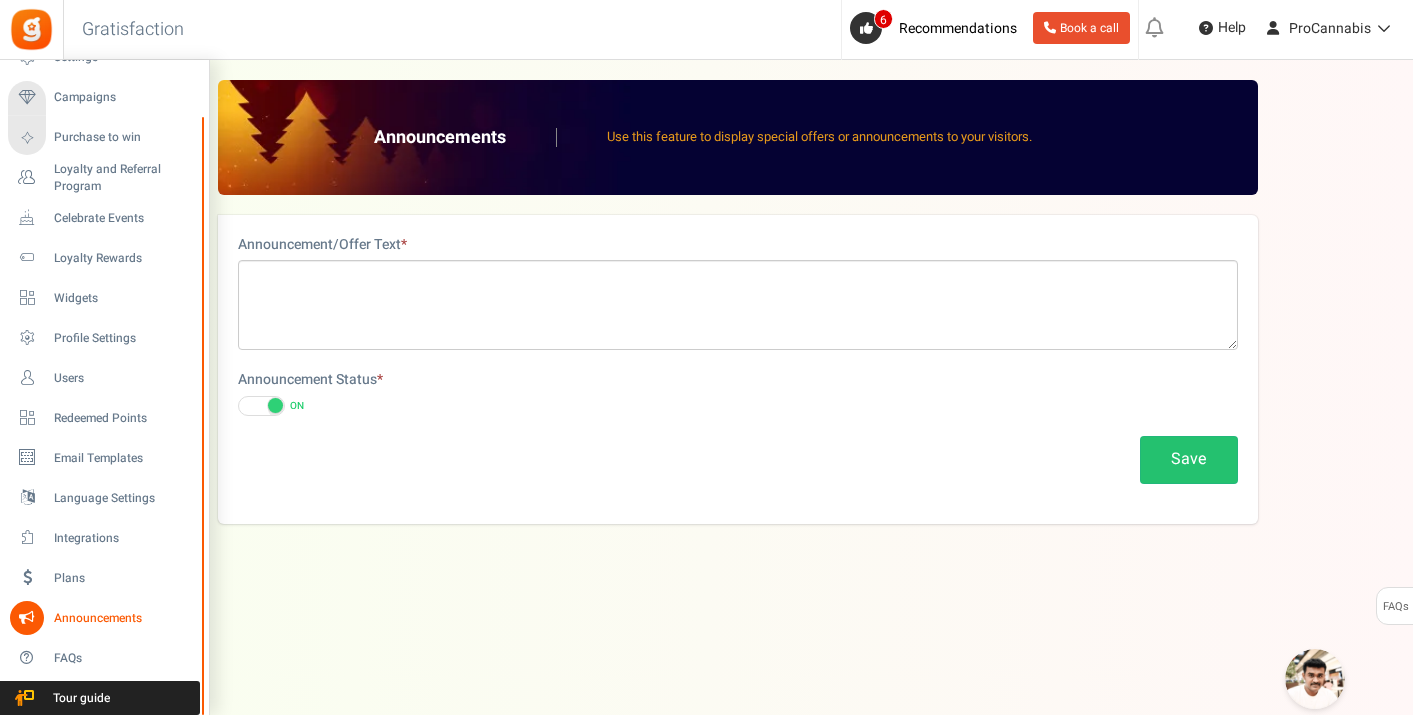 scroll, scrollTop: 0, scrollLeft: 0, axis: both 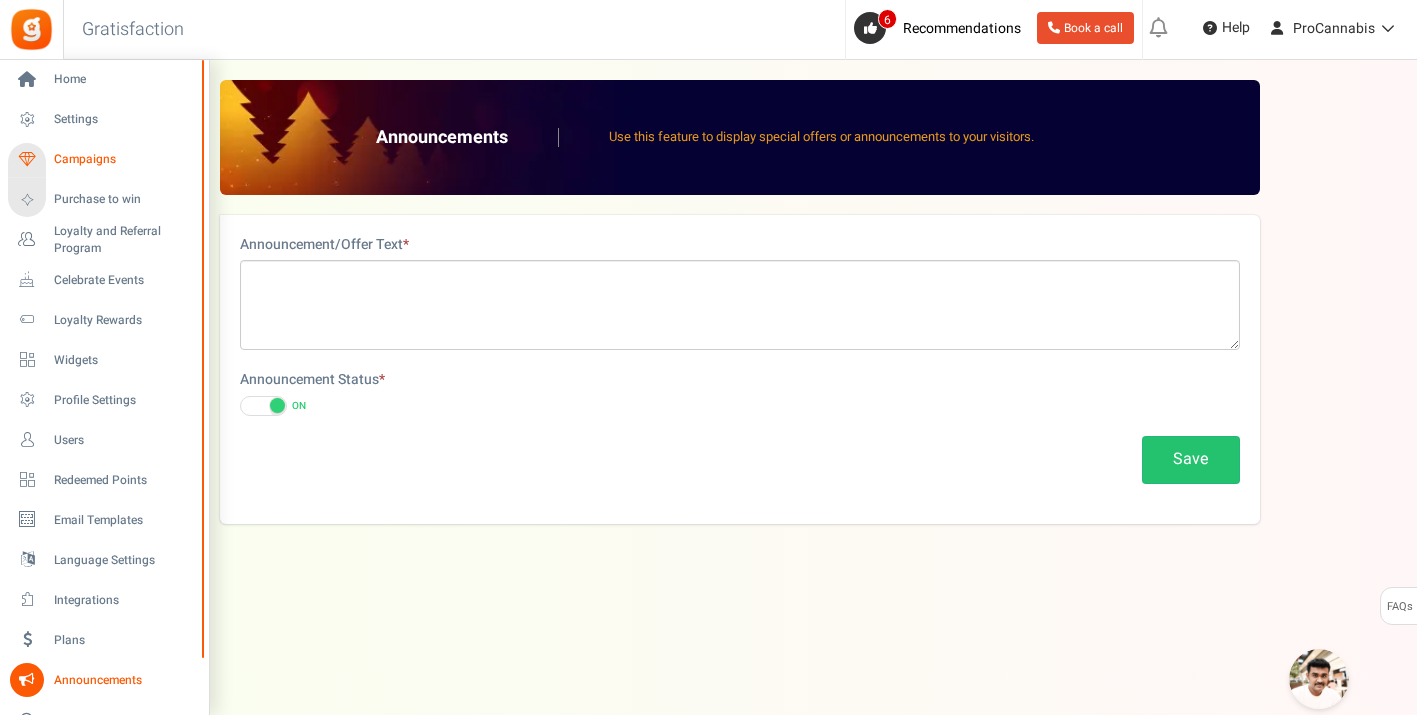 click on "Campaigns" at bounding box center (124, 159) 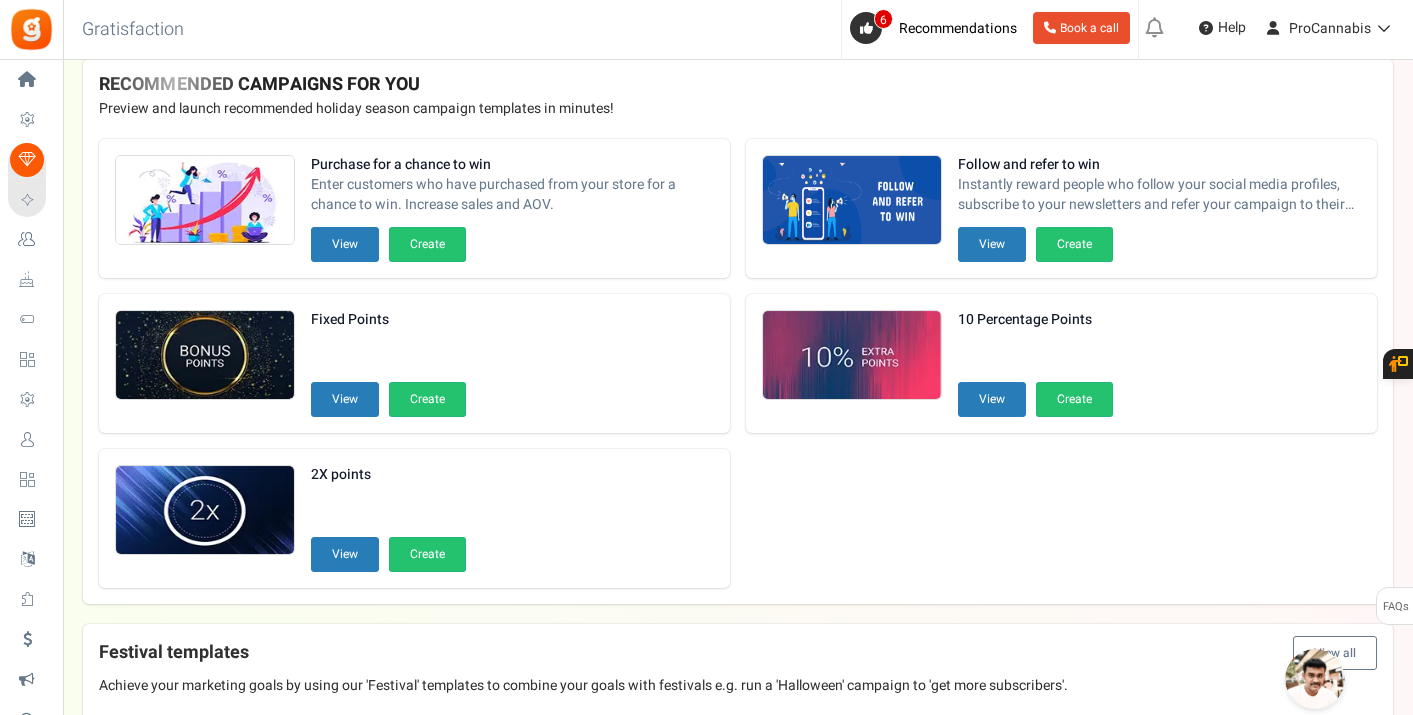 scroll, scrollTop: 82, scrollLeft: 0, axis: vertical 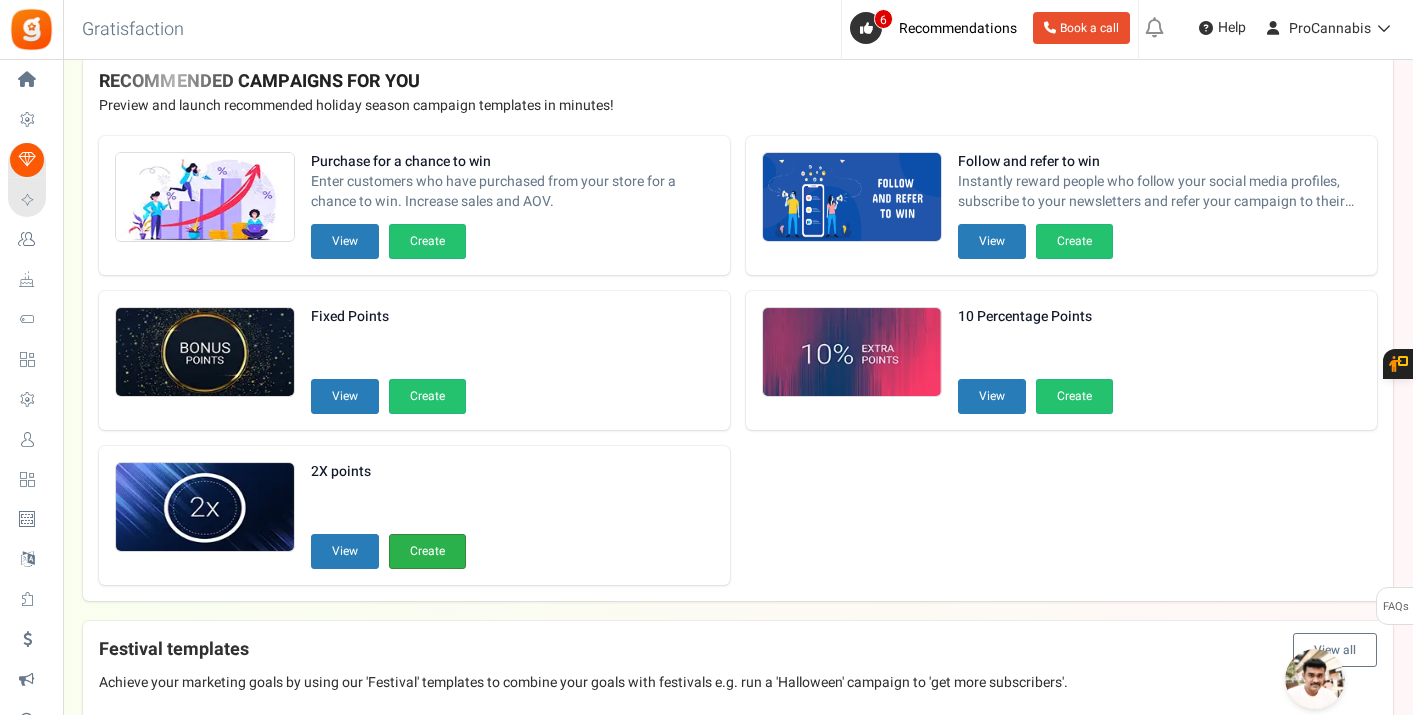 click on "Create" at bounding box center [427, 551] 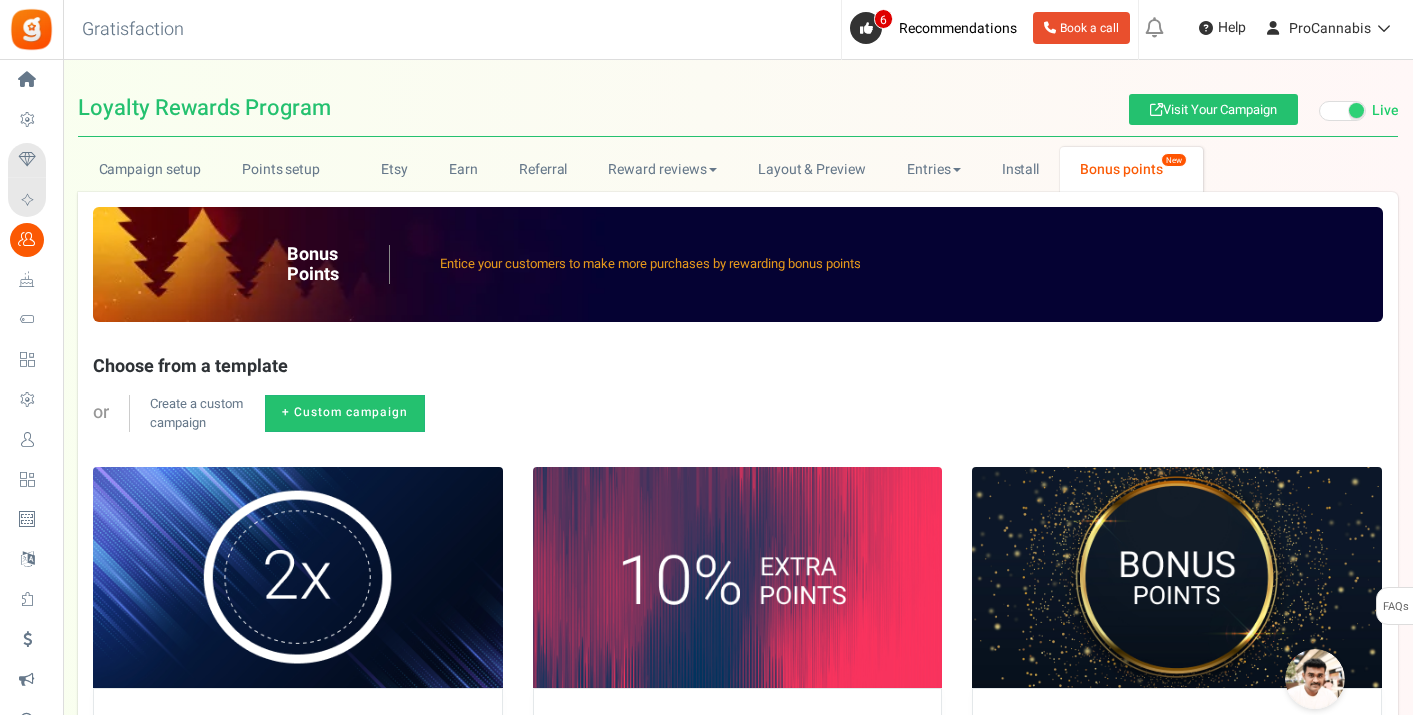 scroll, scrollTop: 32, scrollLeft: 0, axis: vertical 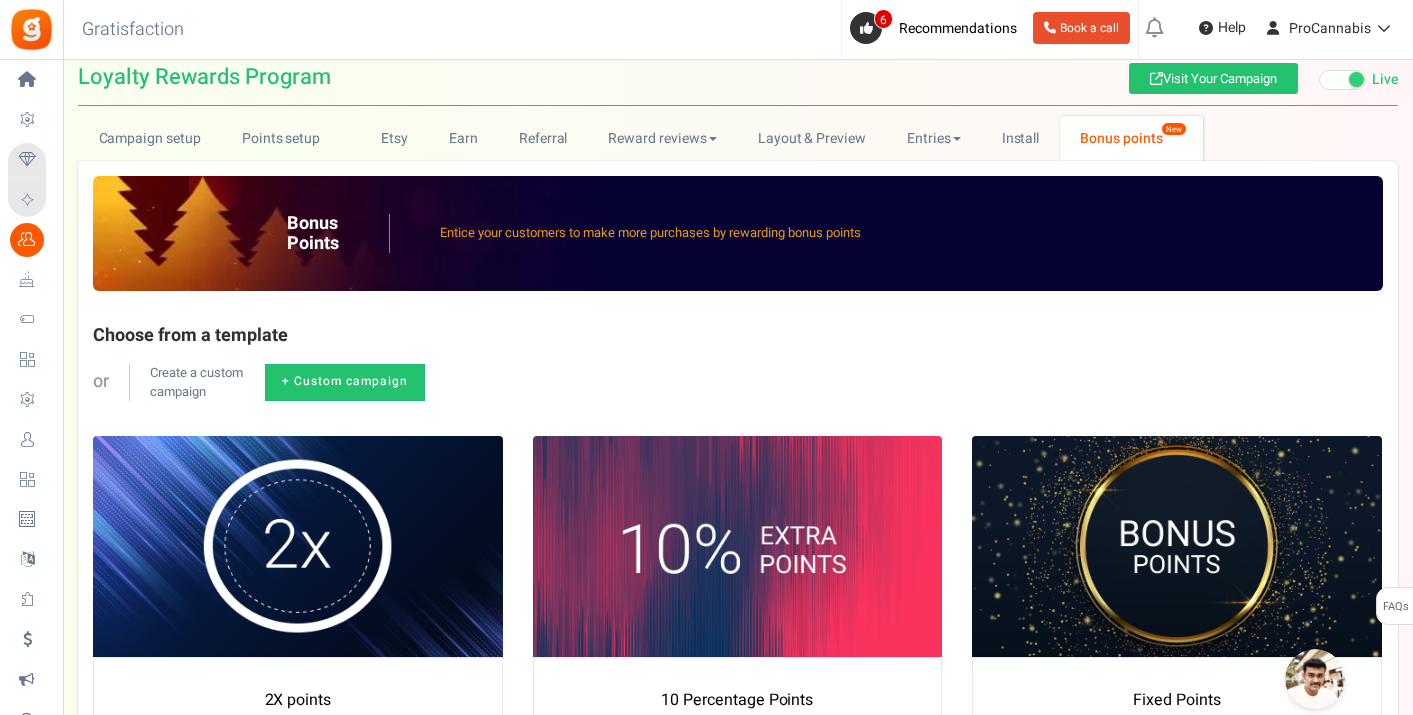 type 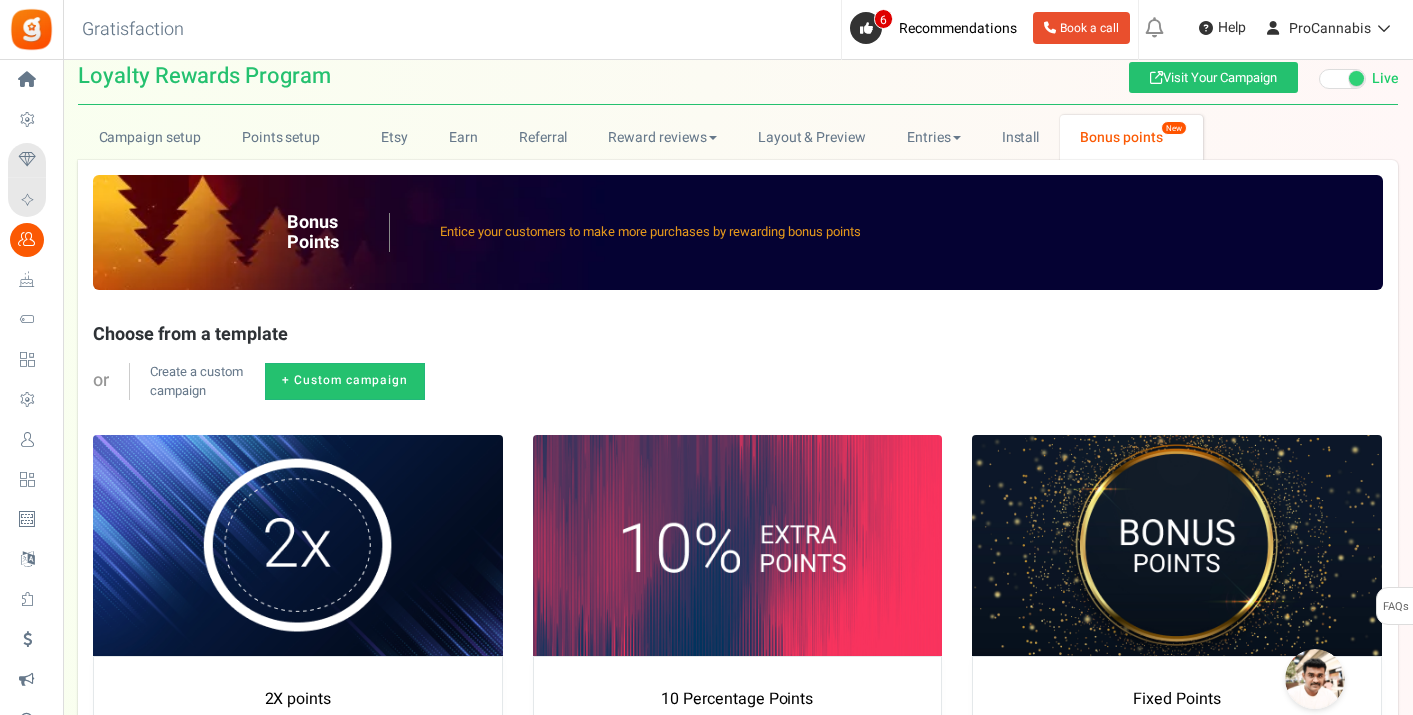 scroll, scrollTop: 0, scrollLeft: 0, axis: both 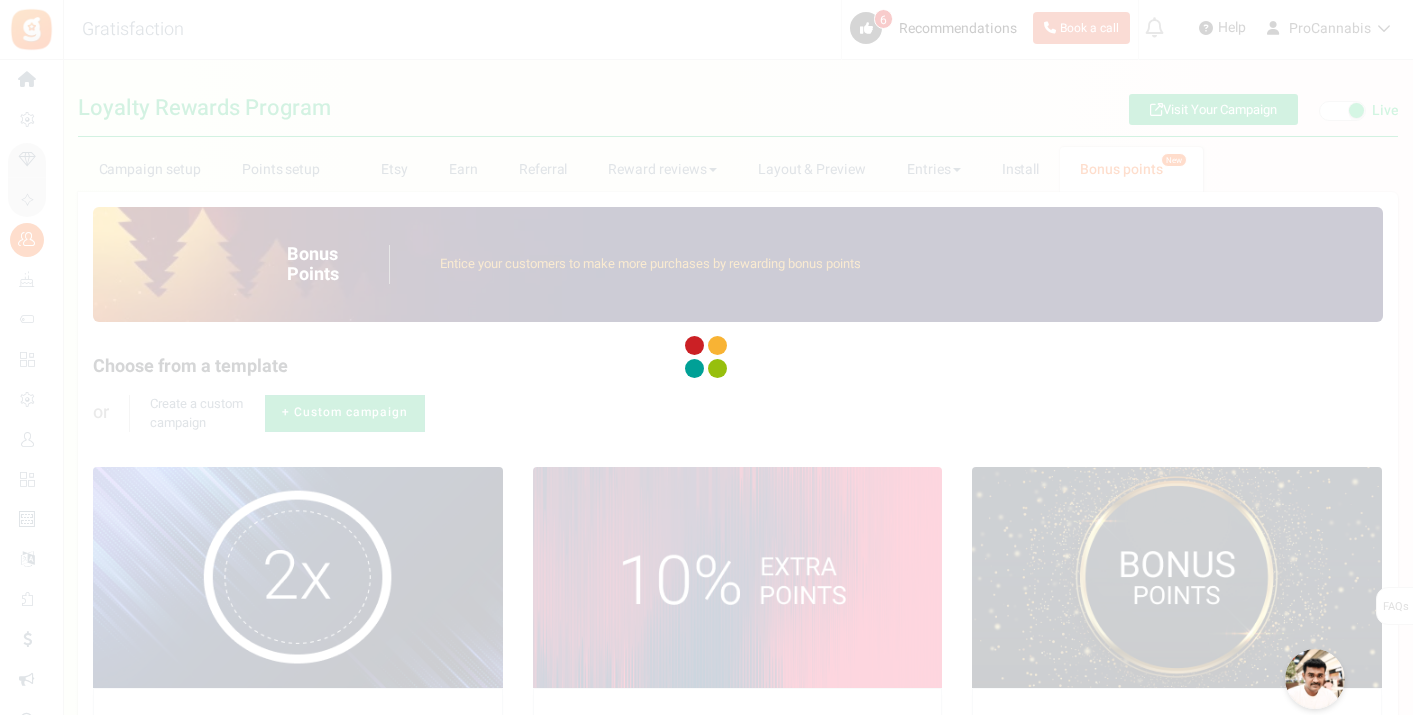 radio on "true" 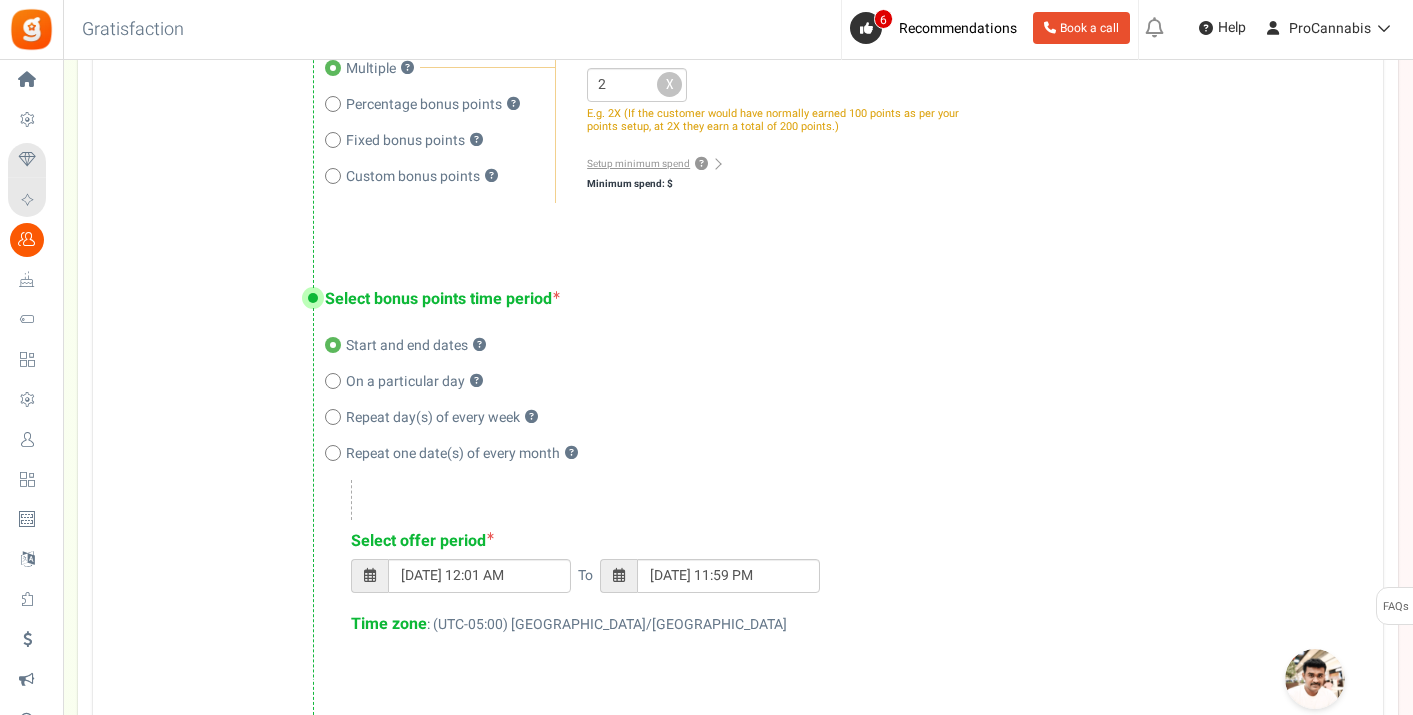 scroll, scrollTop: 642, scrollLeft: 0, axis: vertical 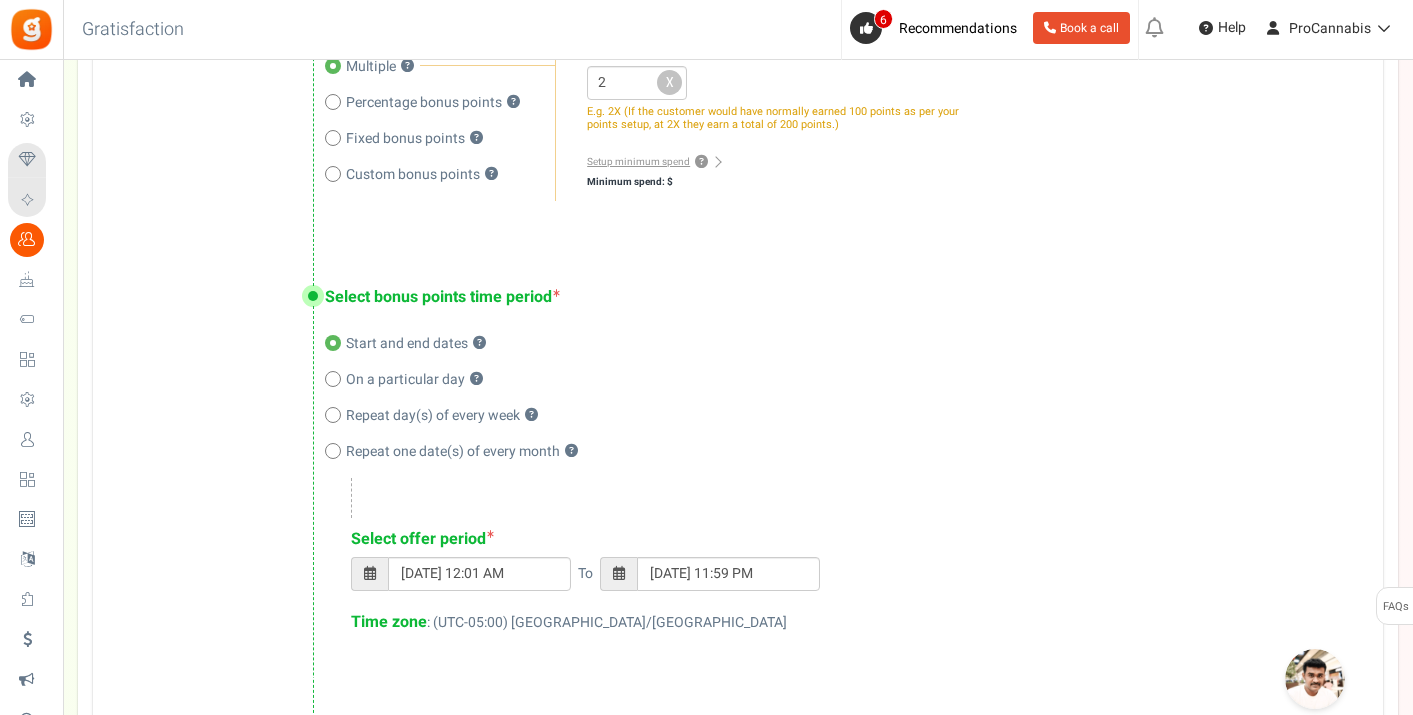 click at bounding box center [369, 574] 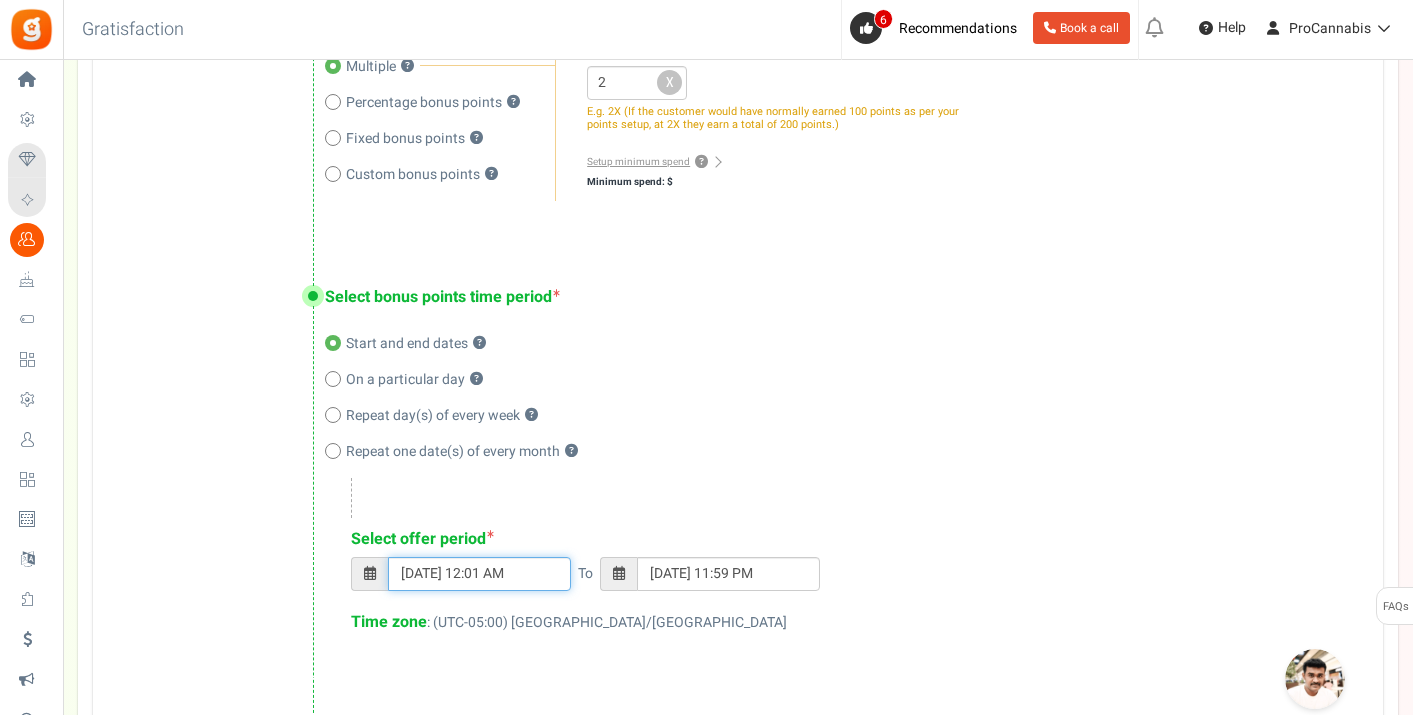 type on "[DATE] 11:59 PM" 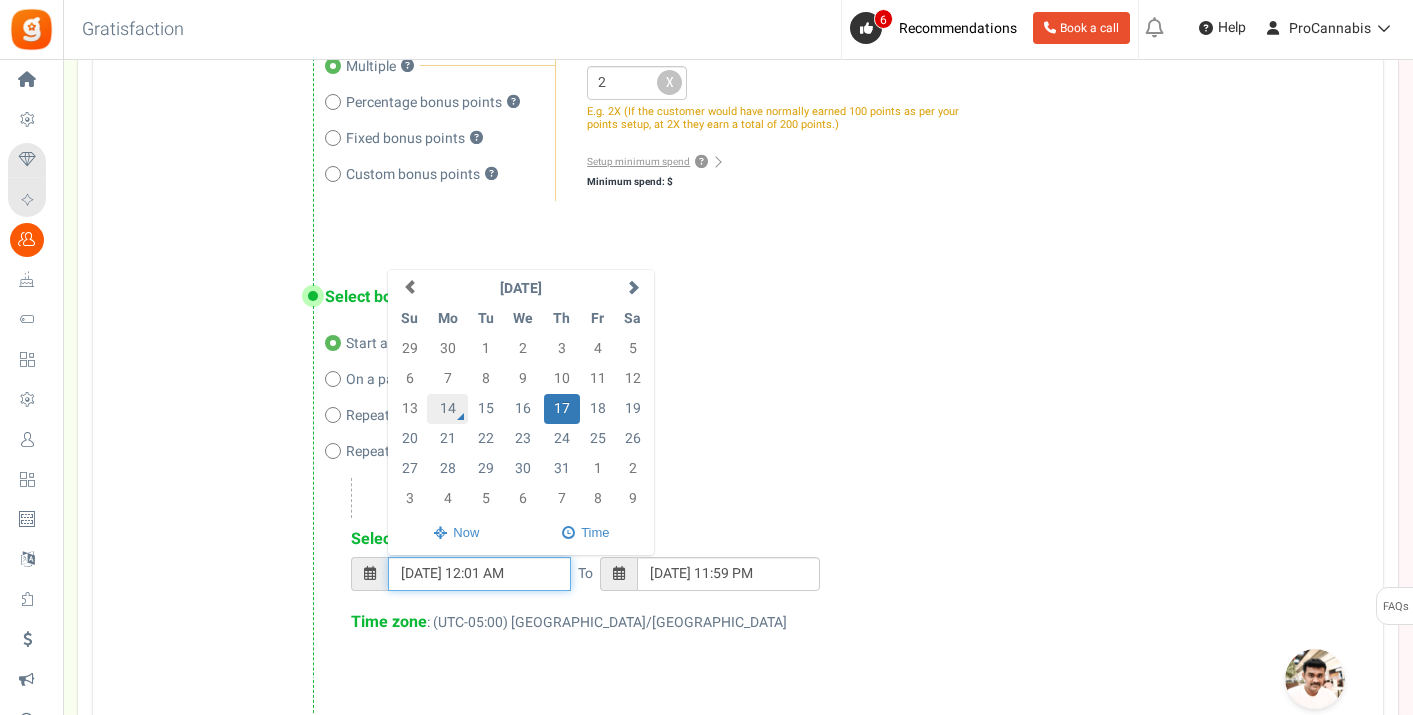 click on "14" at bounding box center [447, 409] 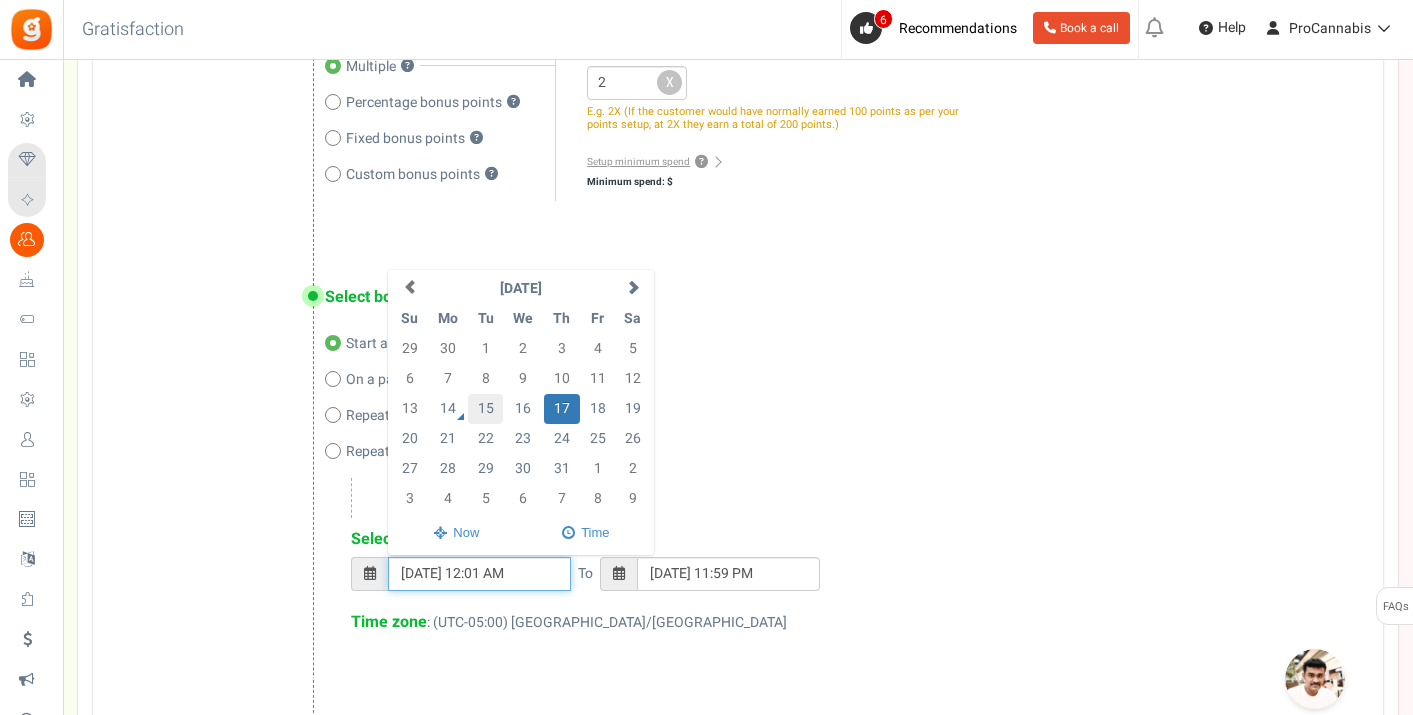 click on "15" at bounding box center (485, 409) 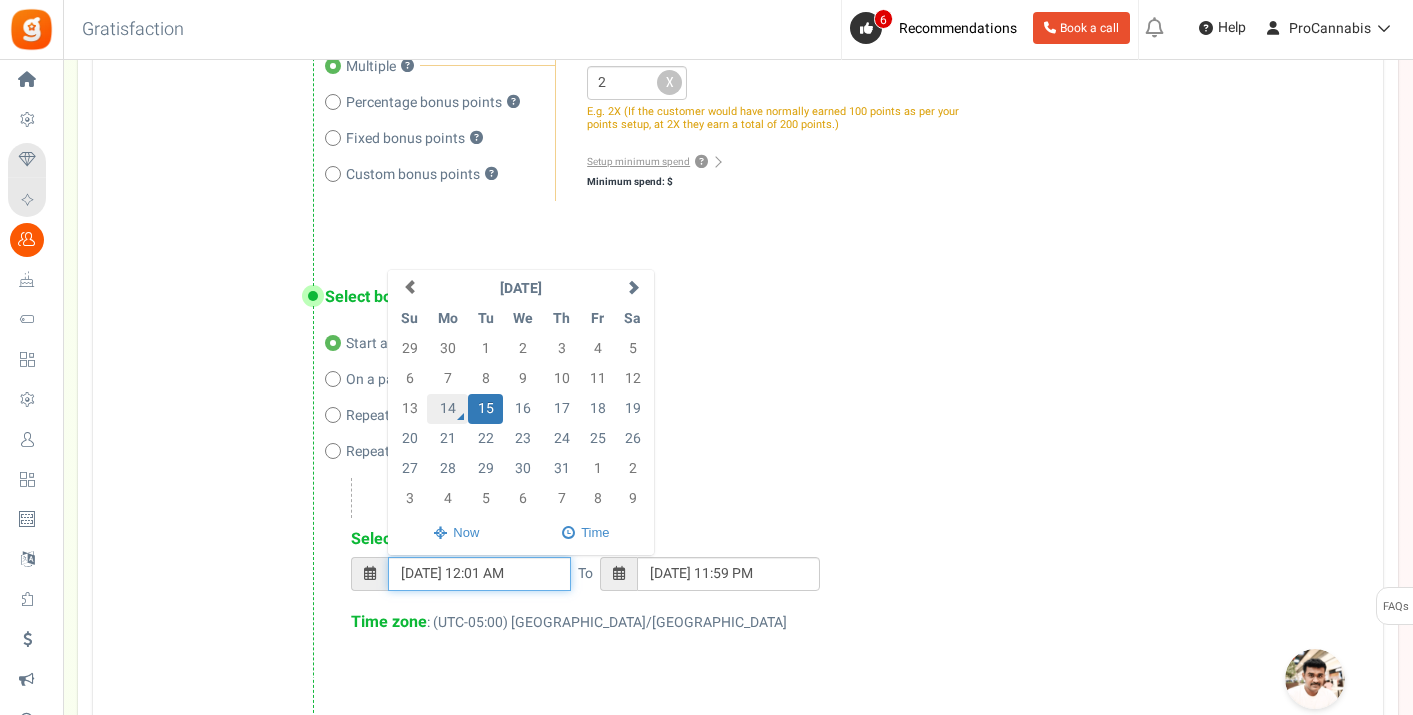 click on "14" at bounding box center (447, 409) 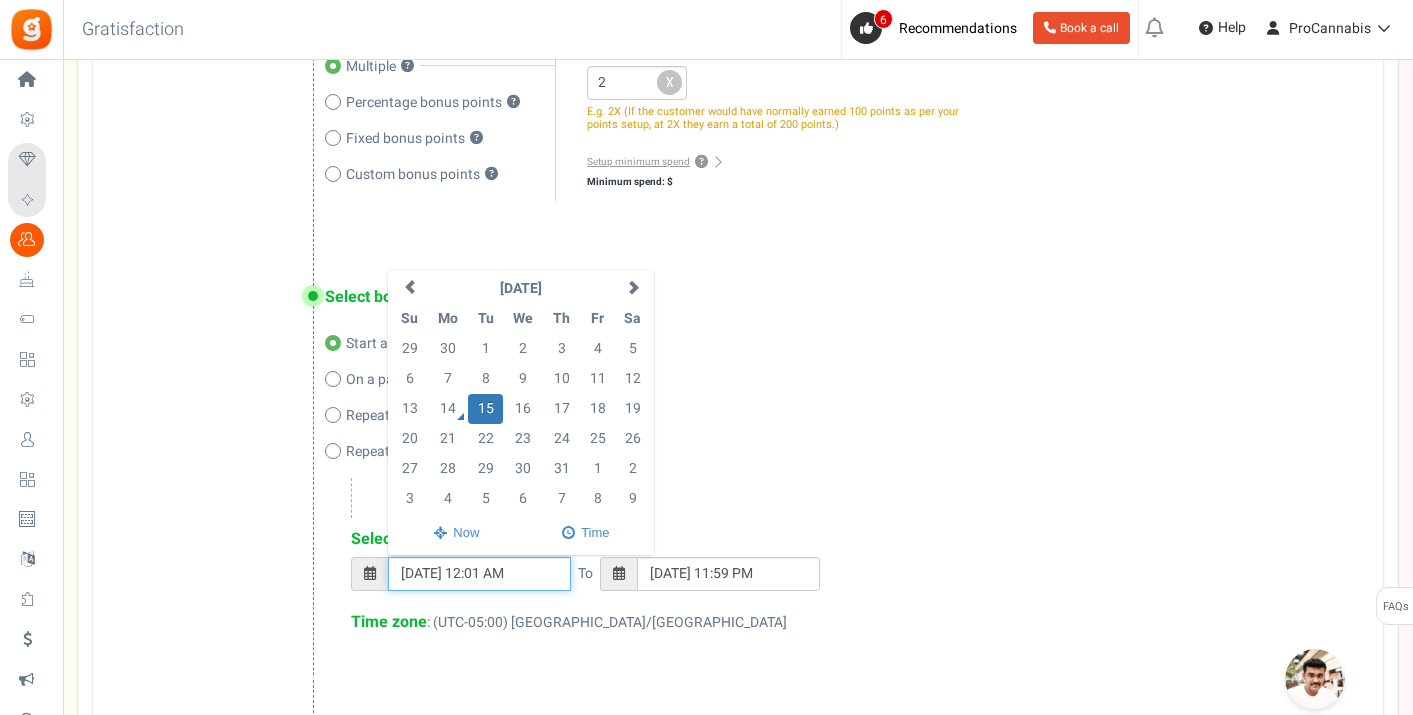 click on "[DATE] 12:01 AM" at bounding box center (479, 574) 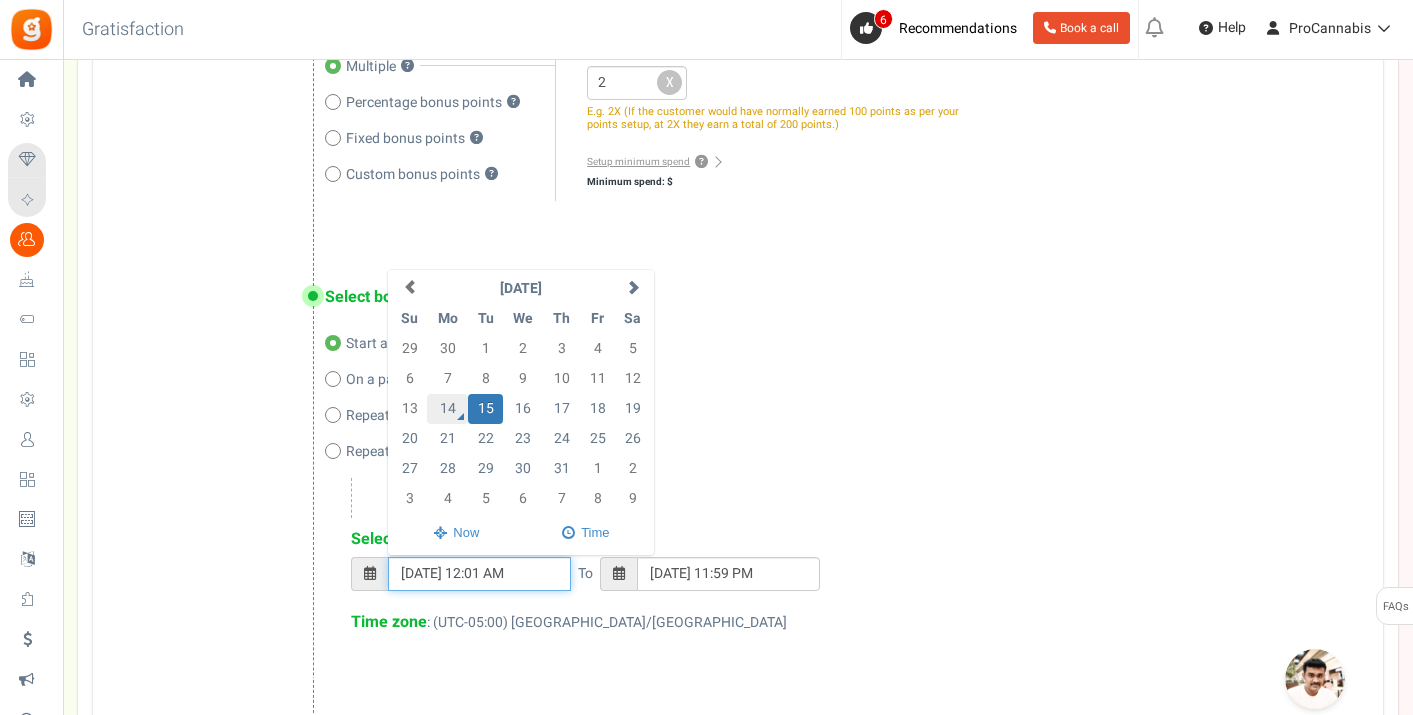 click on "14" at bounding box center (447, 409) 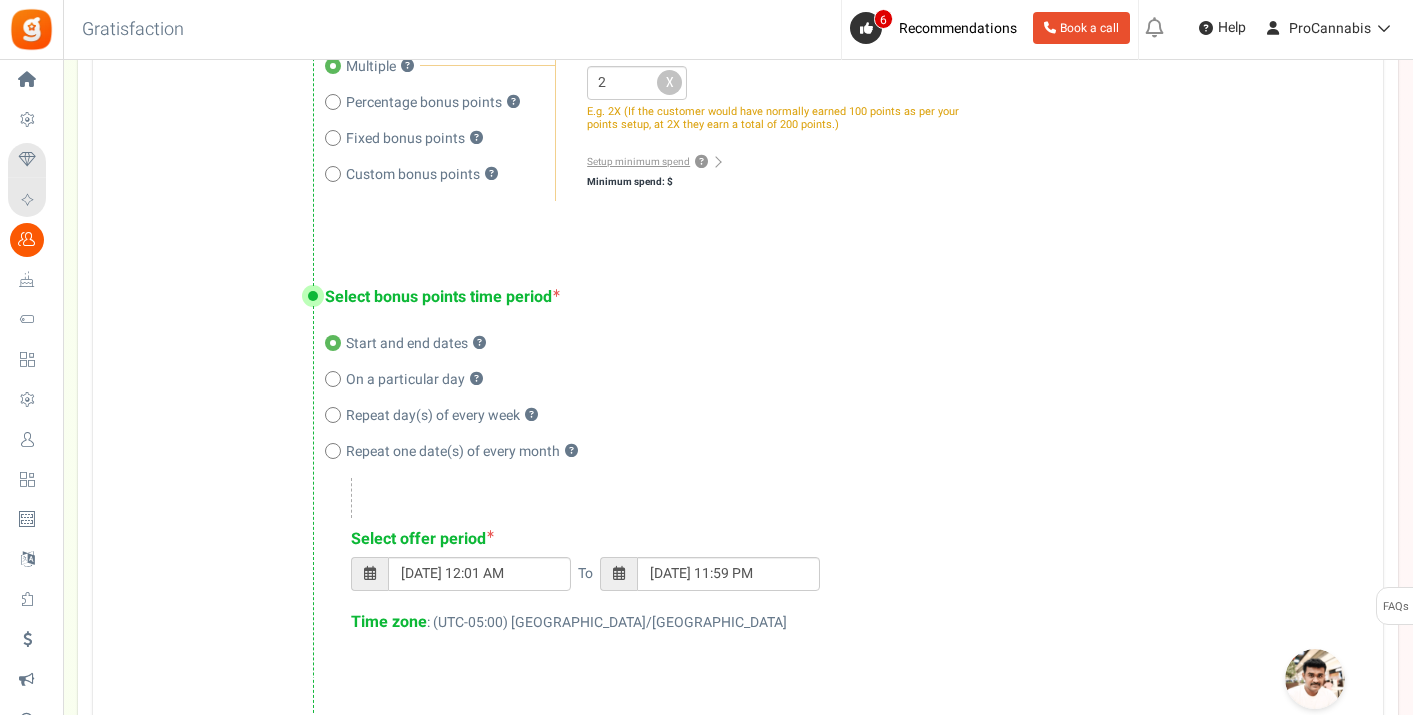 click on "On a particular day
?" at bounding box center [834, 380] 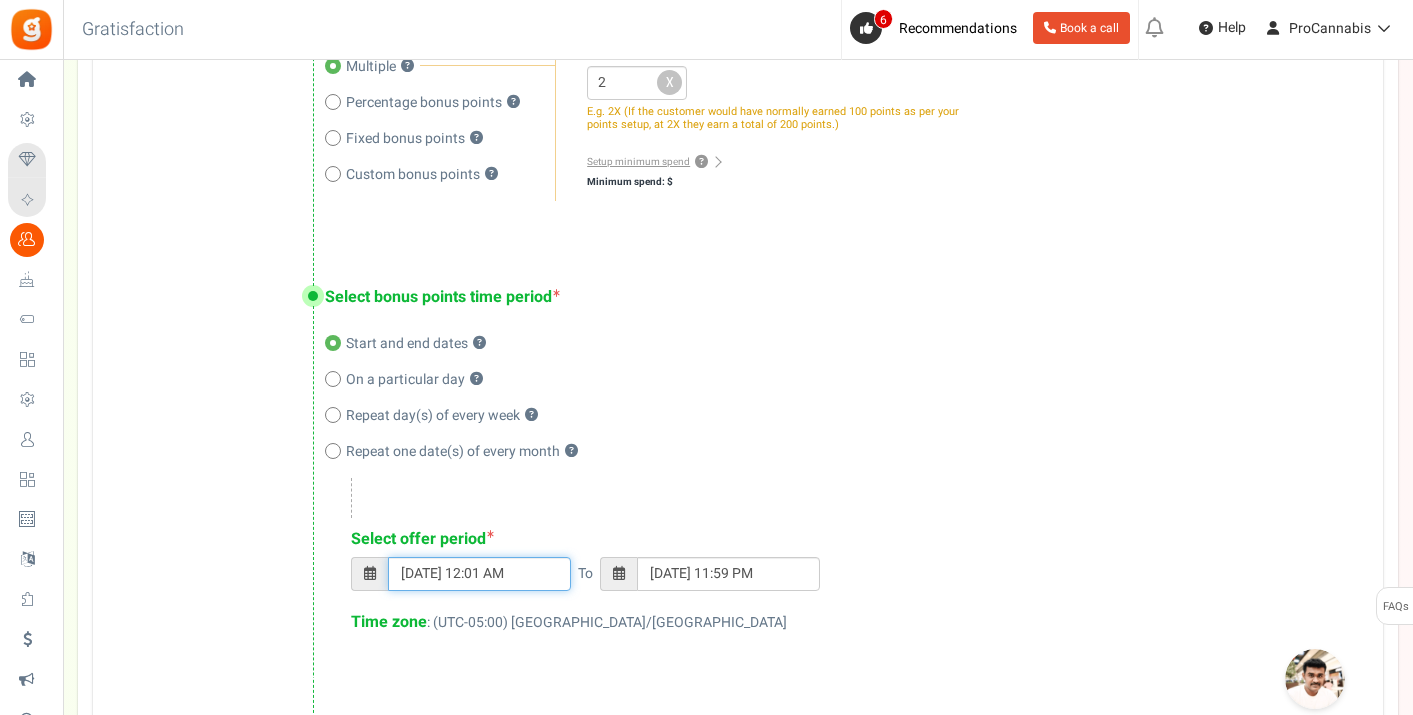 click on "[DATE] 12:01 AM" at bounding box center (479, 574) 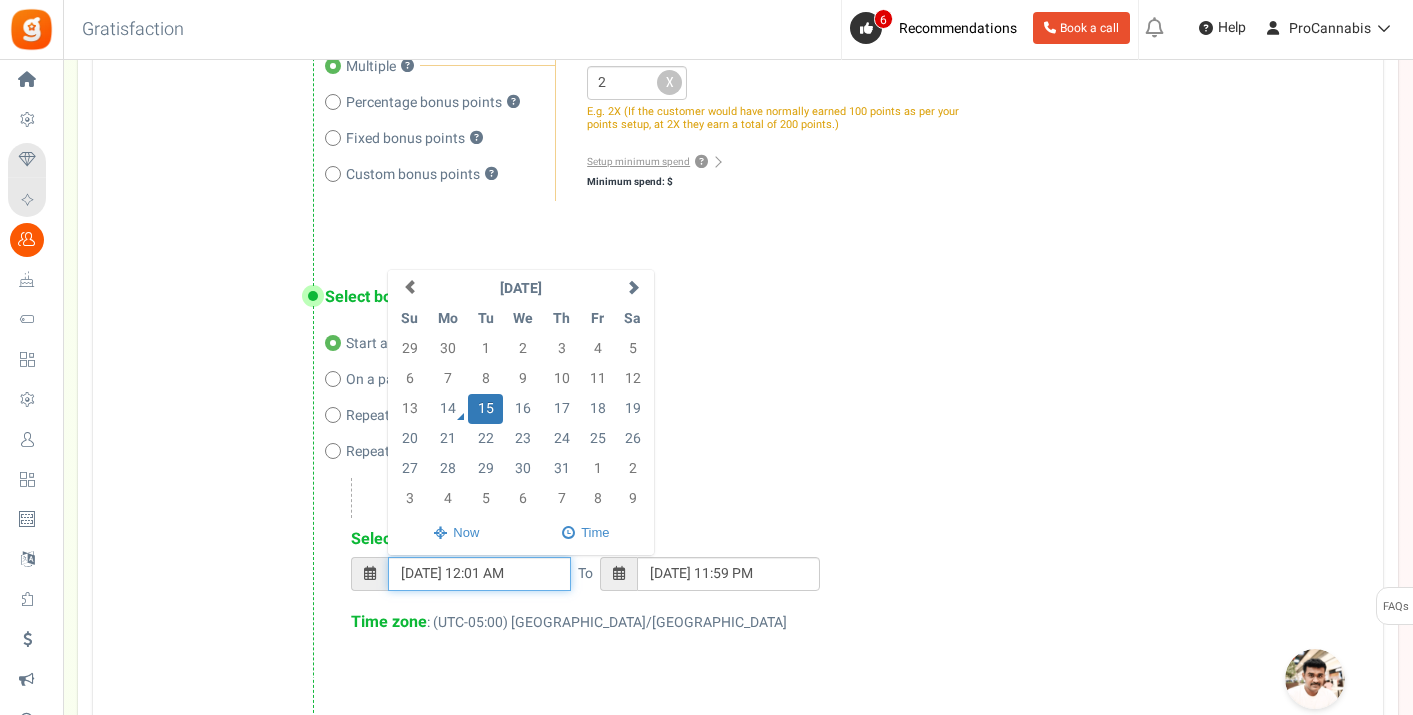 click on "[DATE] 12:01 AM" at bounding box center [479, 574] 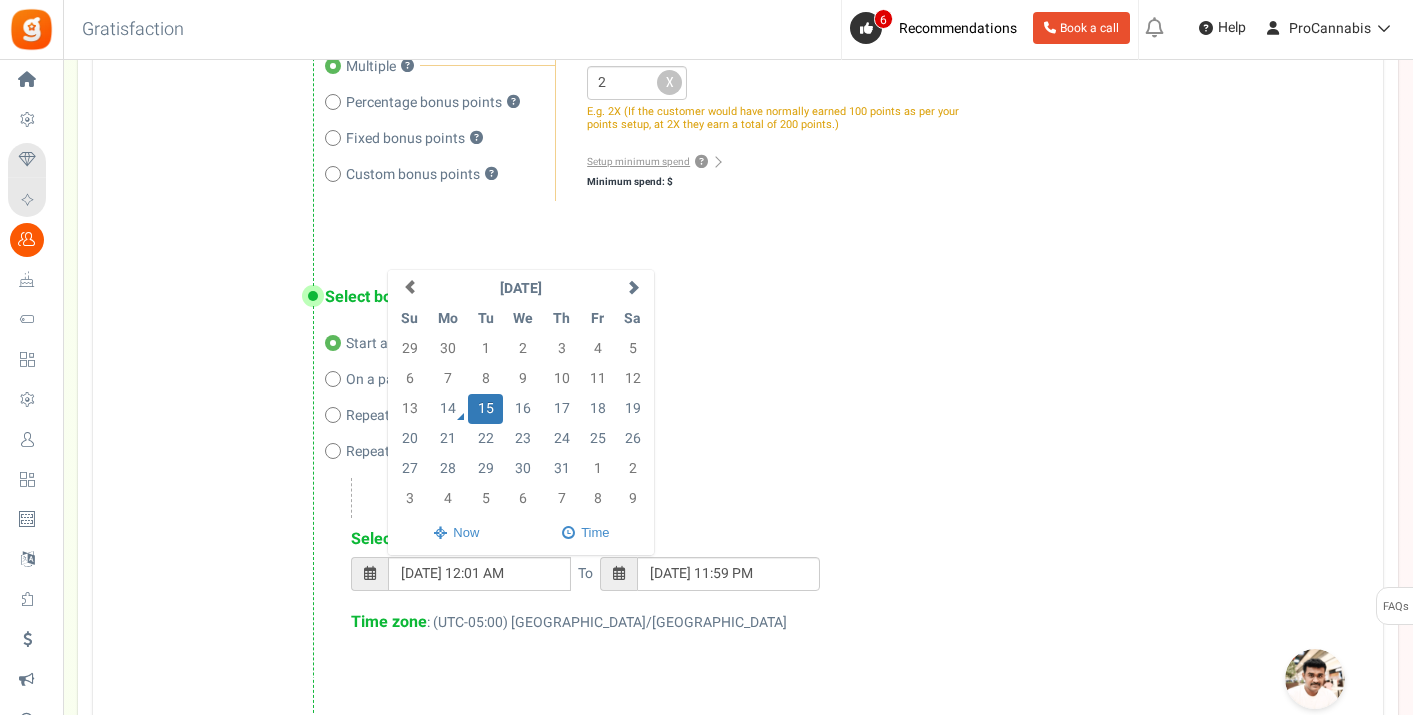 type on "[DATE] 12:01 AM" 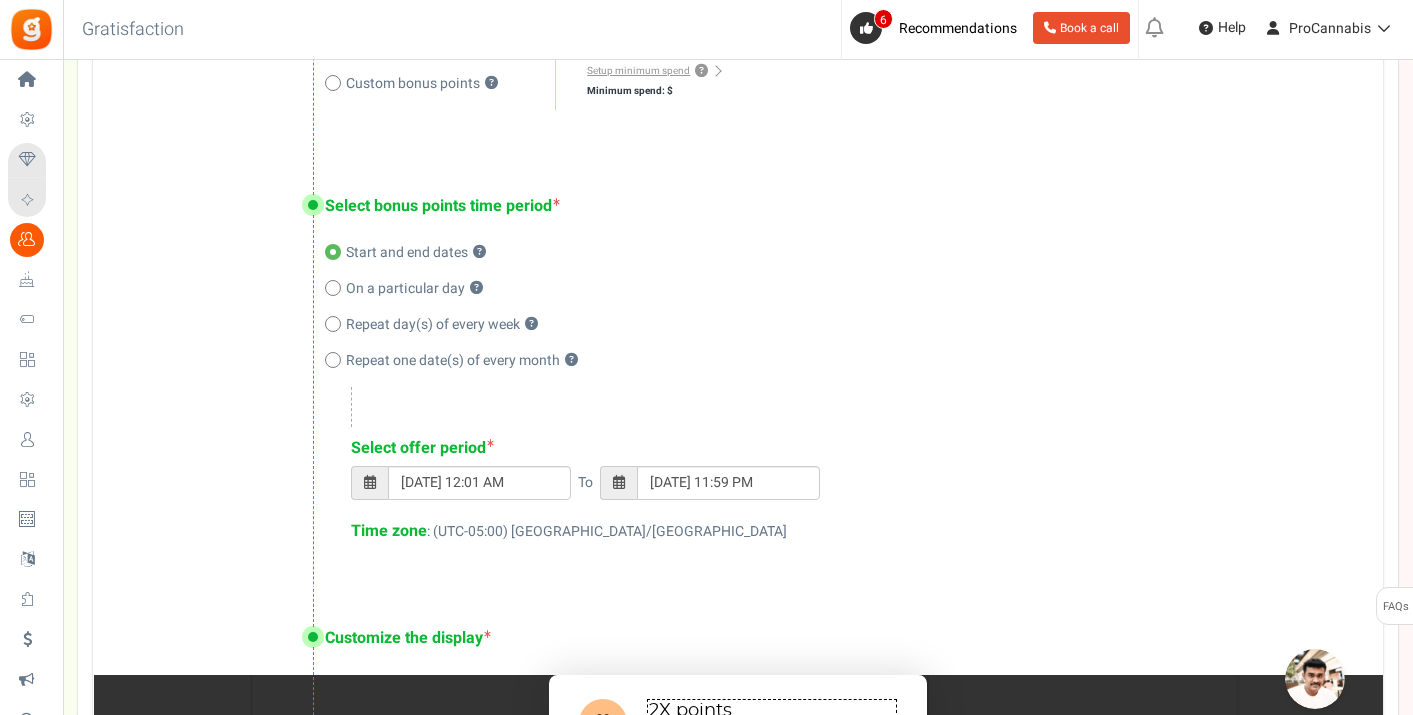 scroll, scrollTop: 735, scrollLeft: 0, axis: vertical 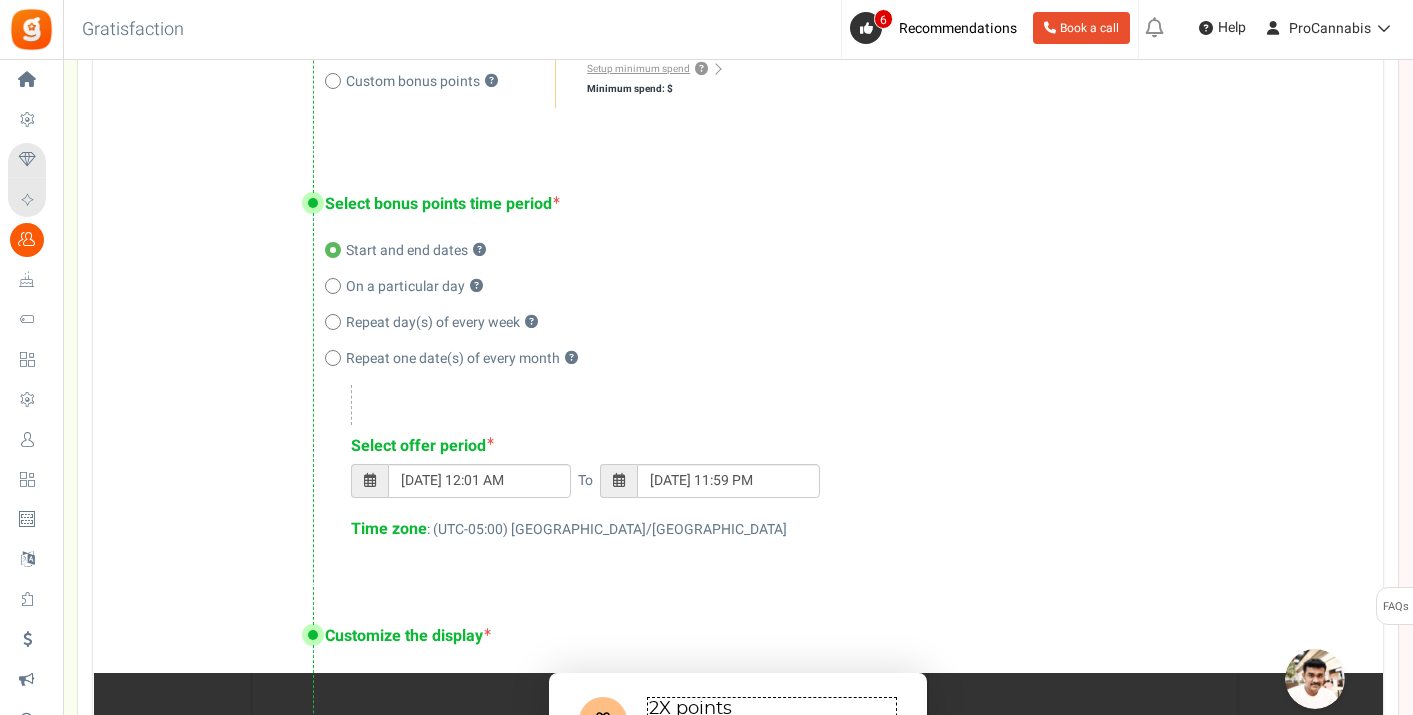 click at bounding box center [333, 286] 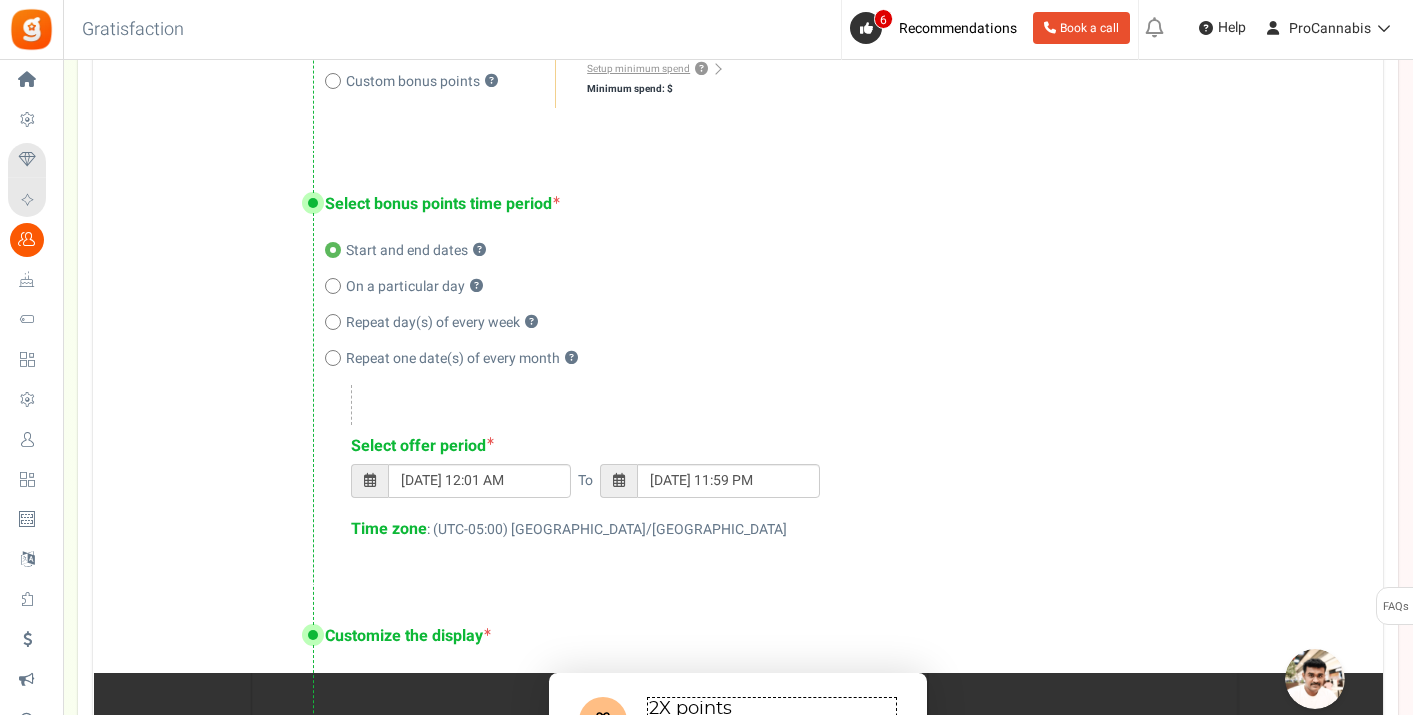 radio on "true" 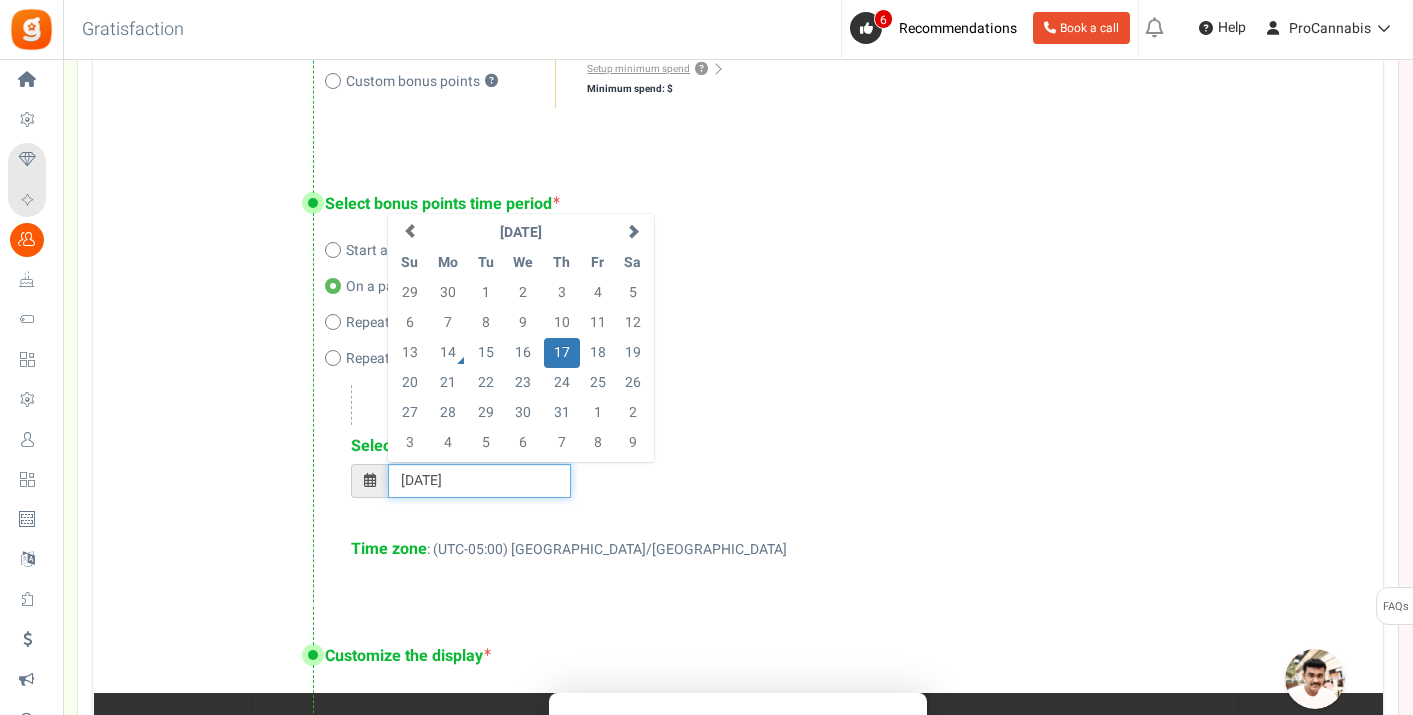 click on "[DATE]" at bounding box center [479, 481] 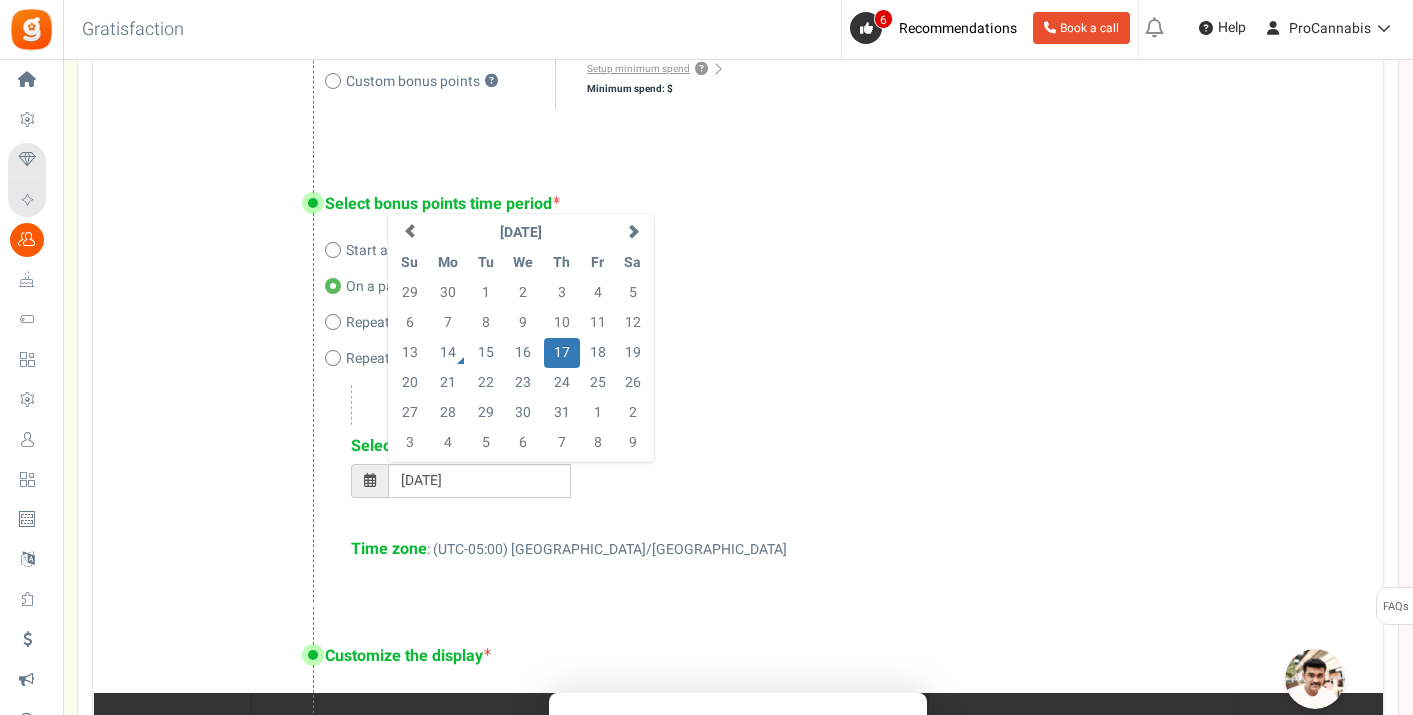 click on "[DATE] [DATE] Su Mo Tu We Th Fr Sa 29 30 1 2 3 4 5 6 7 8 9 10 11 12 13 14 15 16 17 18 19 20 21 22 23 24 25 26 27 28 29 30 31 1 2 3 4 5 6 7 [DATE] Jan Feb Mar Apr May Jun [DATE] Aug Sep Oct Nov Dec [DATE]-[DATE] 2020 2021 2022 2023 2024 2025 2026 2027 2028 2029 2030 2031 [DATE]-[DATE] [DATE] - [DATE] [DATE] - [DATE] [DATE] - [DATE] [DATE] - [DATE] [DATE] - [DATE] [DATE] - [DATE] [DATE] - [DATE] [DATE] - [DATE] [DATE] - 2107" at bounding box center (847, 491) 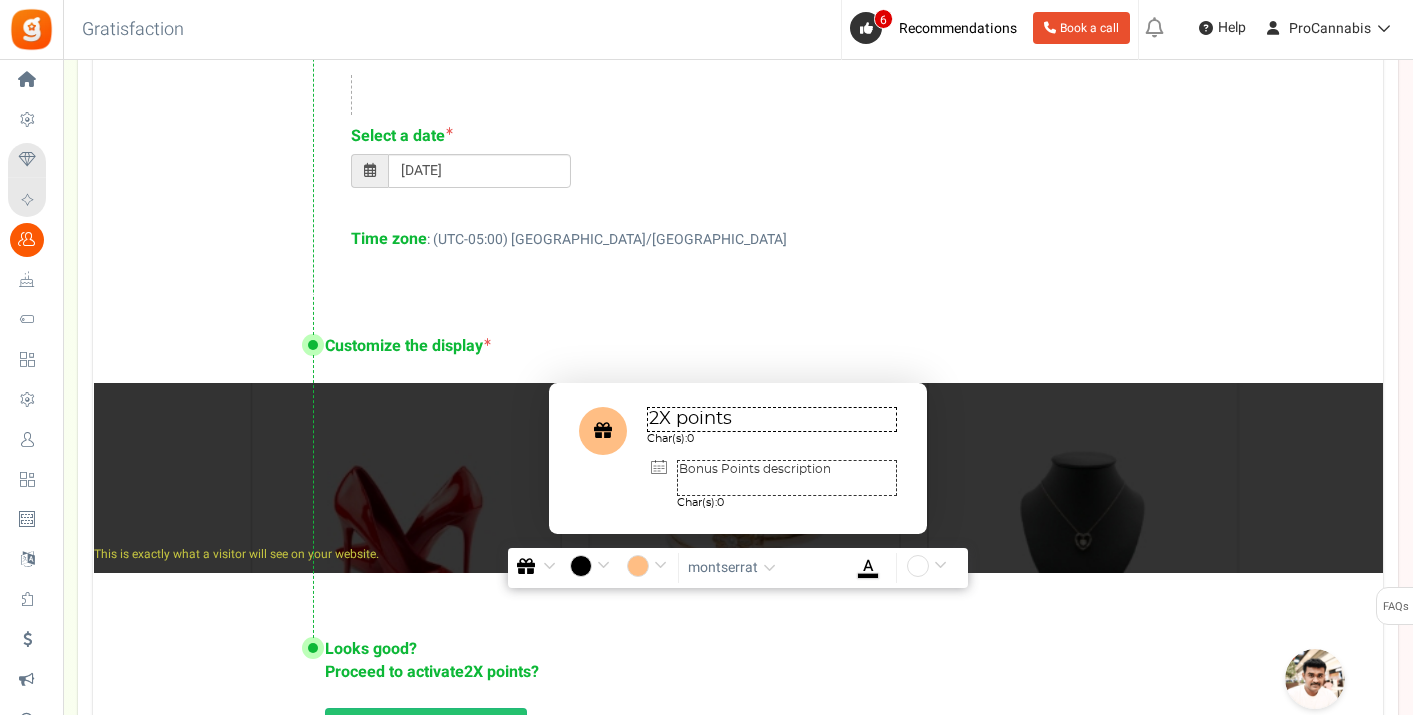 scroll, scrollTop: 1301, scrollLeft: 0, axis: vertical 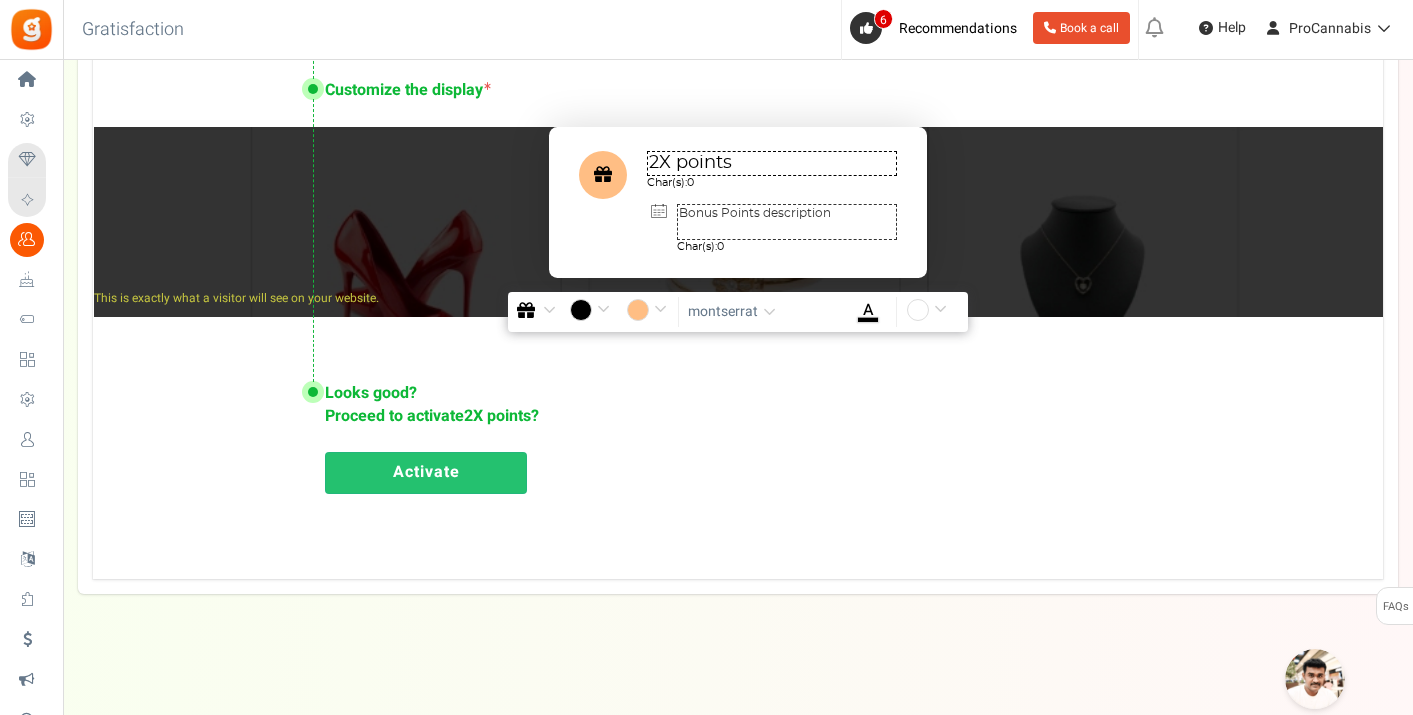 click on "Activate" at bounding box center [426, 473] 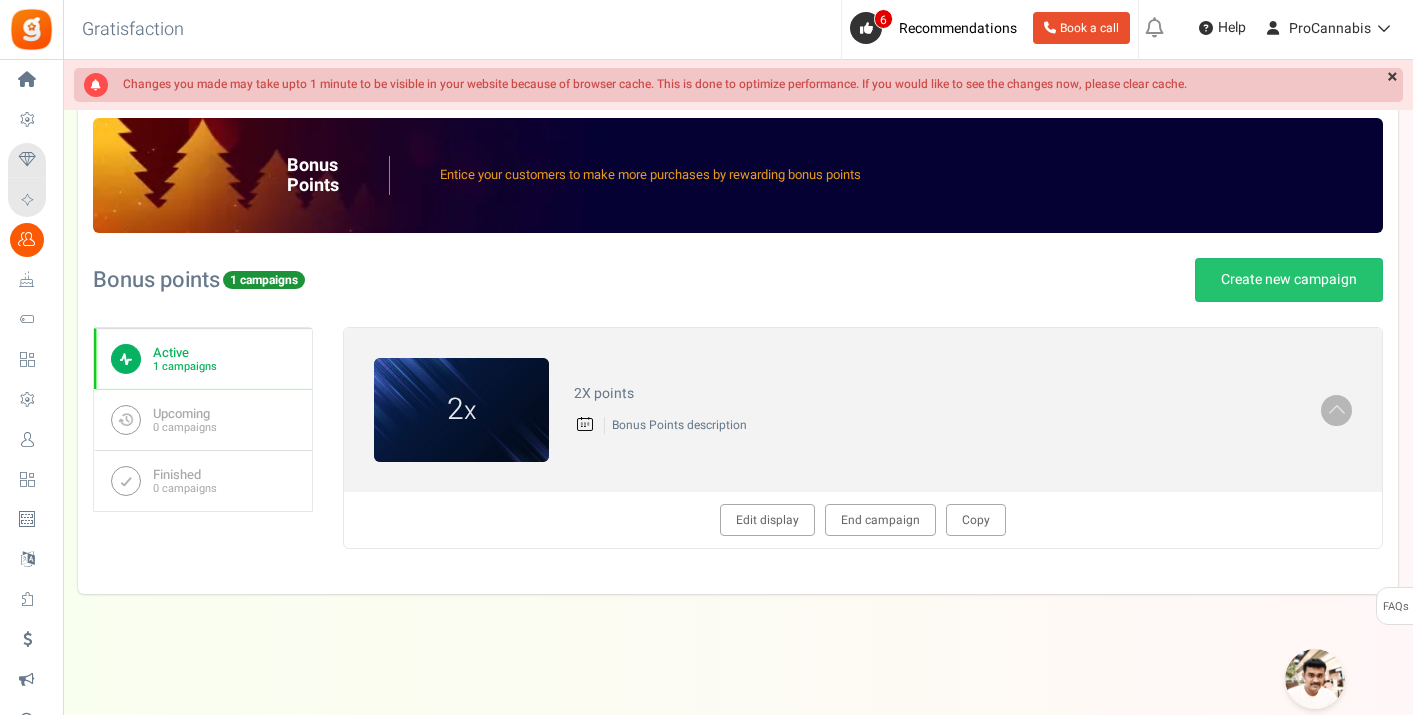 scroll, scrollTop: 89, scrollLeft: 0, axis: vertical 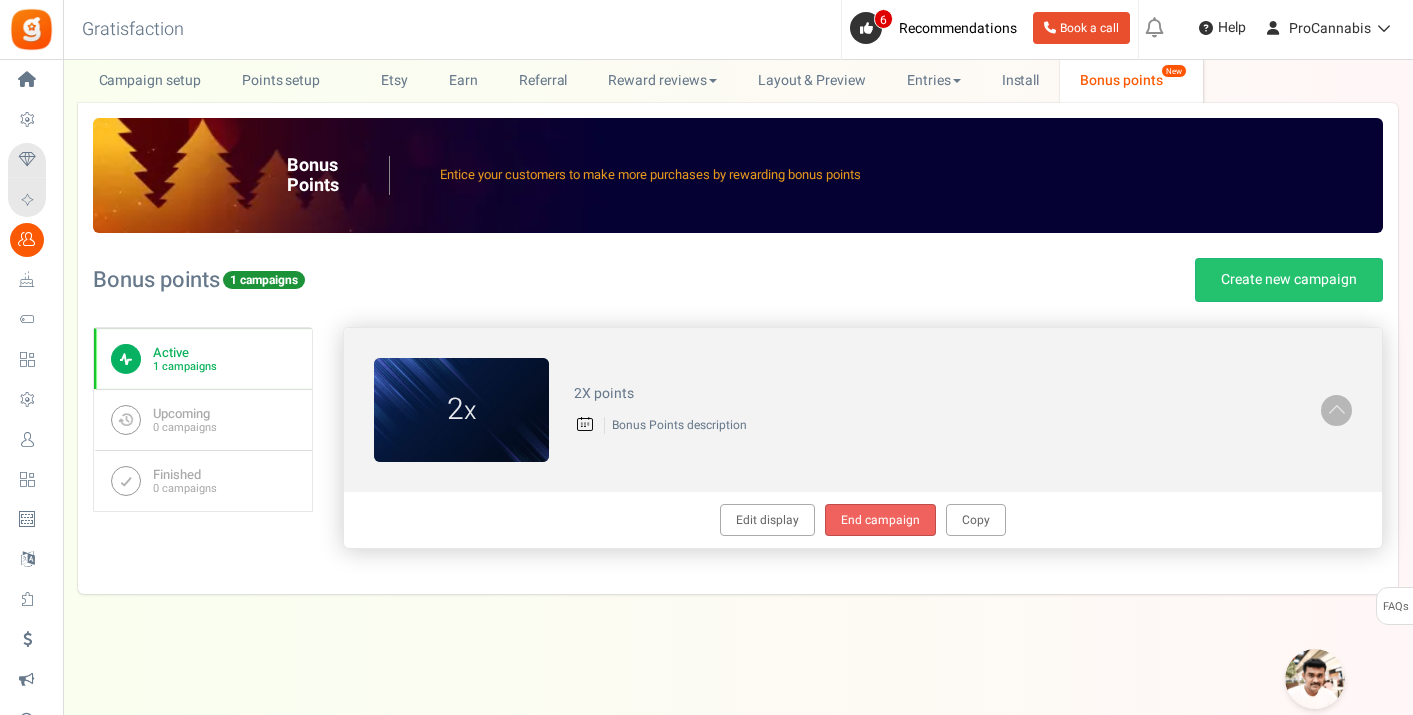 click on "End campaign" at bounding box center [880, 520] 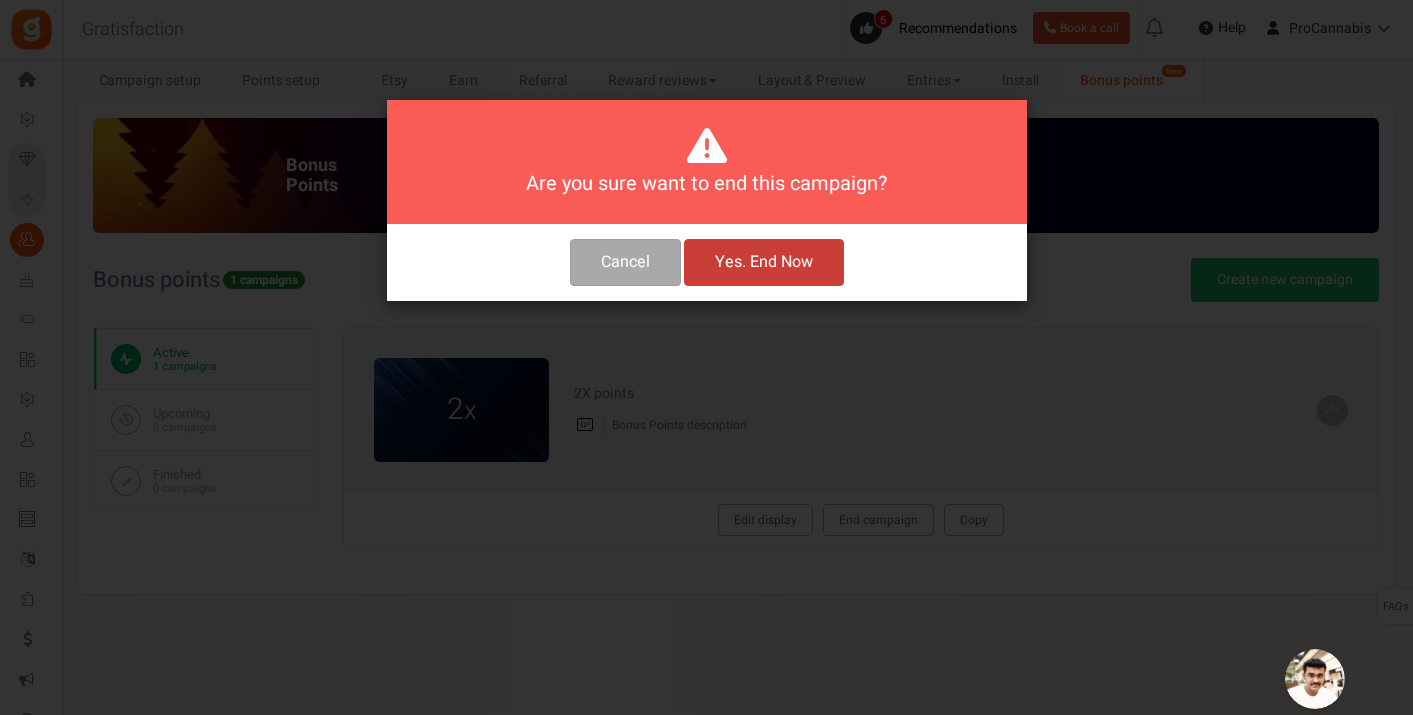 click on "Yes. End Now" at bounding box center [764, 262] 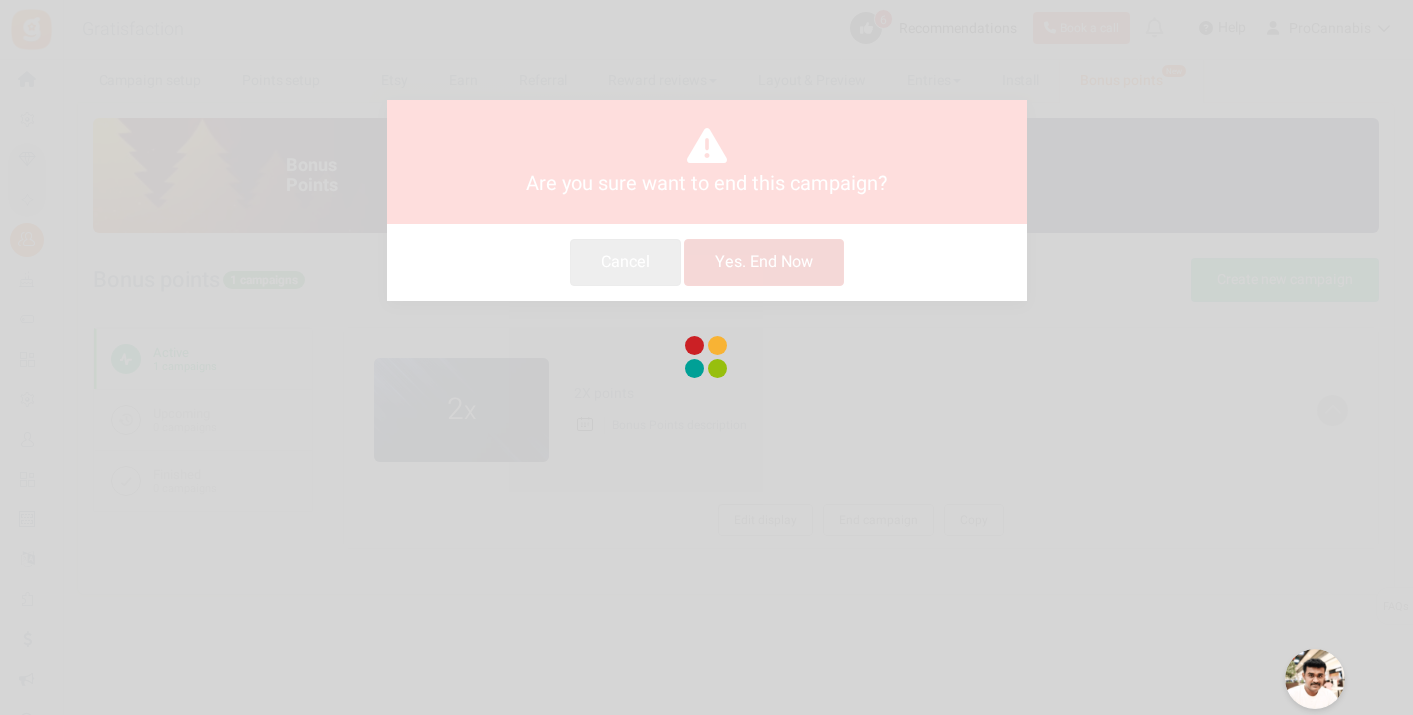 scroll, scrollTop: 22, scrollLeft: 0, axis: vertical 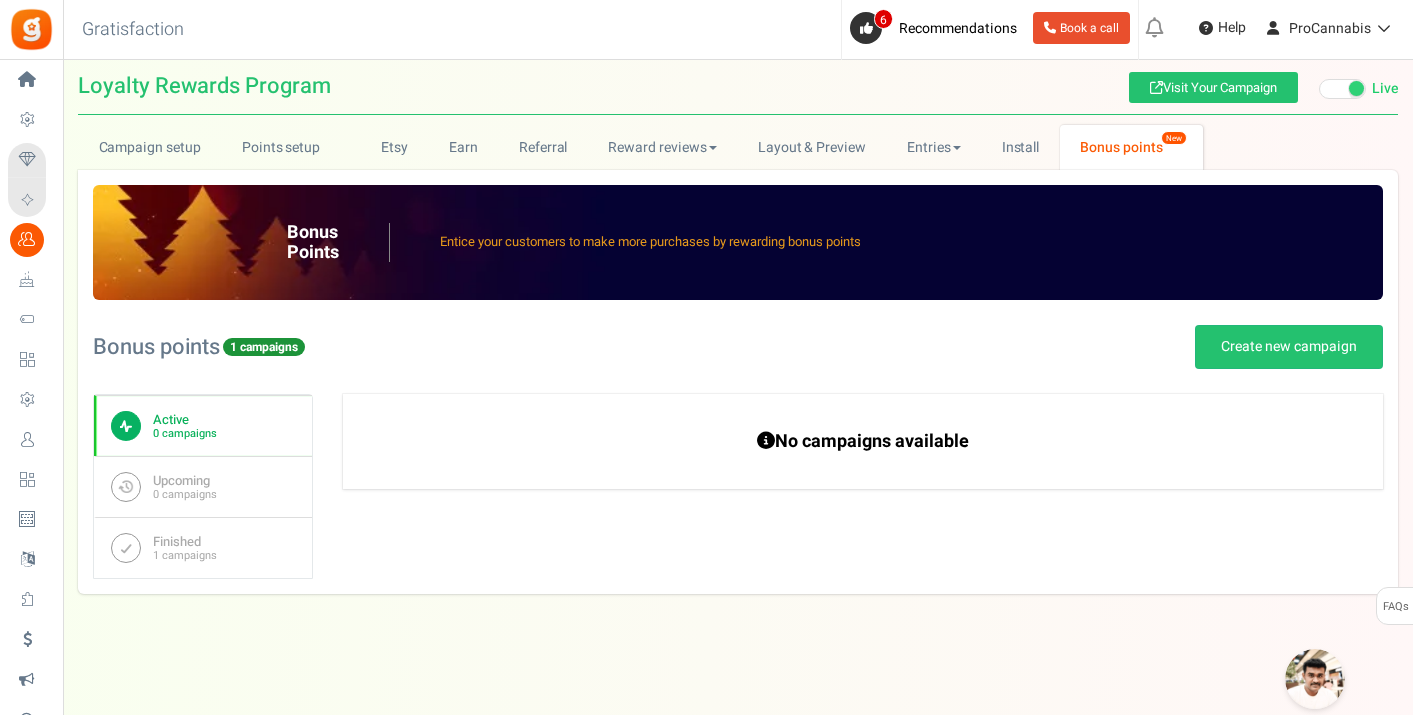 click at bounding box center [1315, 679] 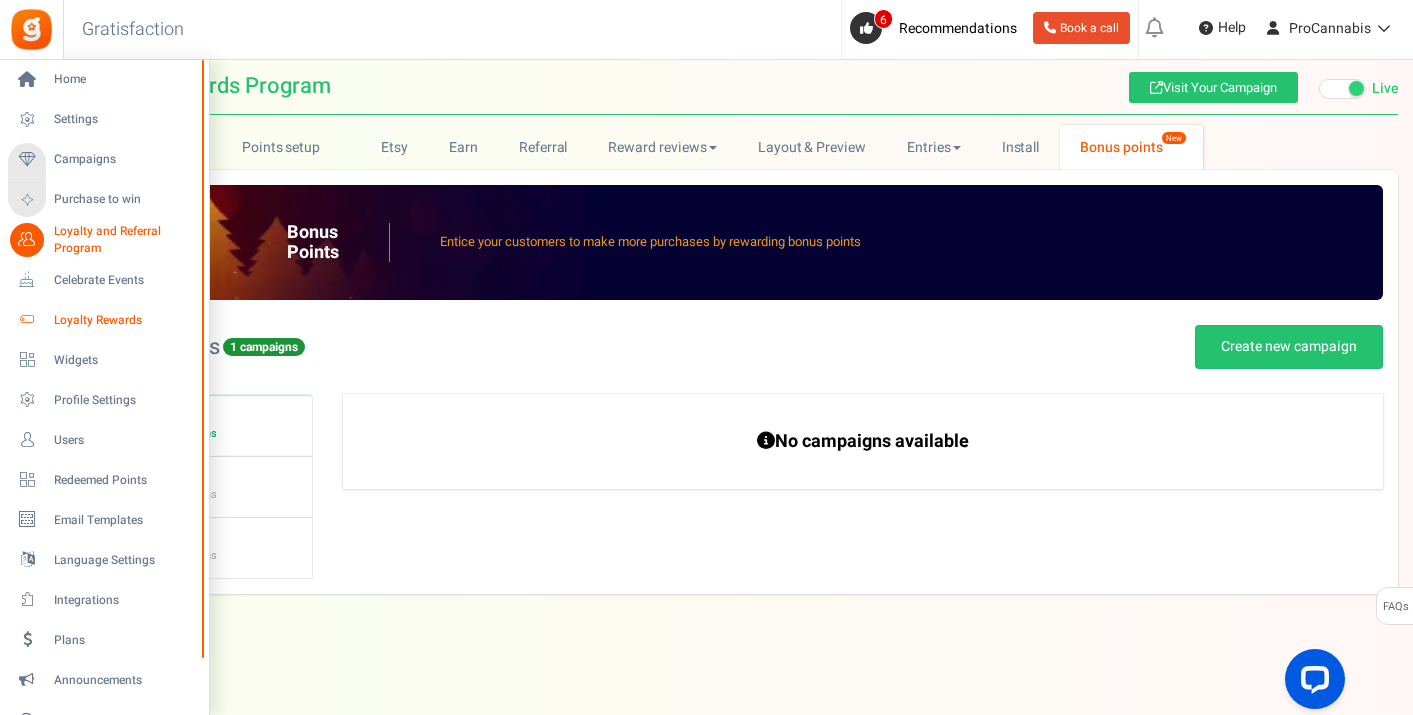 click on "Loyalty Rewards" at bounding box center (124, 320) 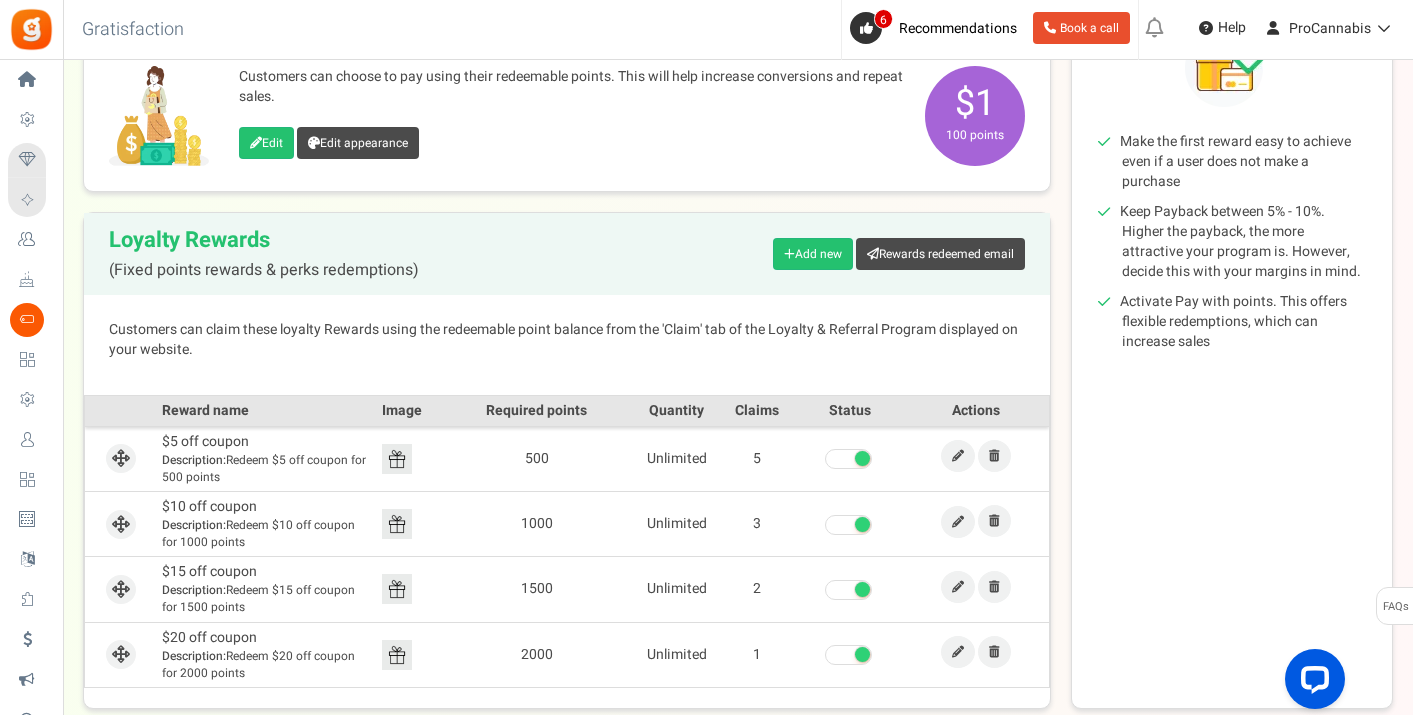 scroll, scrollTop: 424, scrollLeft: 0, axis: vertical 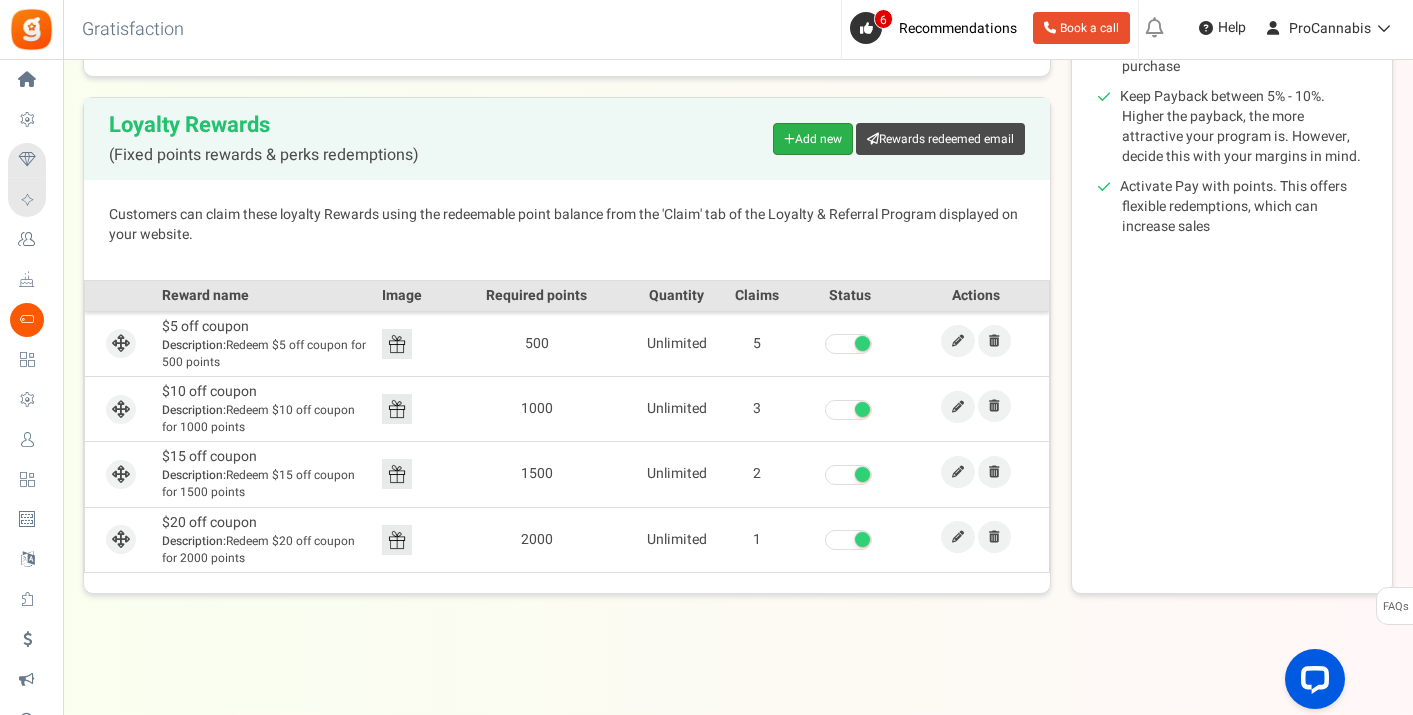 click on "Add new" at bounding box center (813, 139) 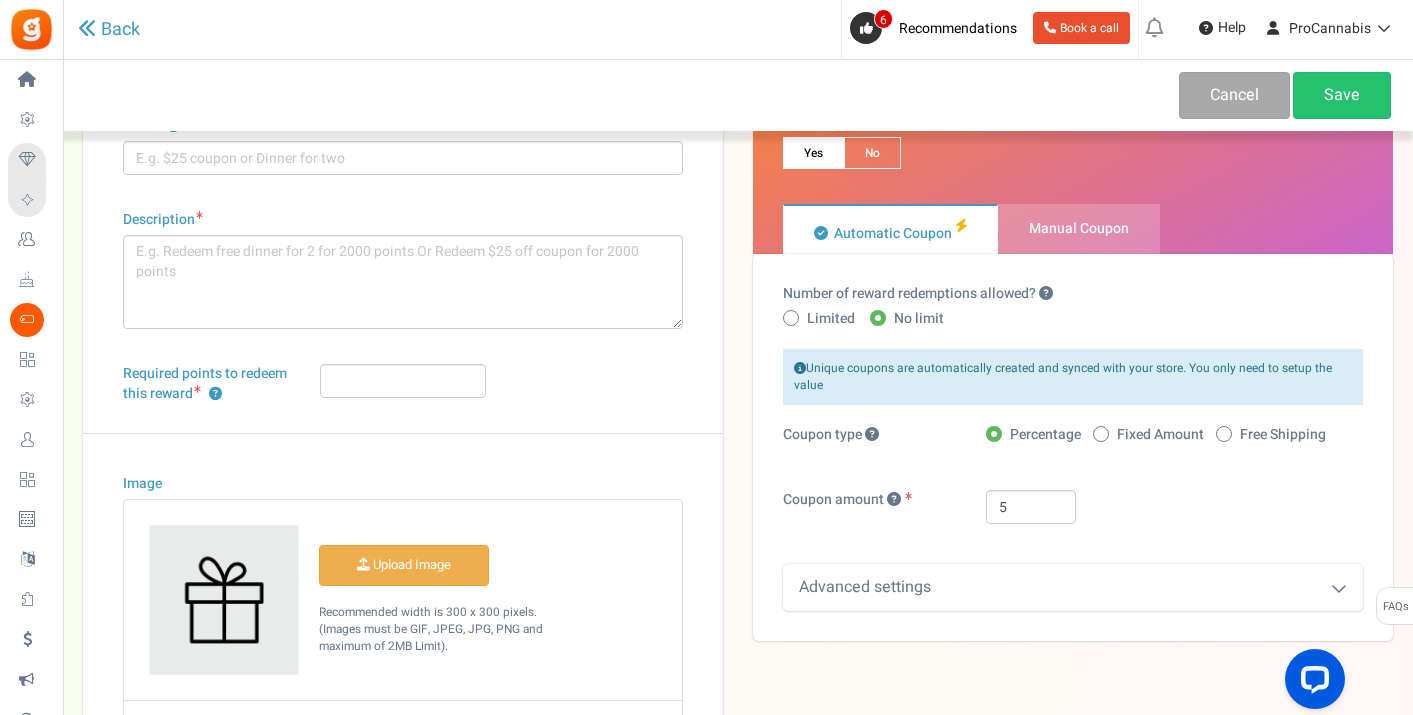 scroll, scrollTop: 62, scrollLeft: 0, axis: vertical 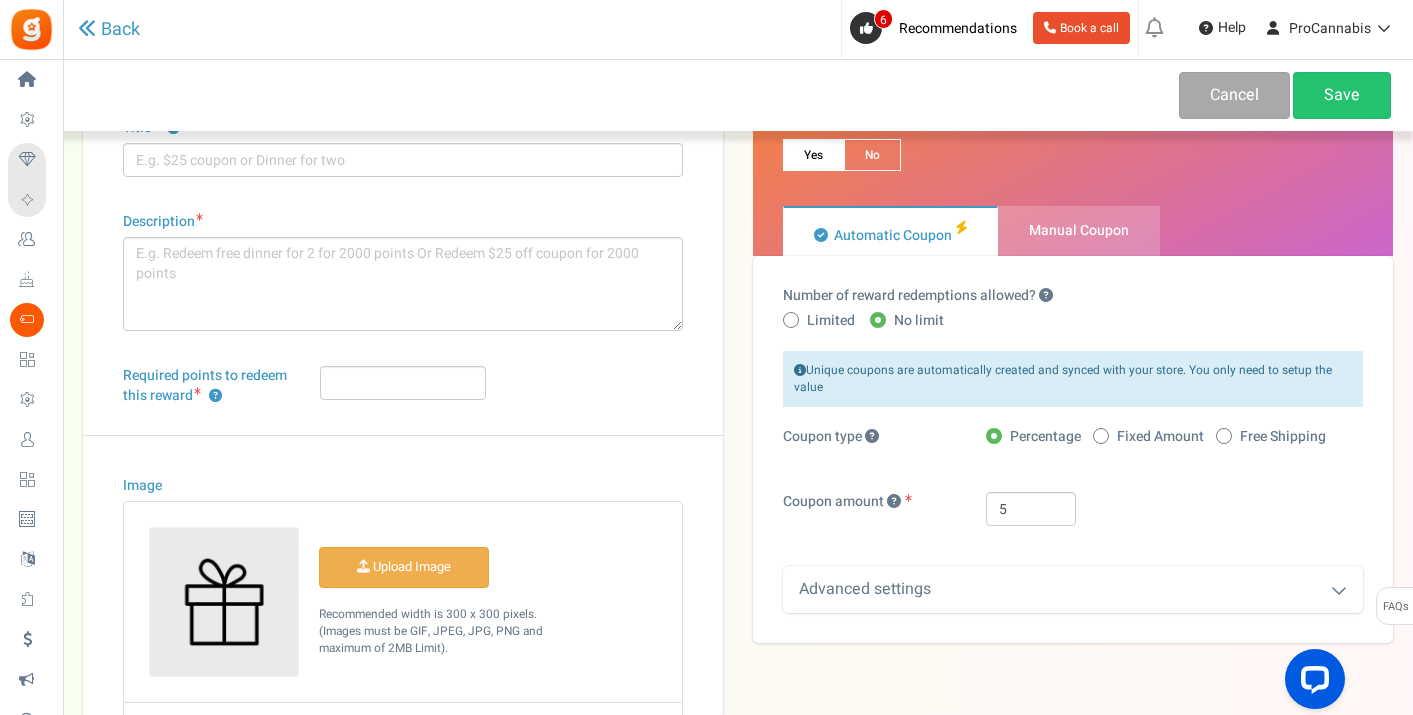 click on "Percentage
Fixed Amount
Free Shipping" at bounding box center [1174, 439] 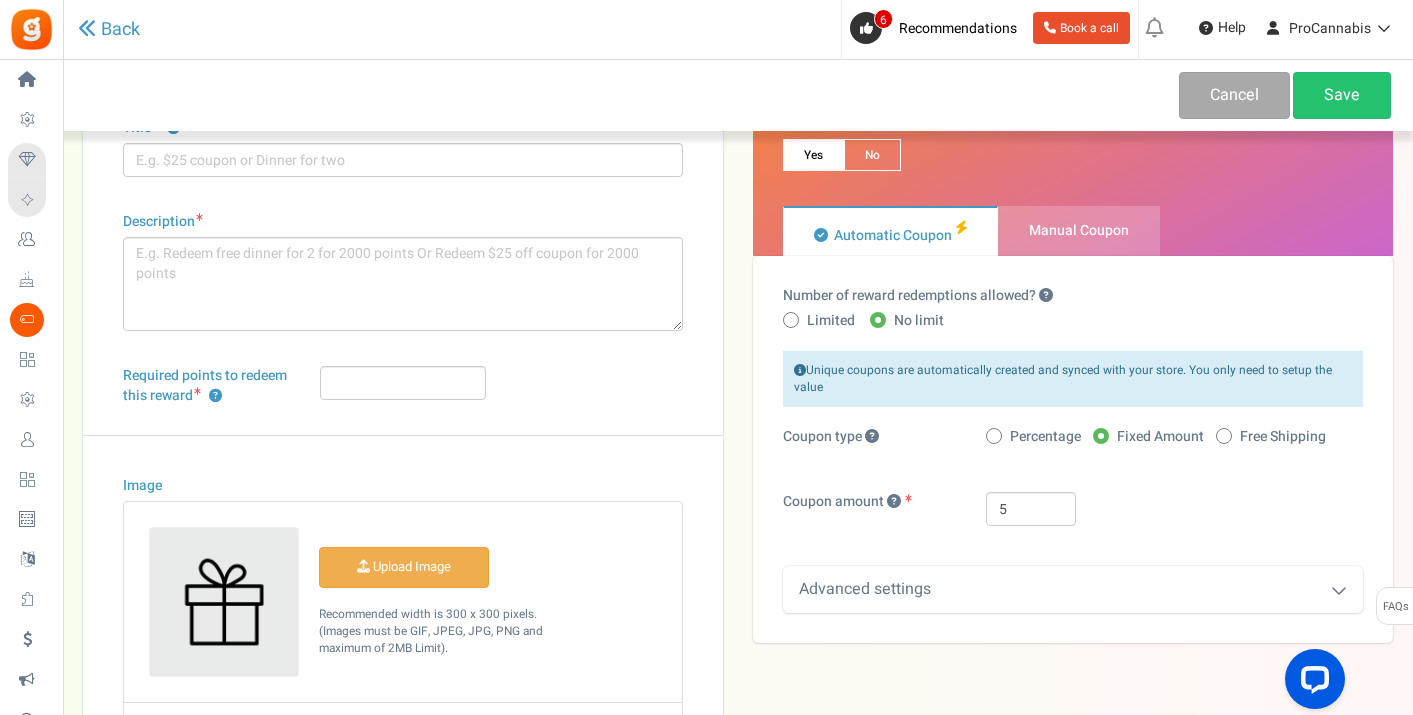 click on "Advanced settings" at bounding box center (1073, 589) 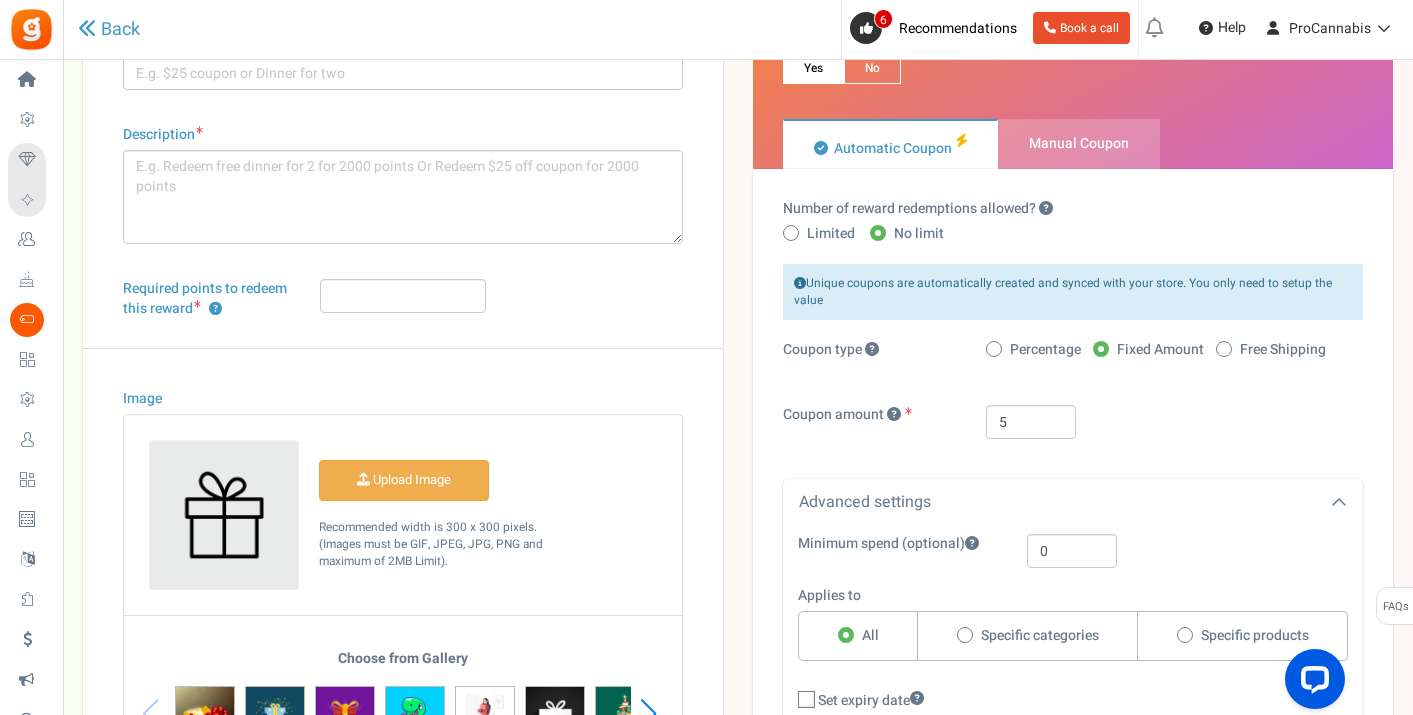 scroll, scrollTop: 20, scrollLeft: 0, axis: vertical 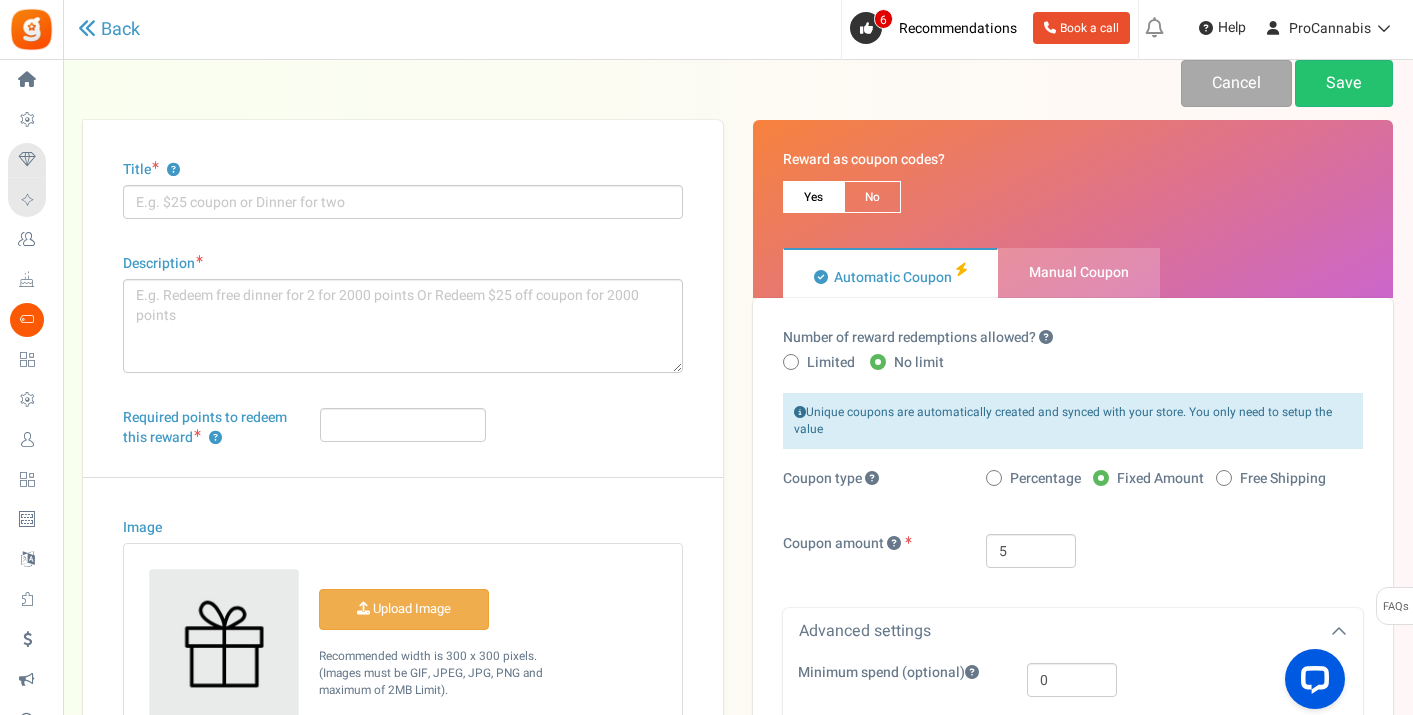 click on "Manual Coupon" at bounding box center (1079, 272) 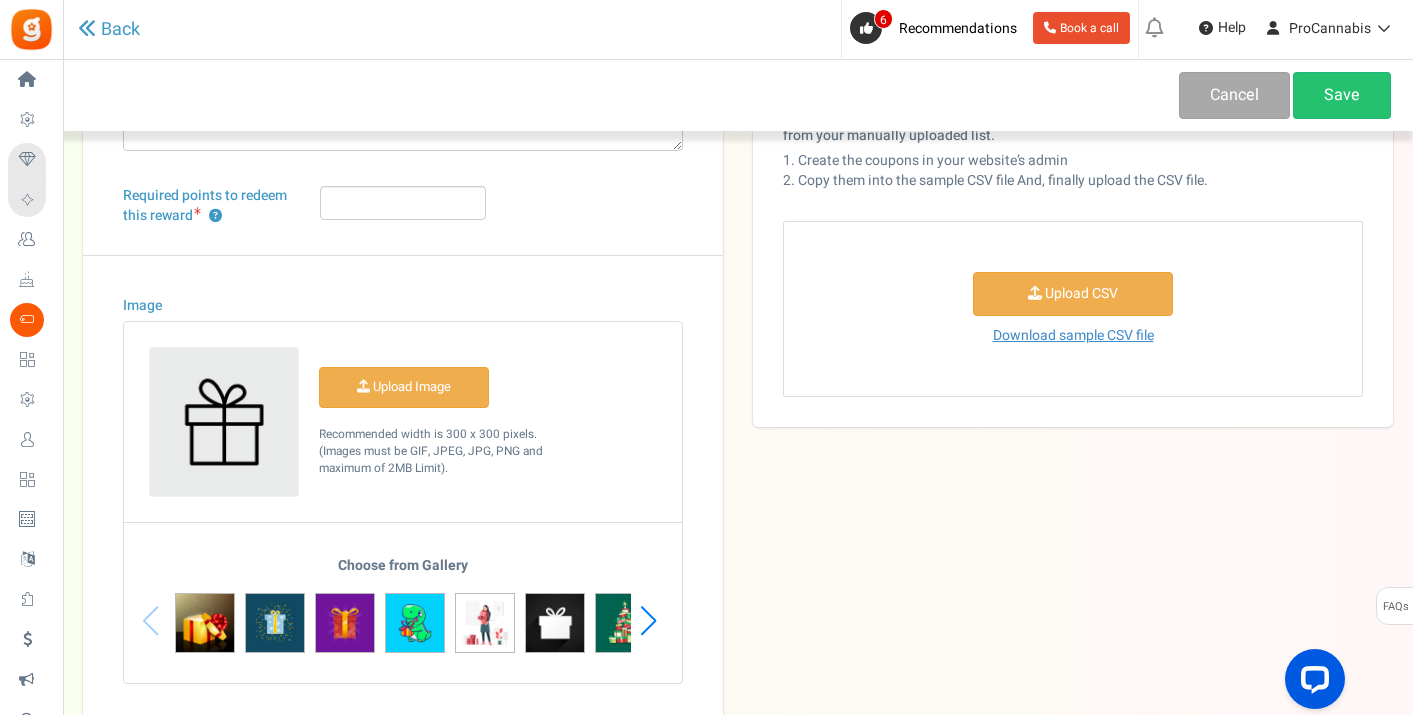 scroll, scrollTop: 372, scrollLeft: 0, axis: vertical 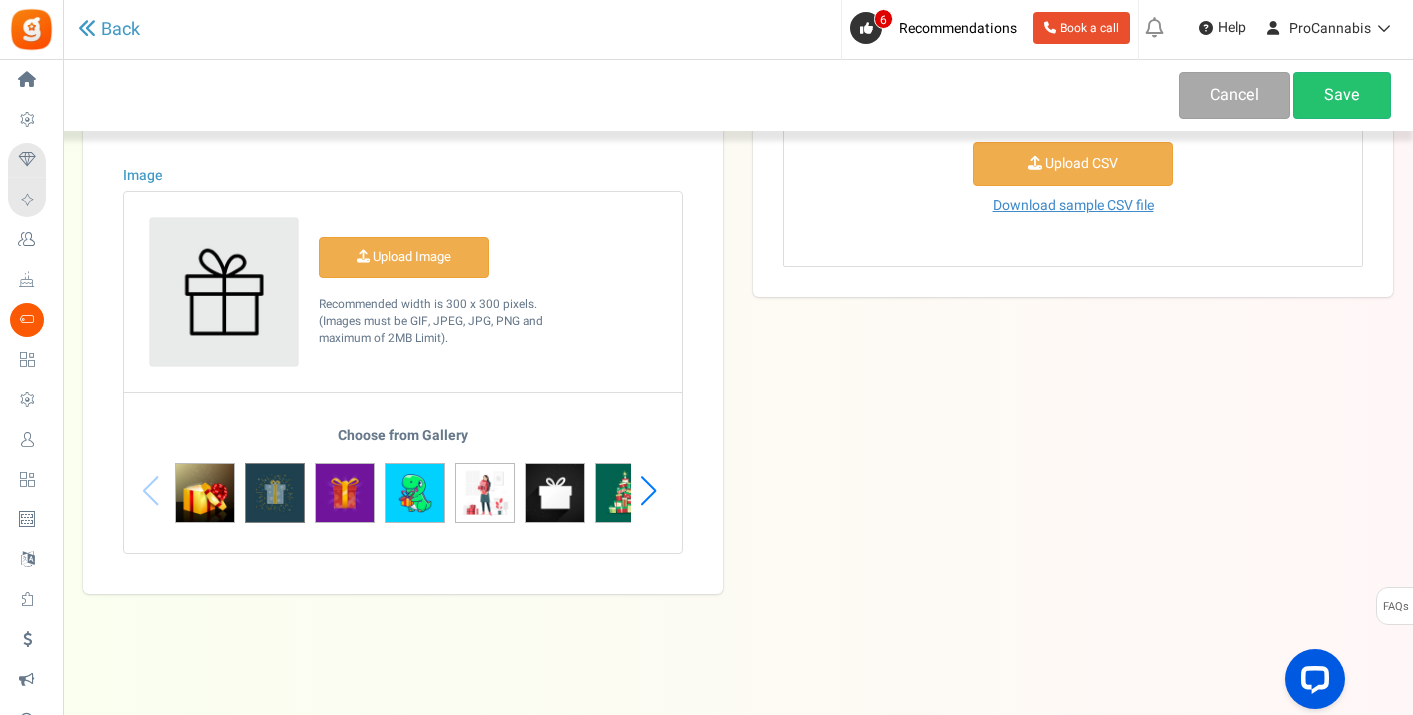 click at bounding box center [275, 493] 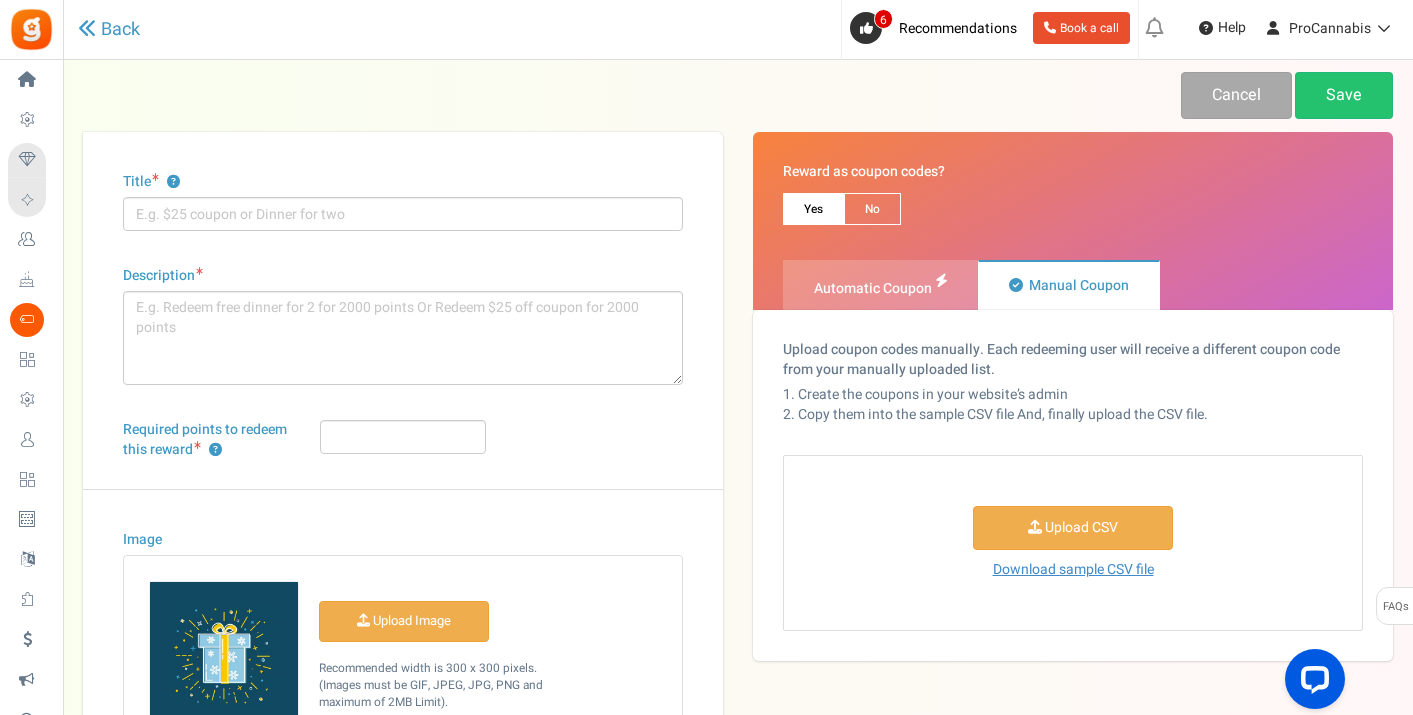 scroll, scrollTop: 0, scrollLeft: 0, axis: both 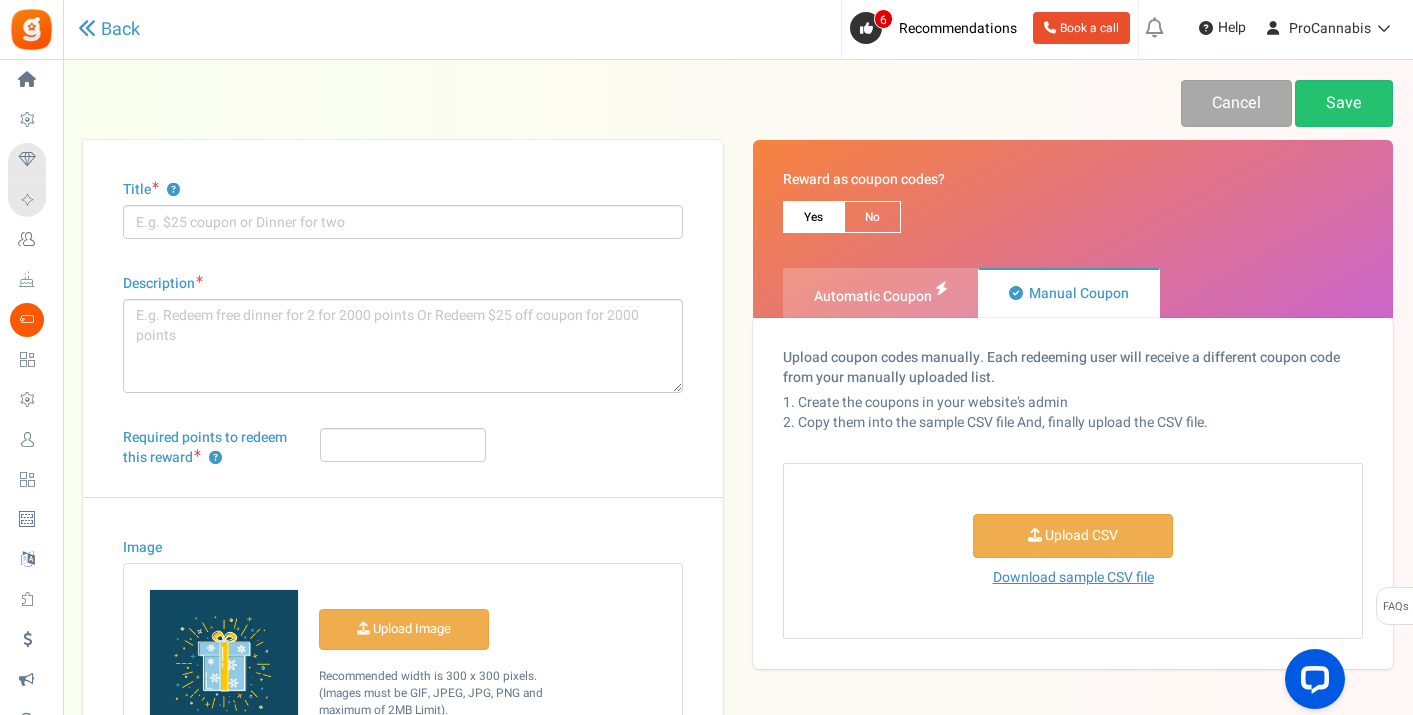 click on "Automatic Coupon" at bounding box center [873, 296] 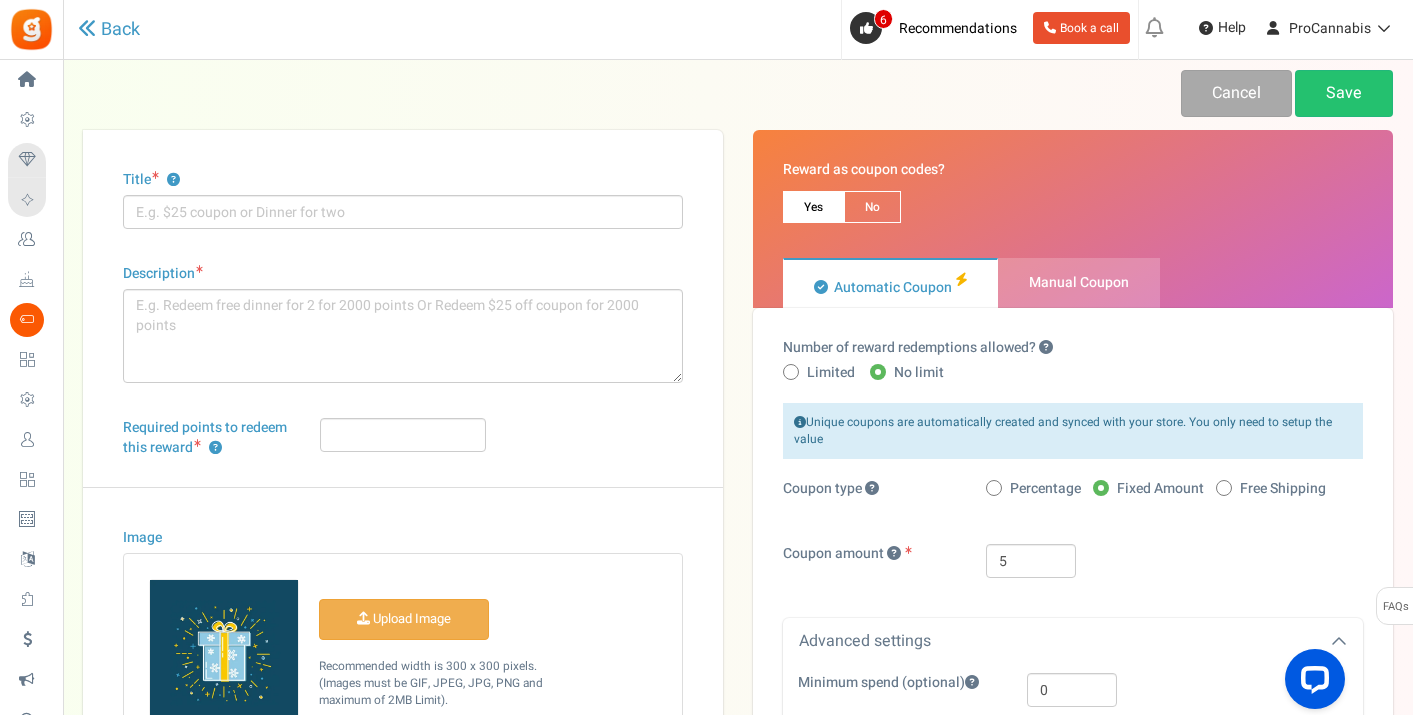 scroll, scrollTop: 0, scrollLeft: 0, axis: both 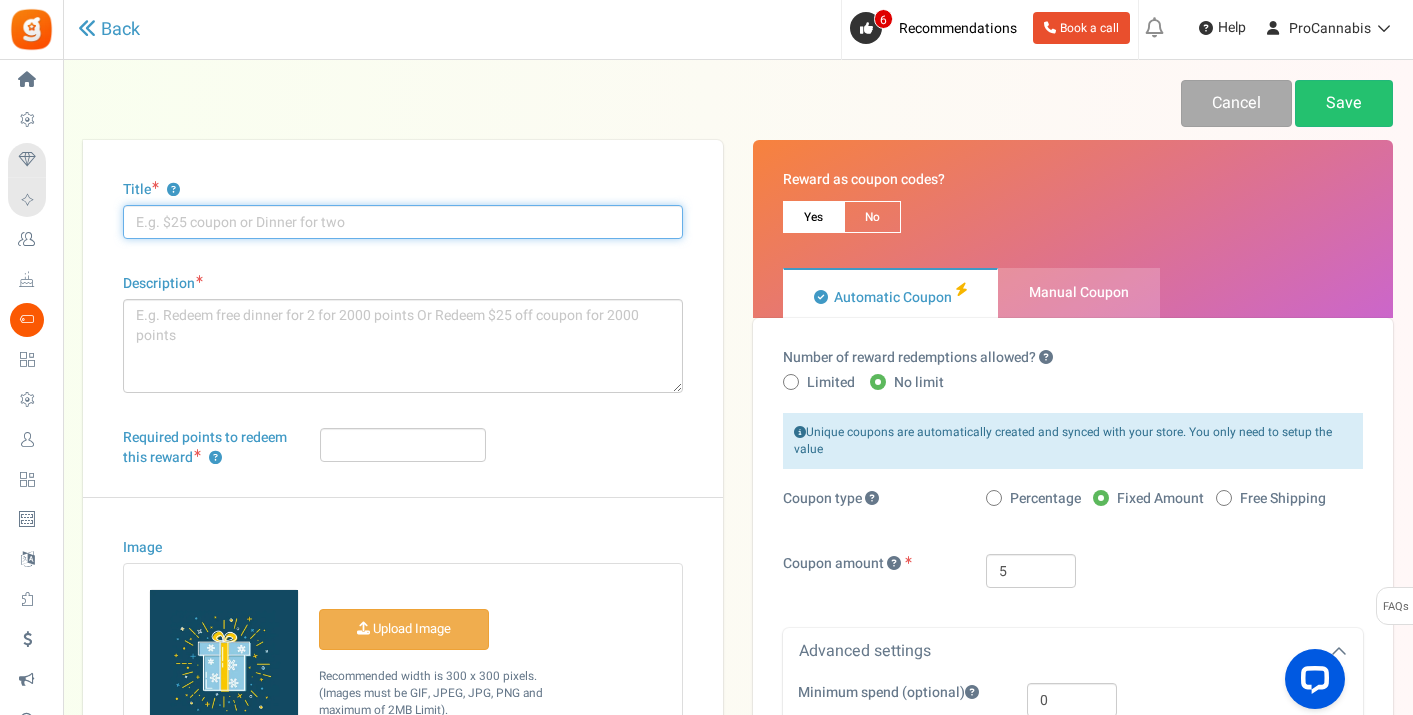 click on "Title
?" at bounding box center [403, 222] 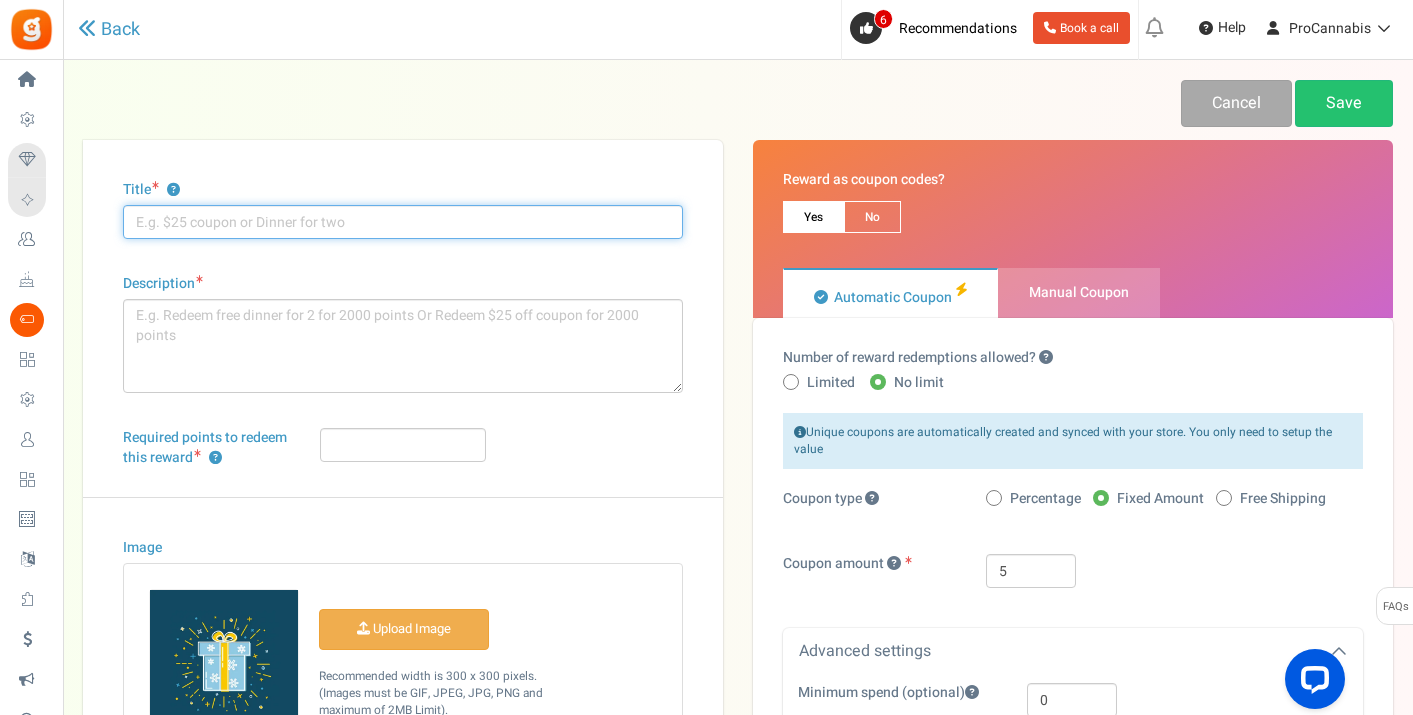 scroll, scrollTop: 22, scrollLeft: 0, axis: vertical 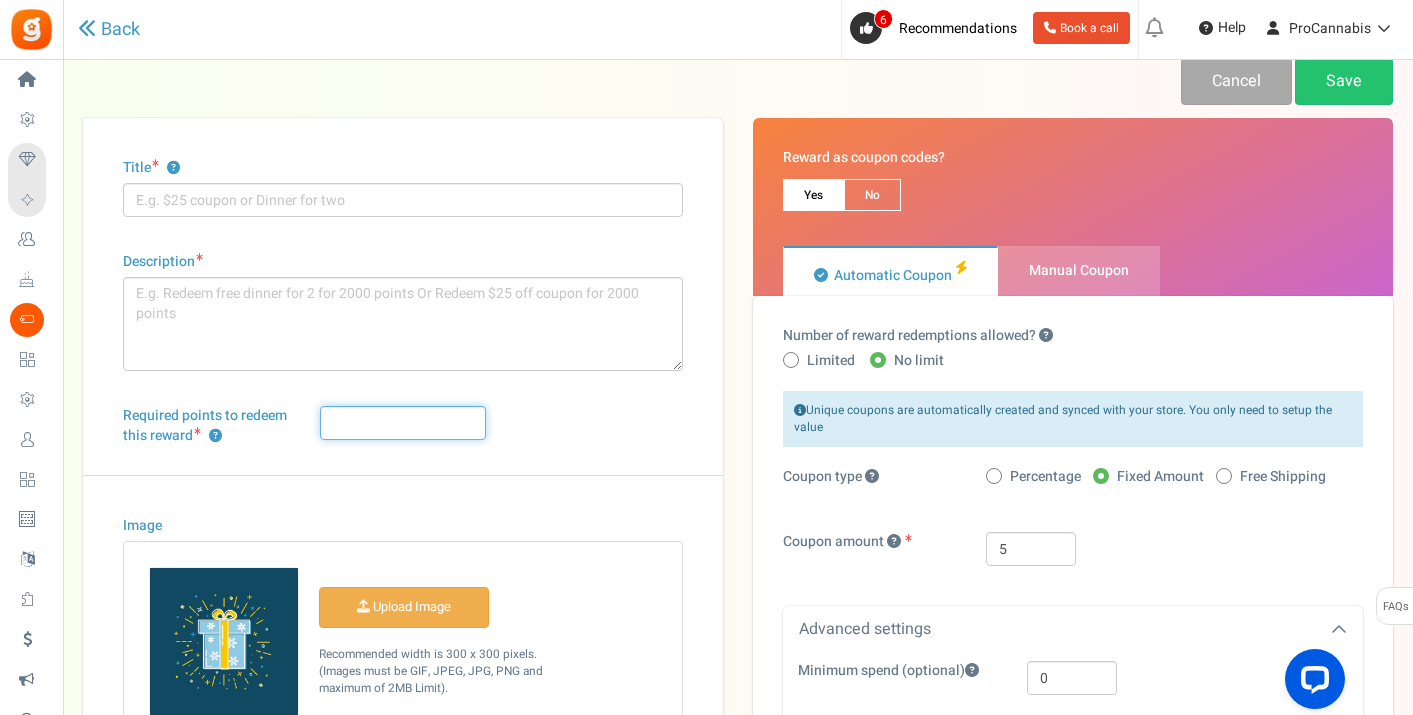 click on "Required points to redeem this reward
?" at bounding box center [403, 423] 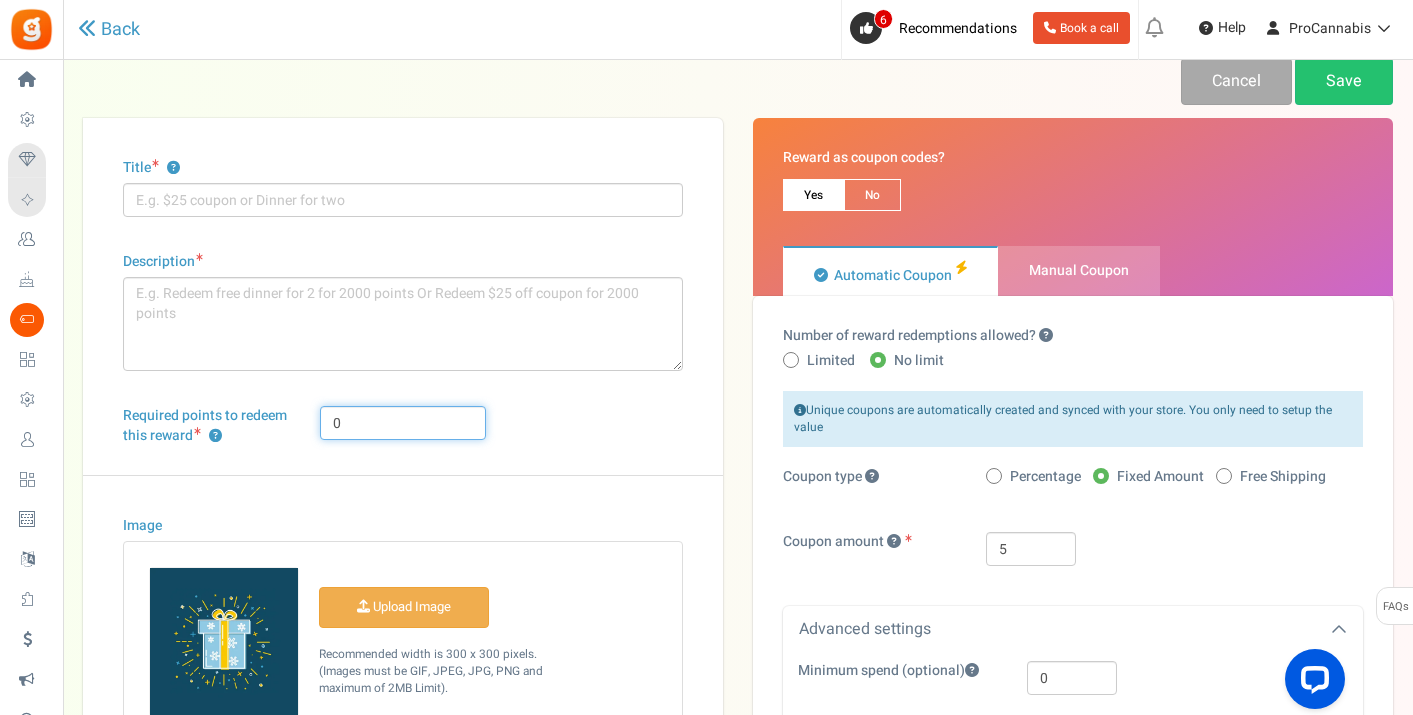 type on "0" 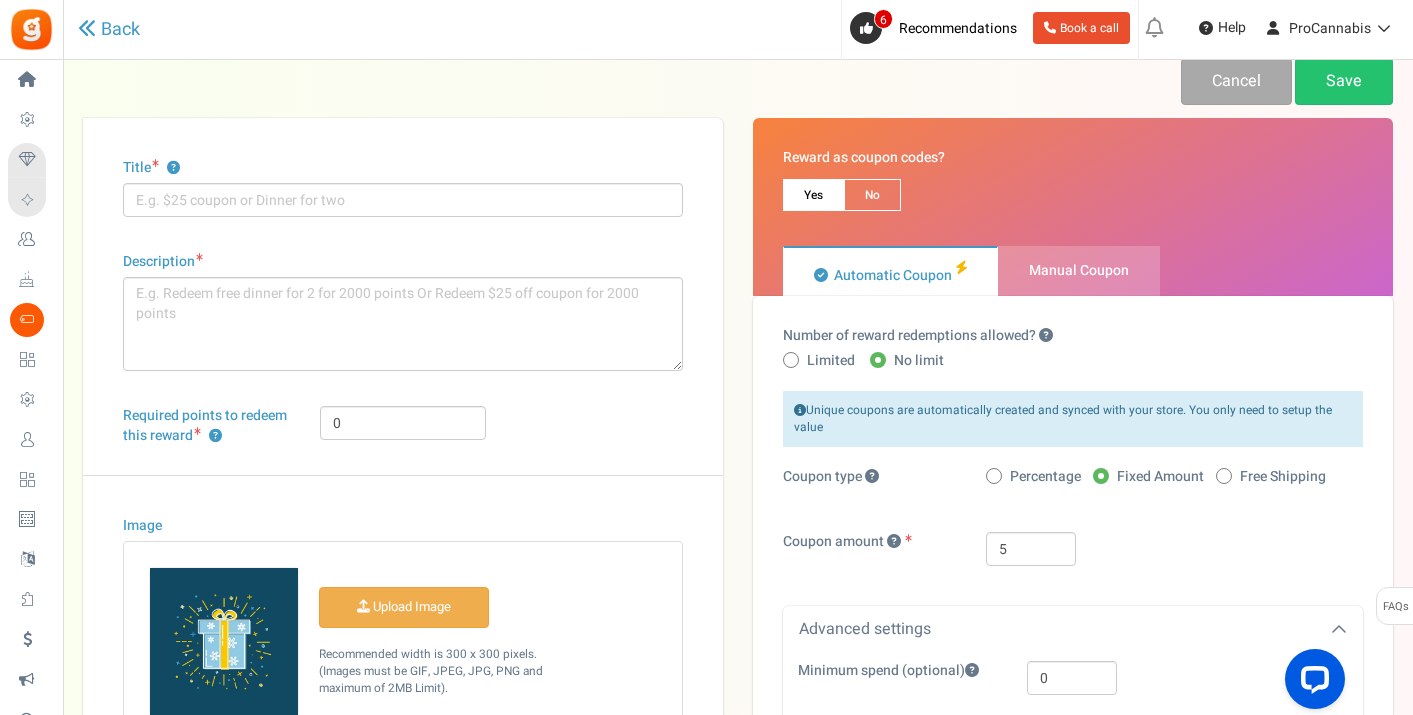 click on "Image
Upload Image" at bounding box center (403, 709) 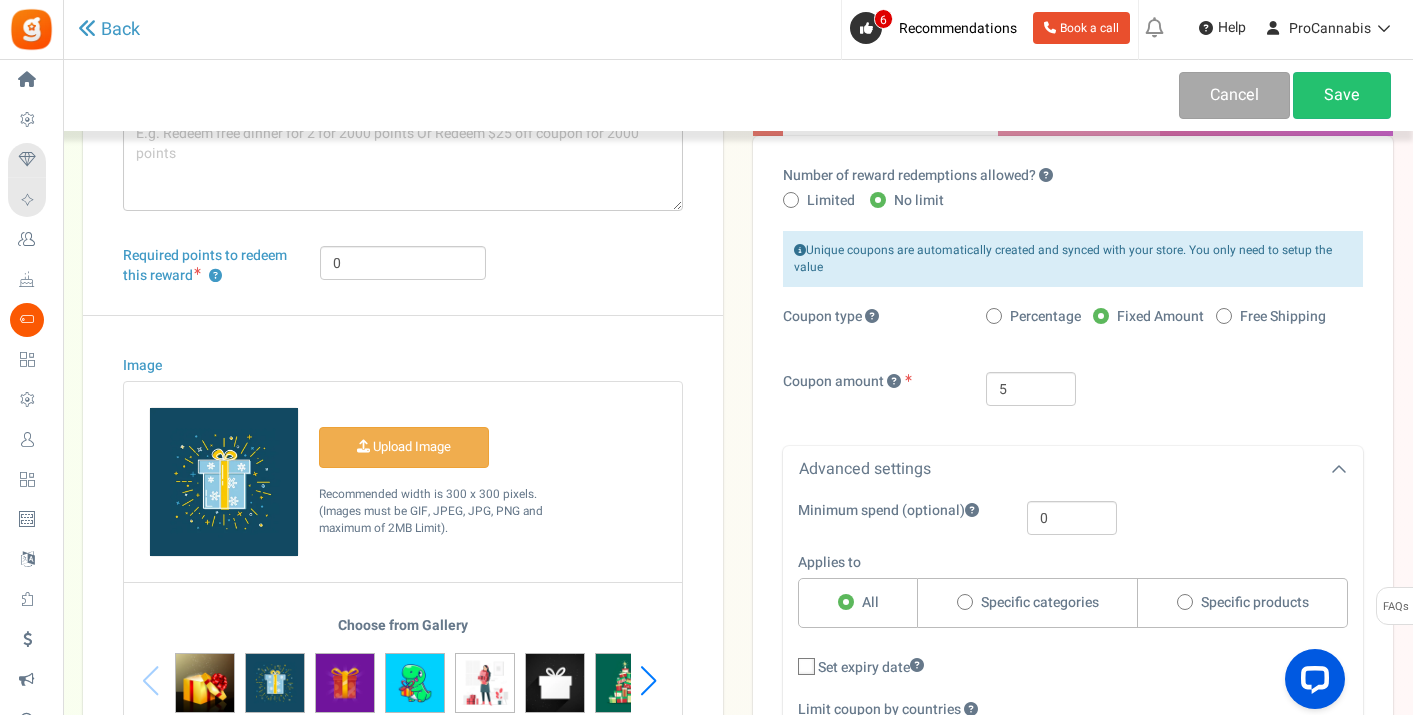 scroll, scrollTop: 0, scrollLeft: 0, axis: both 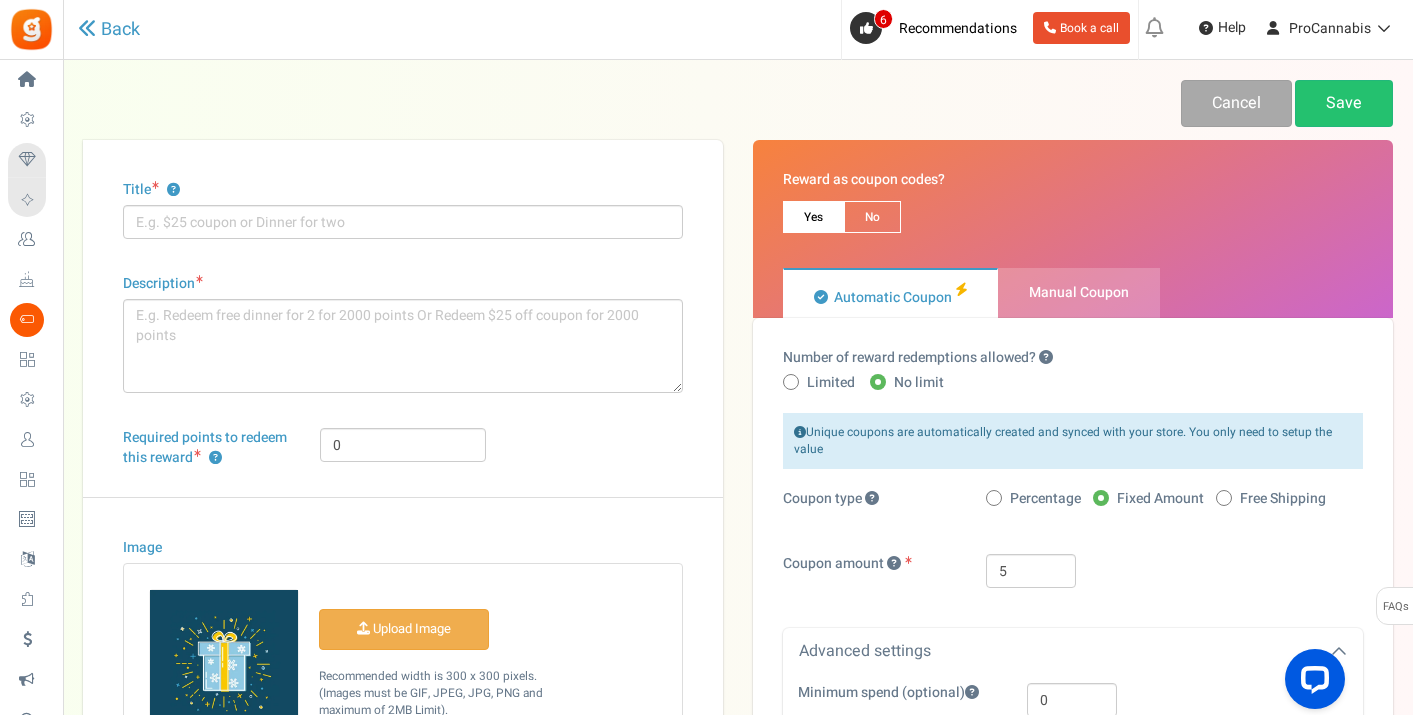 click at bounding box center (791, 382) 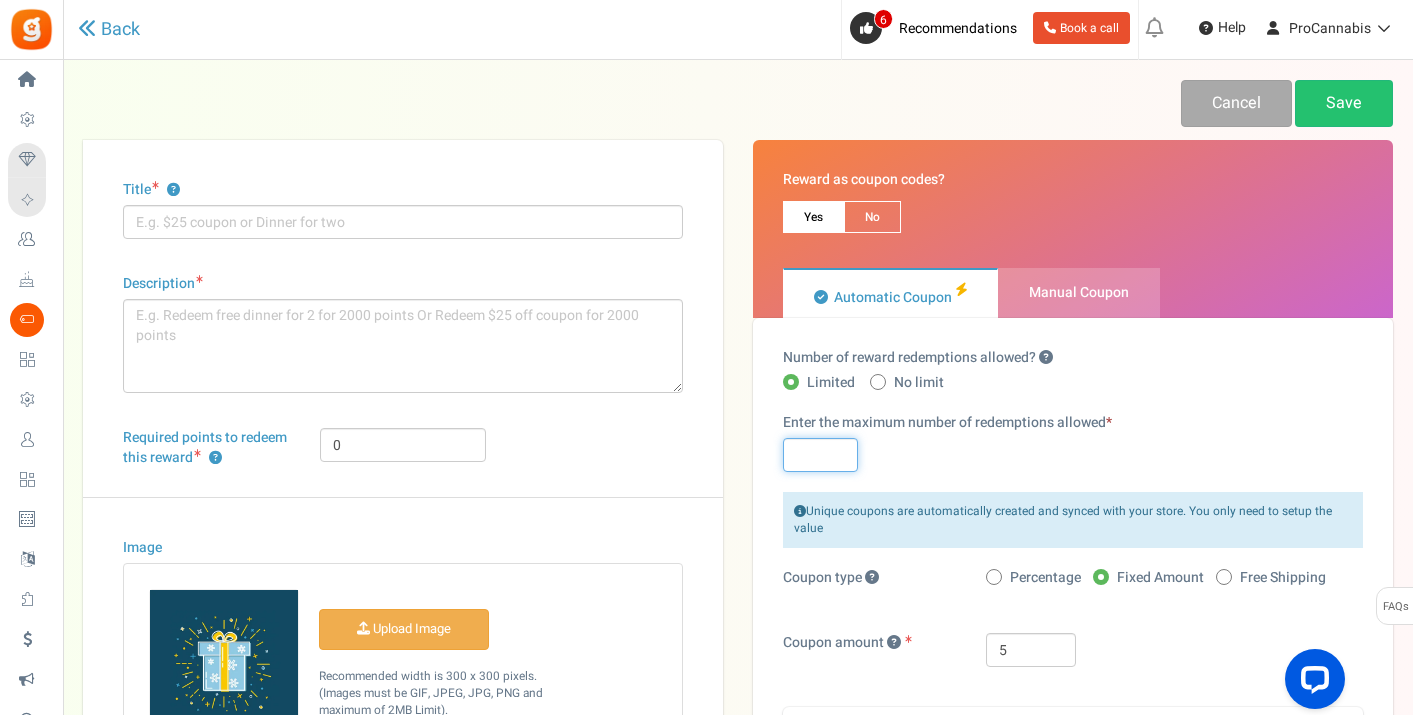 click at bounding box center [820, 455] 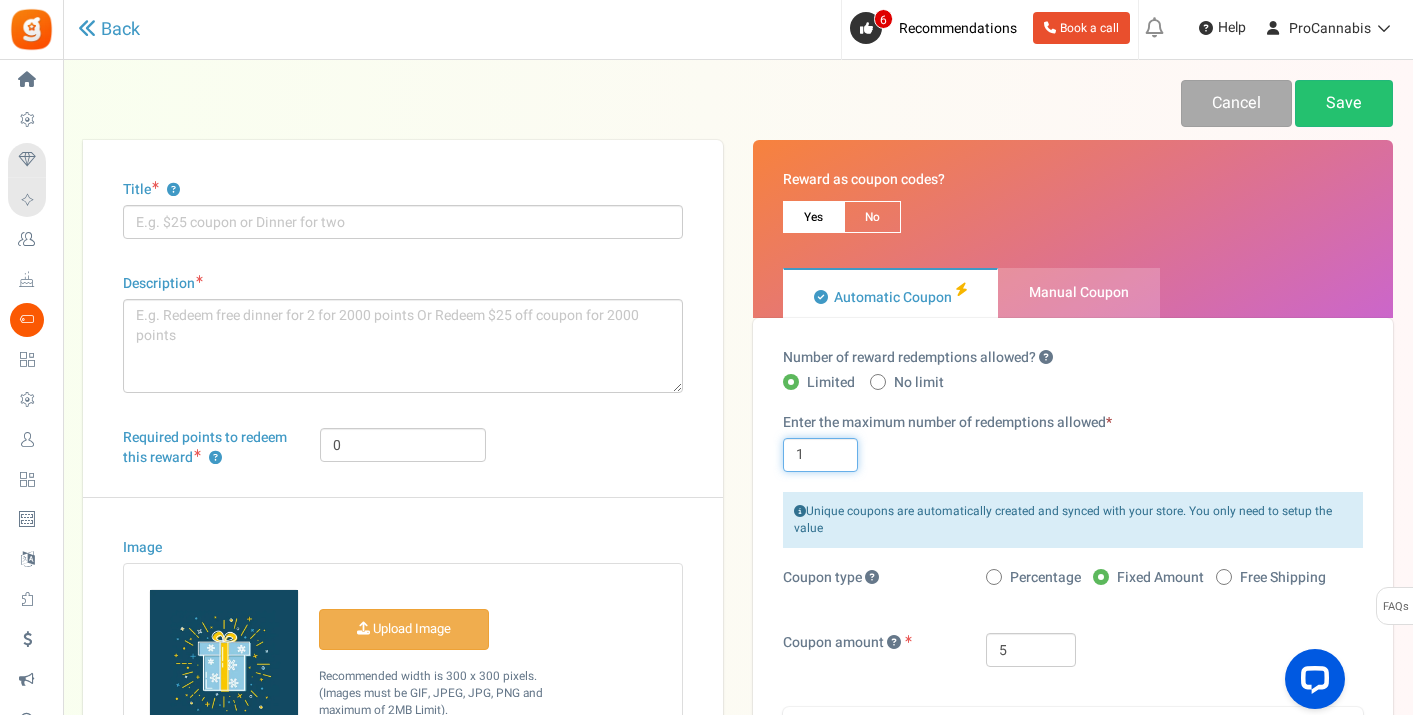 type on "1" 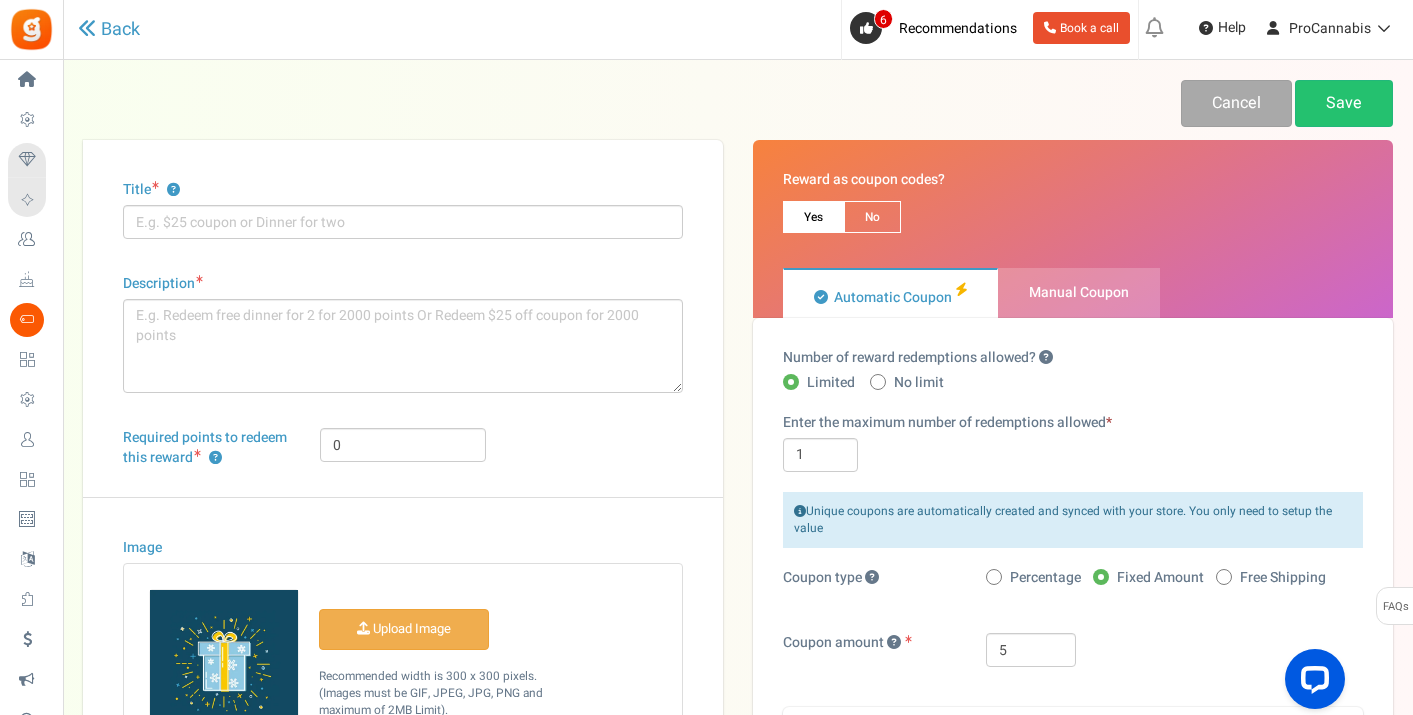 click on "1" at bounding box center (1073, 455) 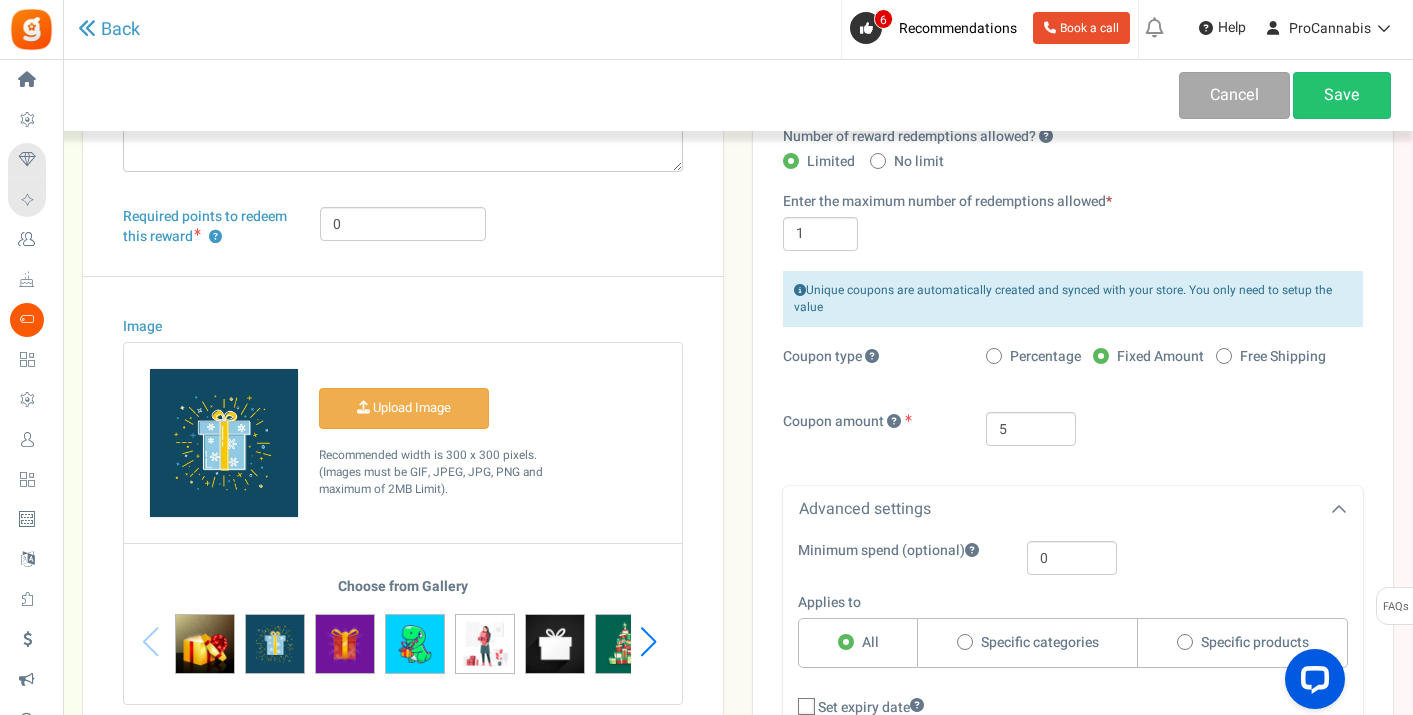 scroll, scrollTop: 223, scrollLeft: 0, axis: vertical 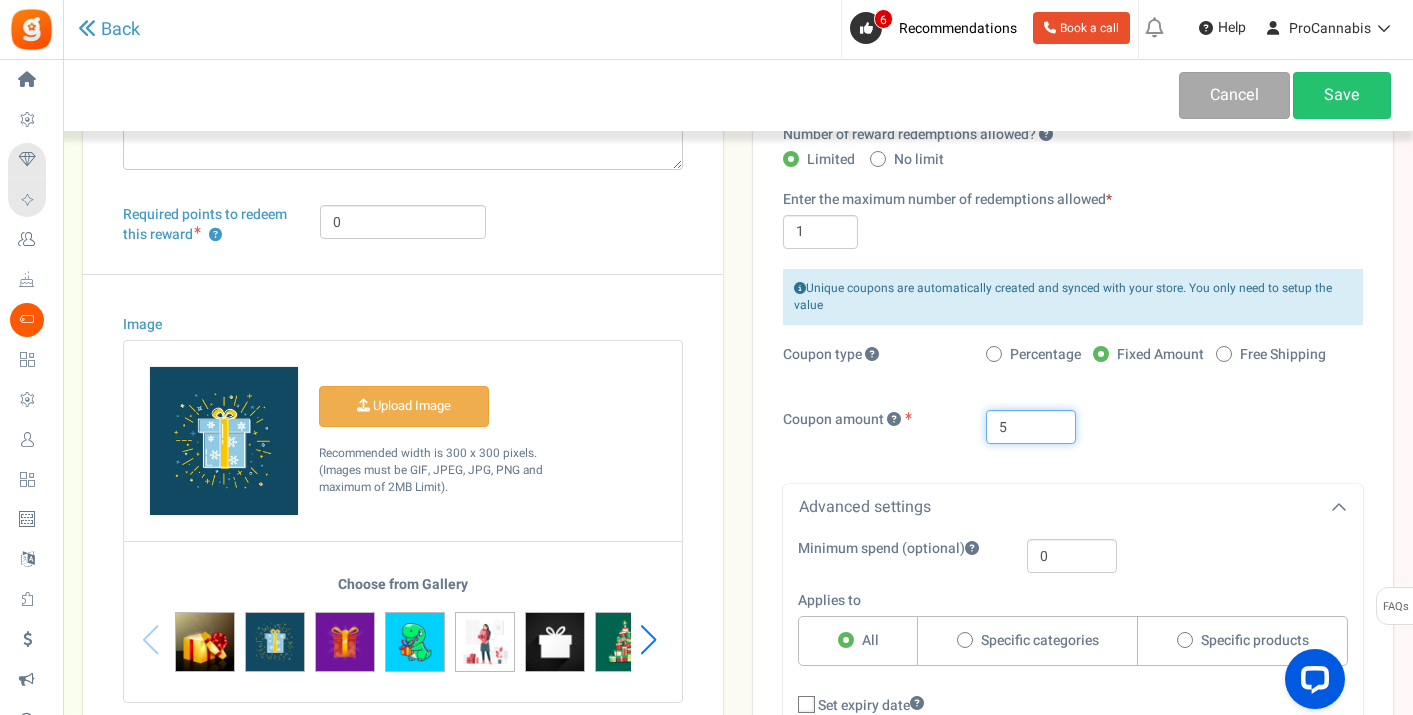click on "5" at bounding box center [1031, 427] 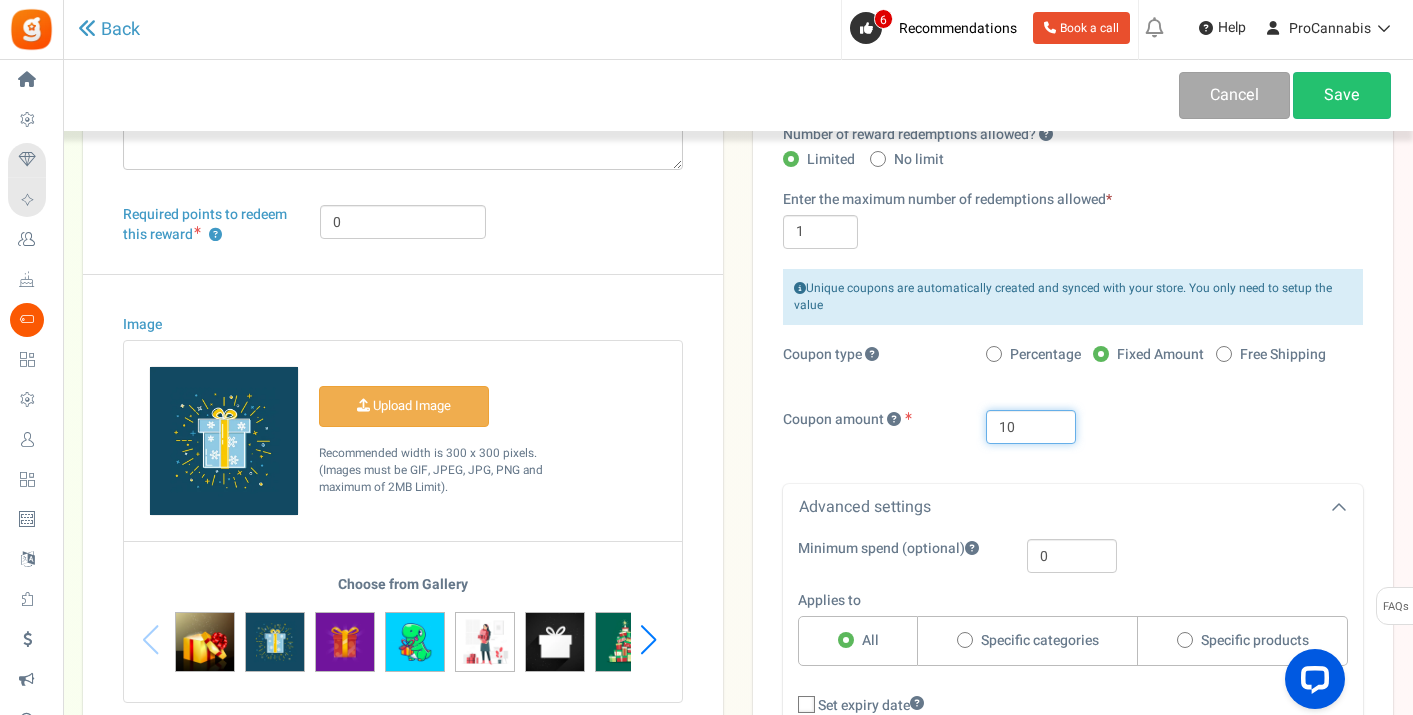 type on "10" 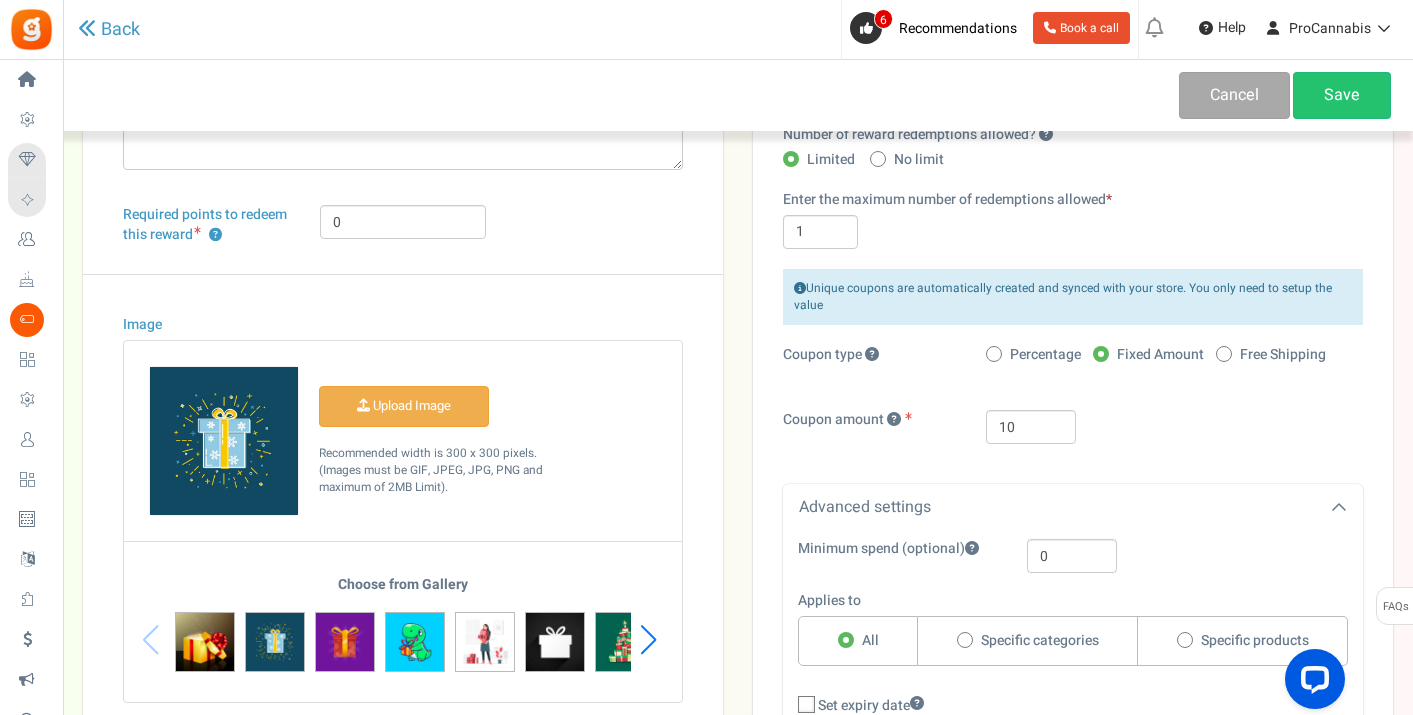 click on "Unique coupons are automatically created and synced with your store. You only need to setup the value
Coupon type
Percentage
Fixed Amount
Free Shipping
Coupon amount
10
Advanced settings
0 Applies to All" at bounding box center (1073, 539) 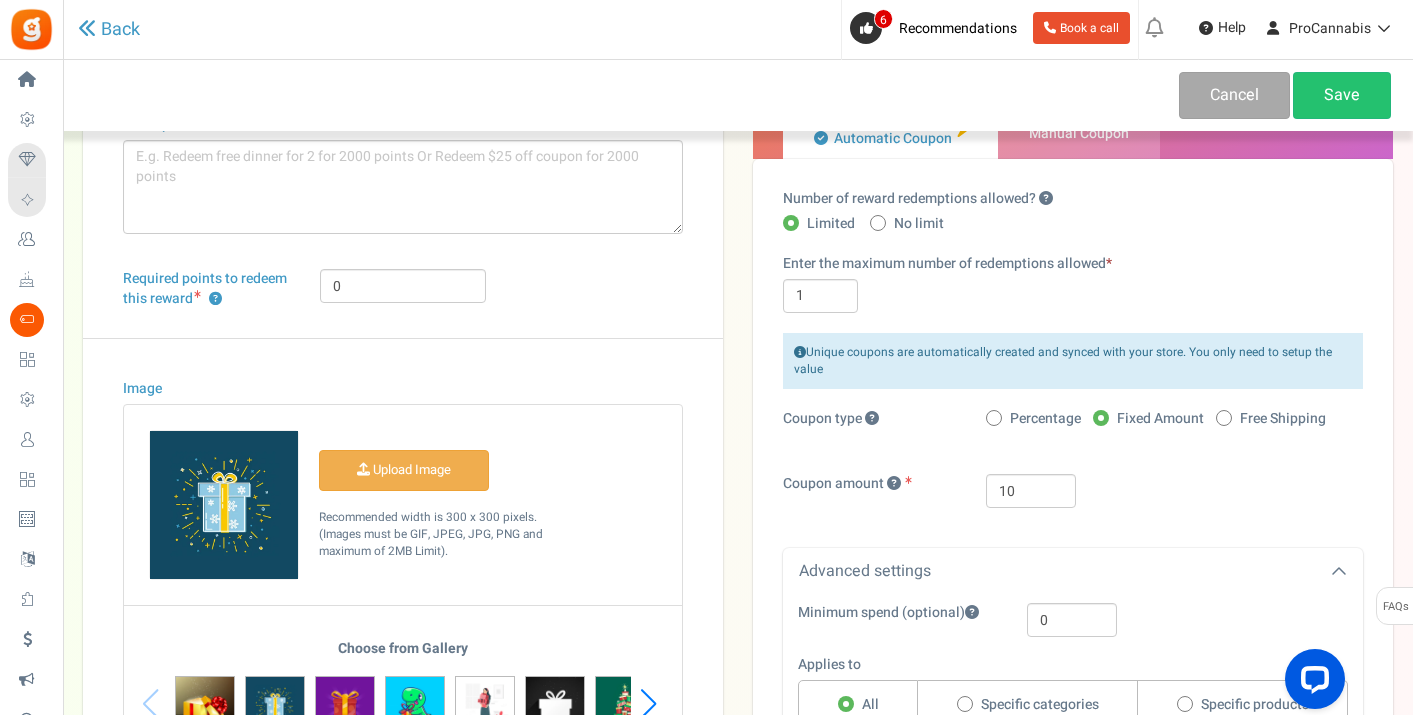 scroll, scrollTop: 0, scrollLeft: 0, axis: both 